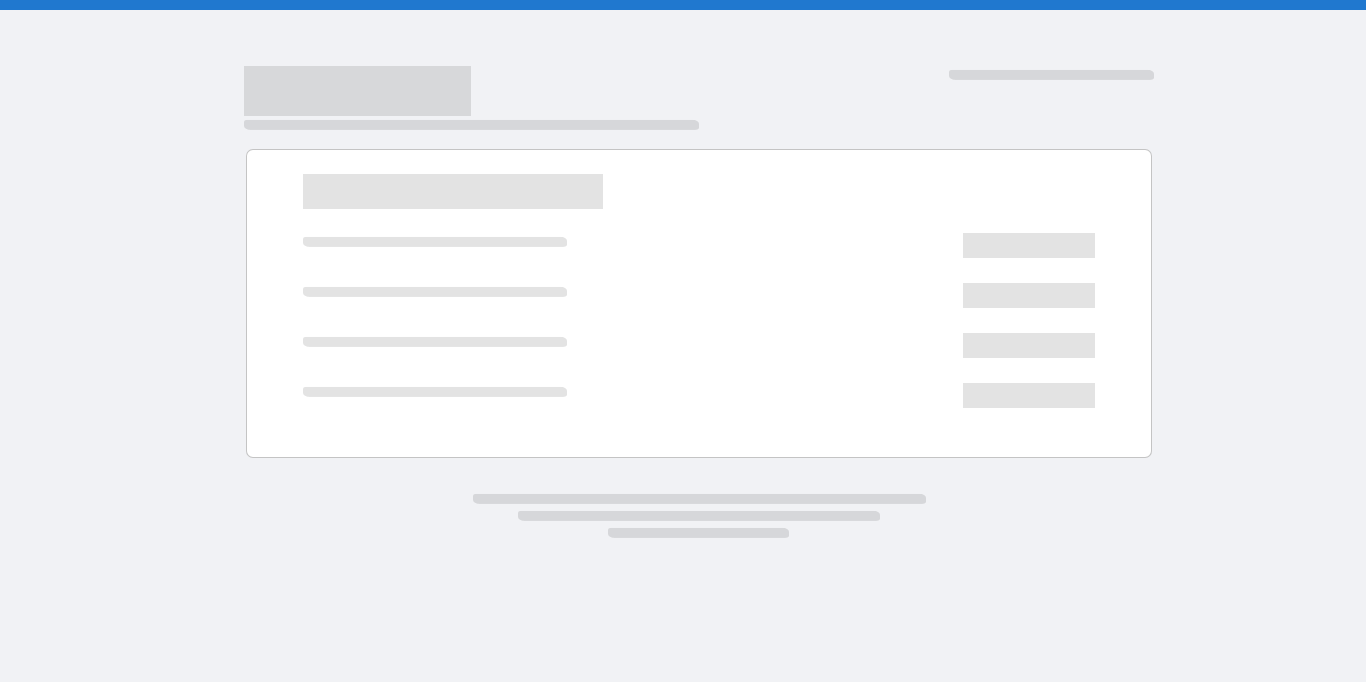 scroll, scrollTop: 0, scrollLeft: 0, axis: both 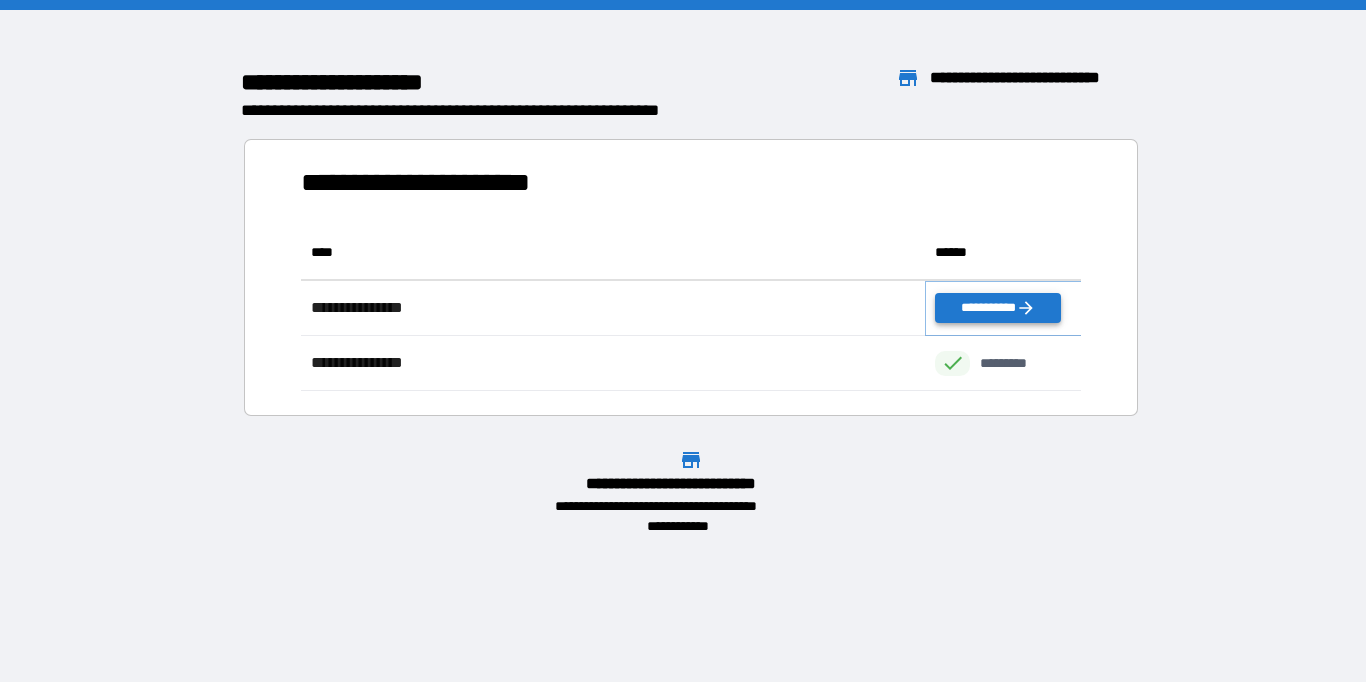 click on "**********" at bounding box center (997, 308) 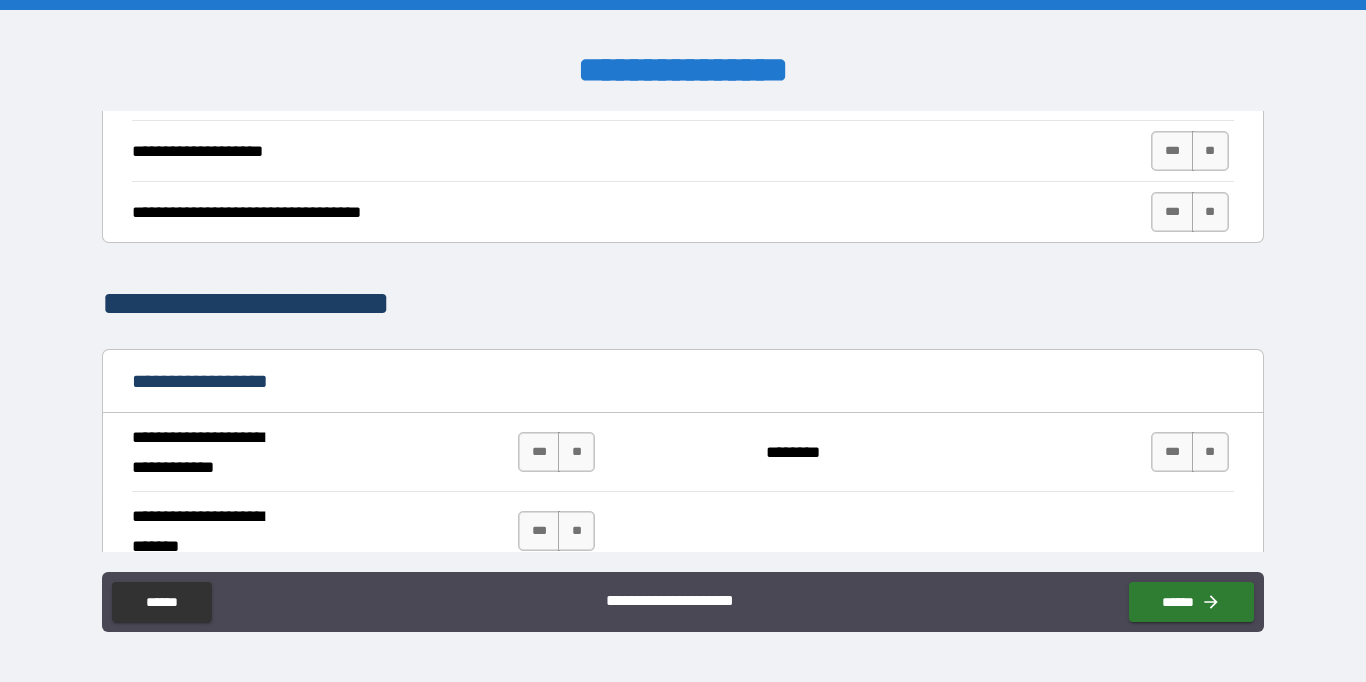 scroll, scrollTop: 962, scrollLeft: 0, axis: vertical 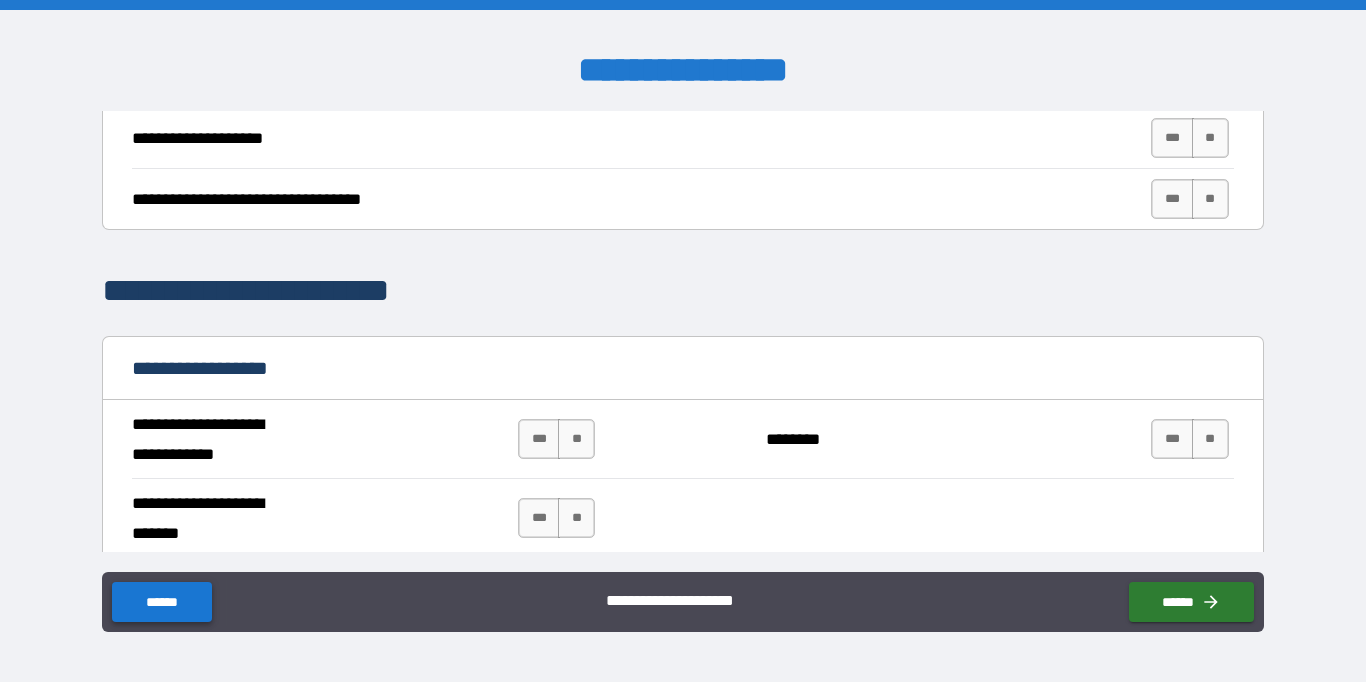 click on "******" at bounding box center (161, 602) 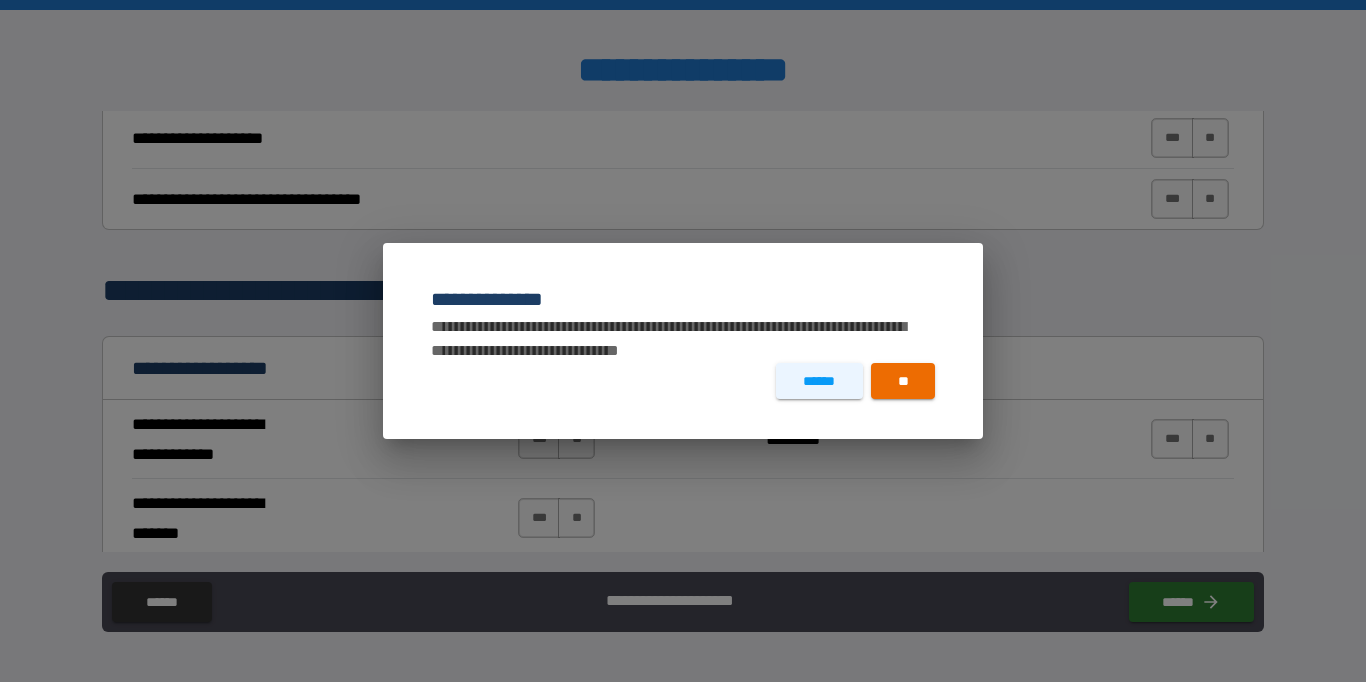 click on "**********" at bounding box center [683, 341] 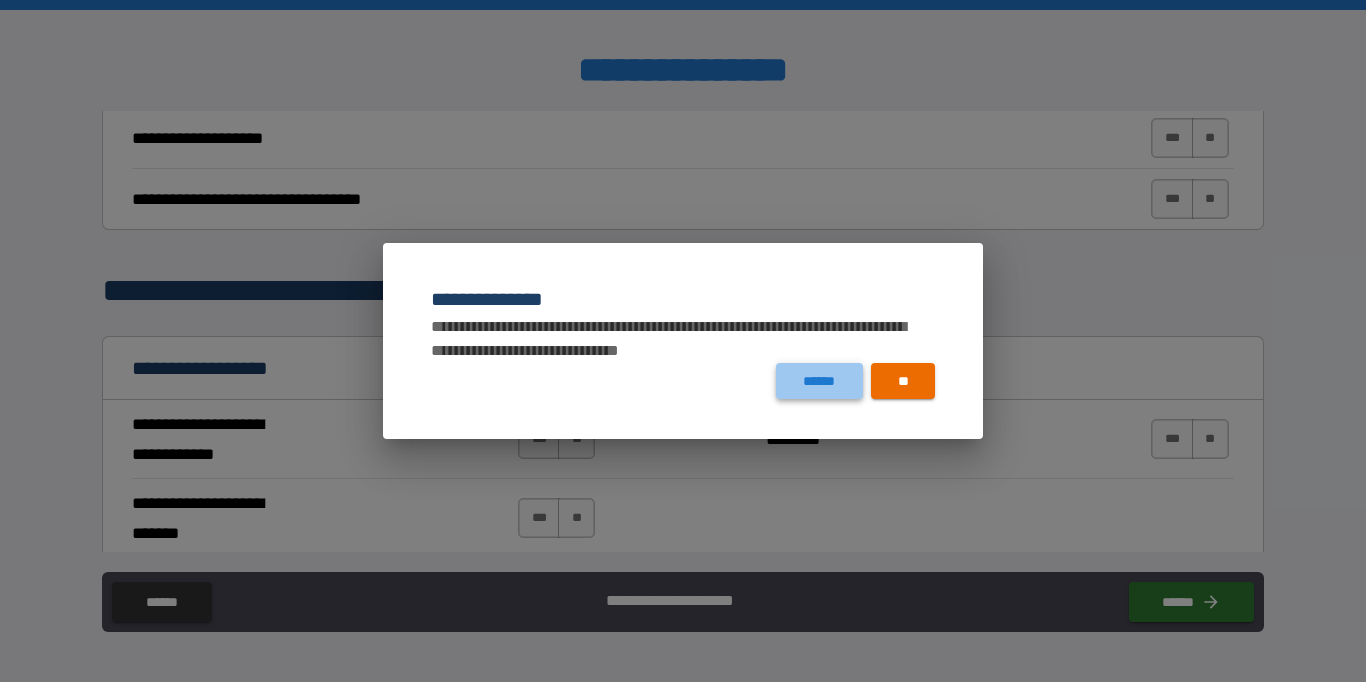 click on "******" at bounding box center (819, 381) 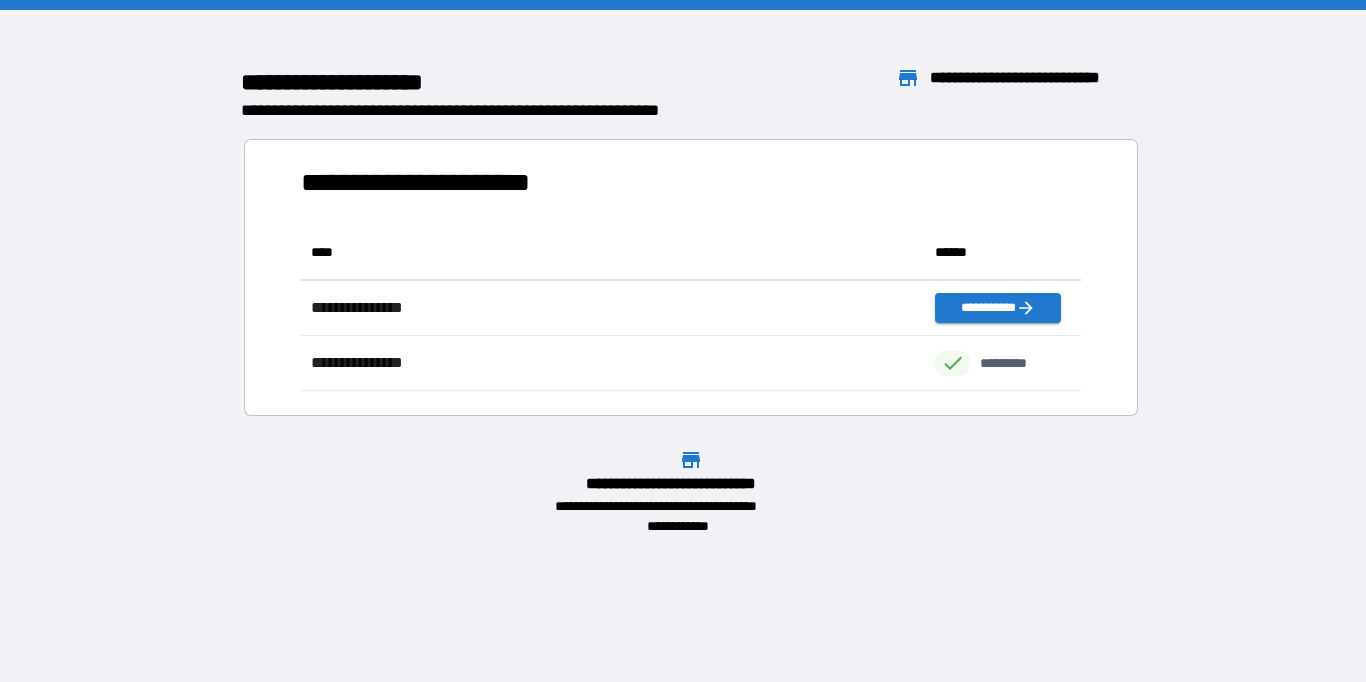 scroll, scrollTop: 1, scrollLeft: 1, axis: both 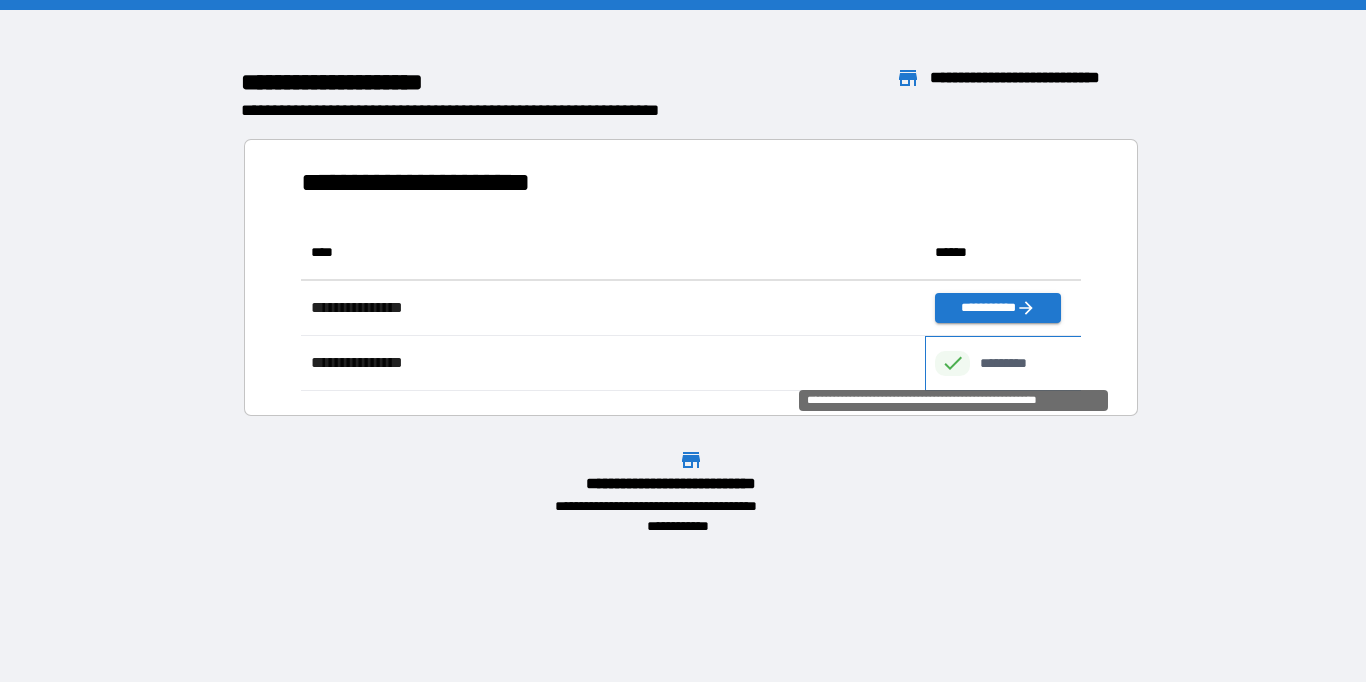 click 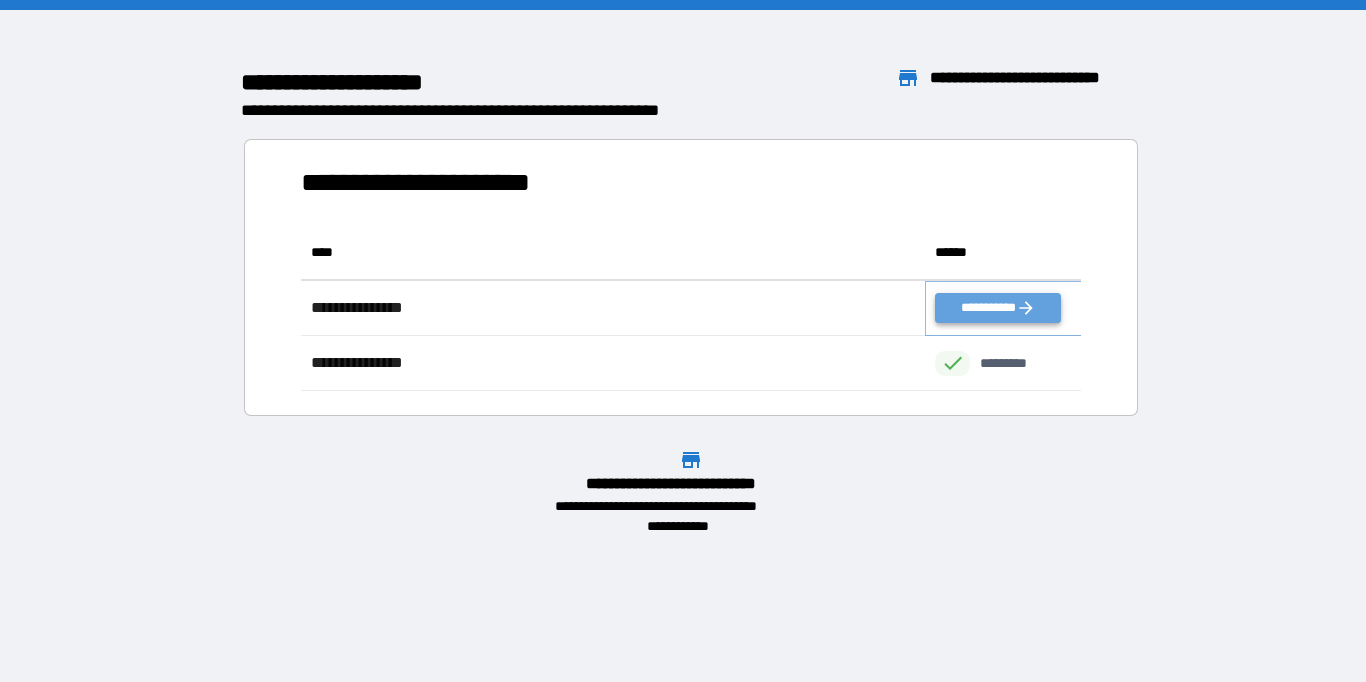click on "**********" at bounding box center [997, 308] 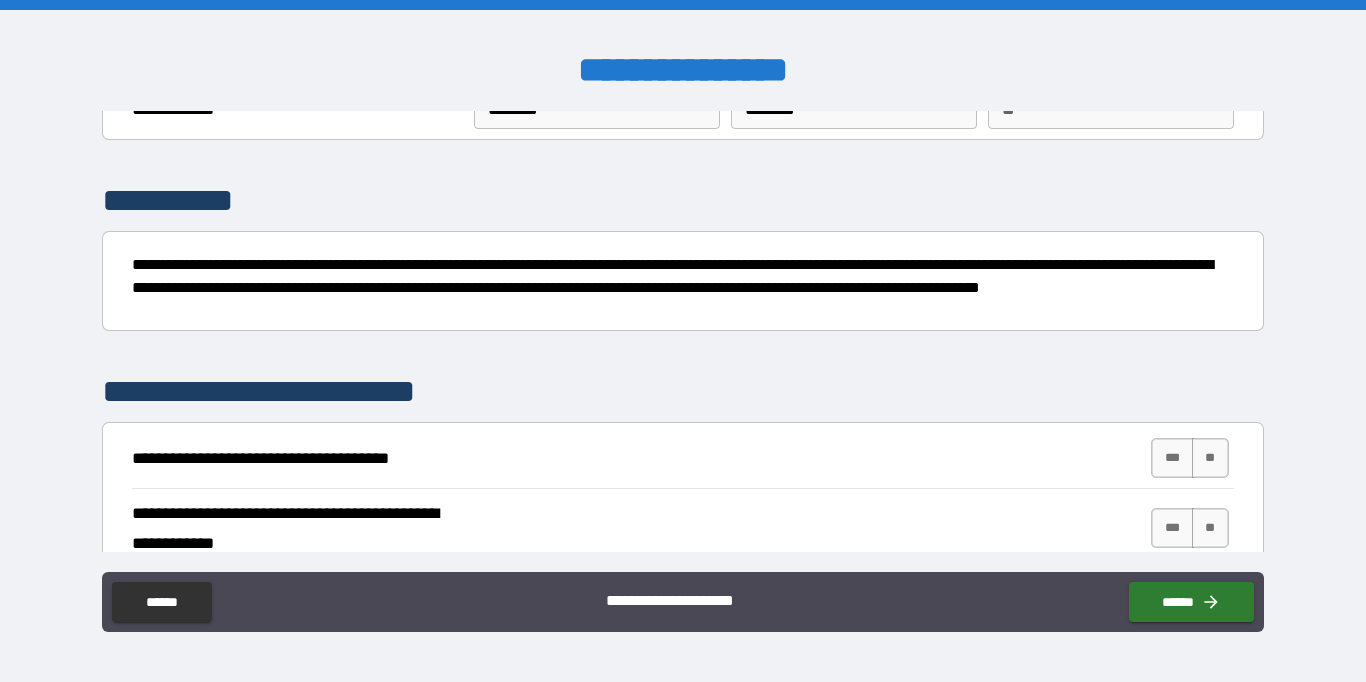 scroll, scrollTop: 191, scrollLeft: 0, axis: vertical 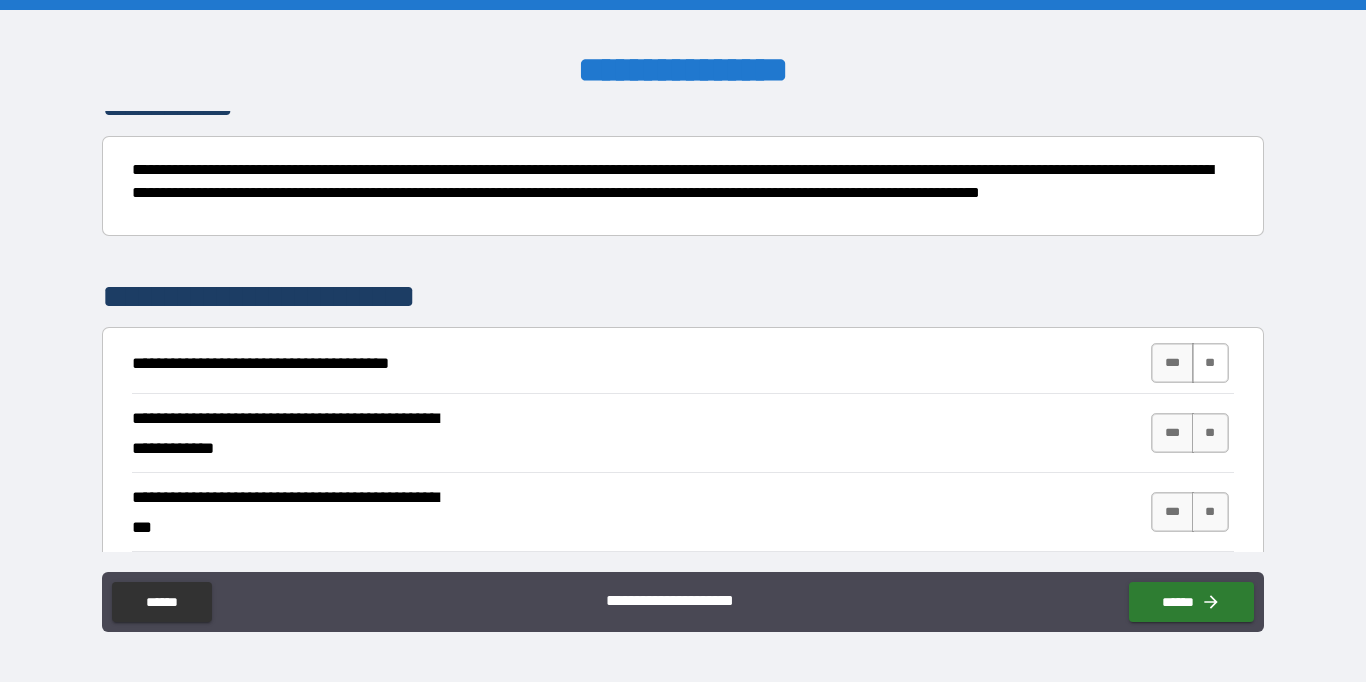 click on "**" at bounding box center [1210, 363] 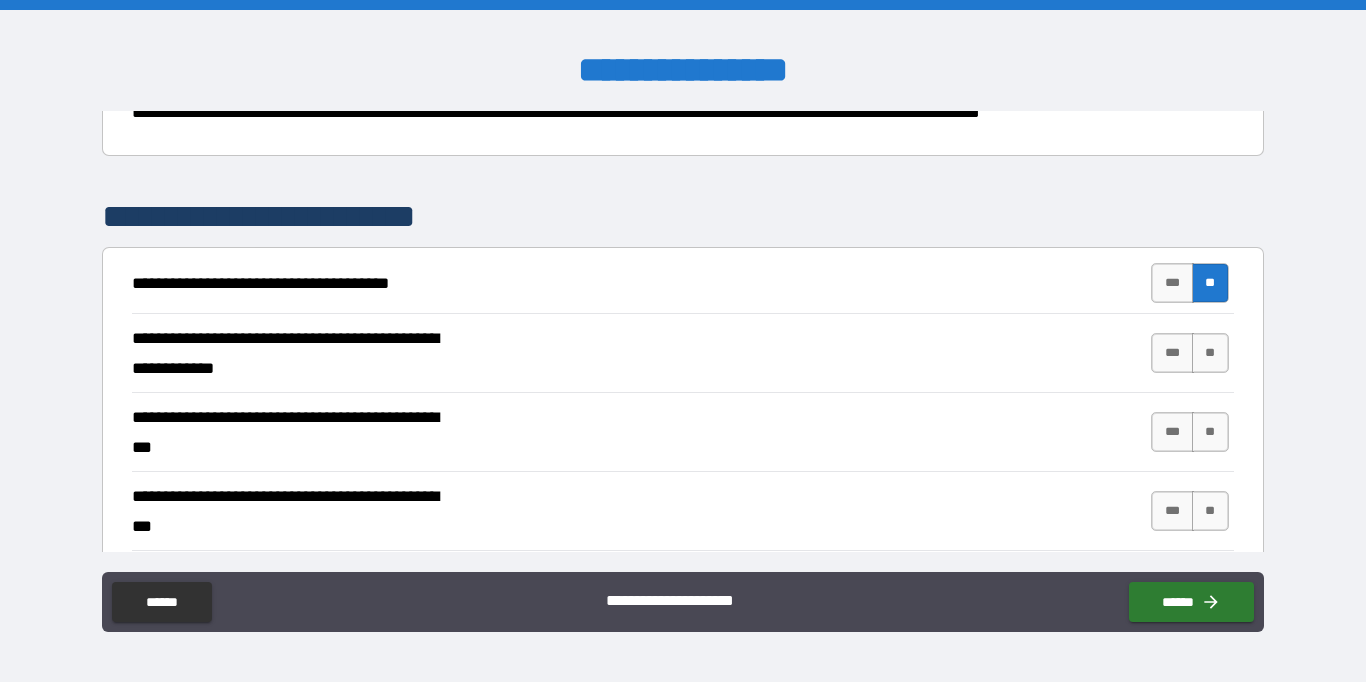 scroll, scrollTop: 280, scrollLeft: 0, axis: vertical 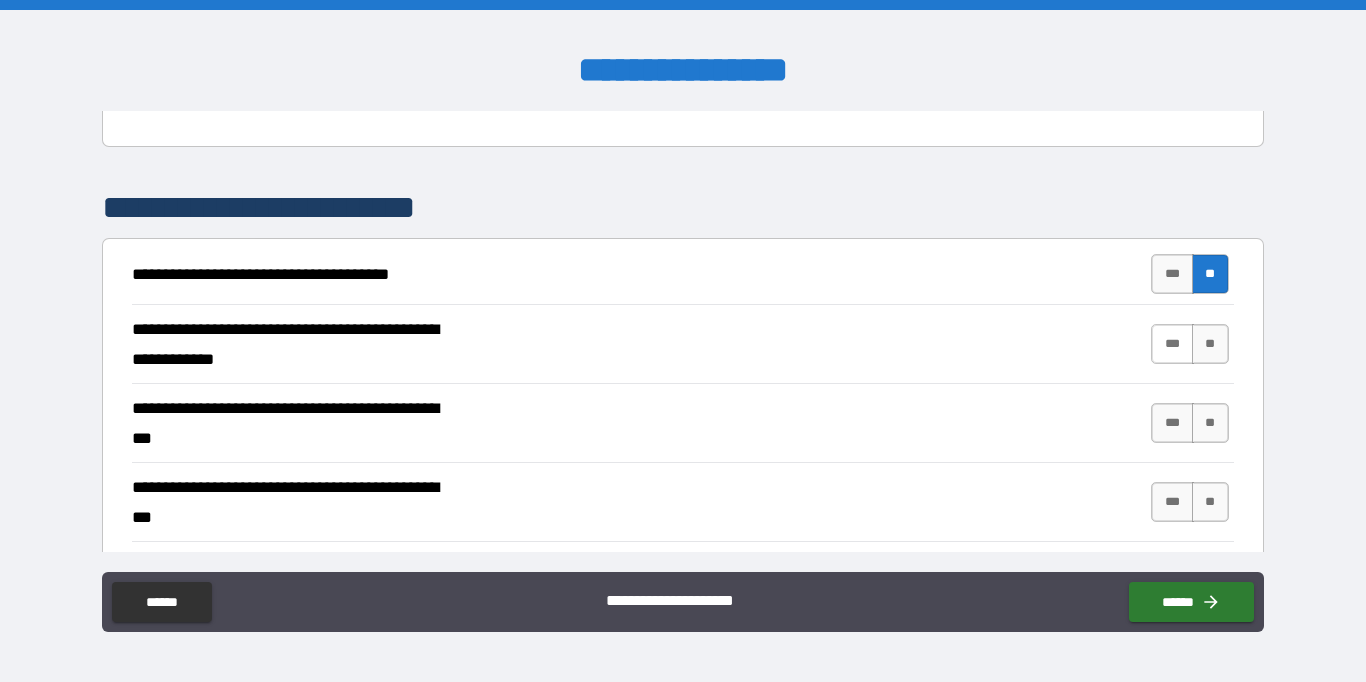 click on "***" at bounding box center (1172, 344) 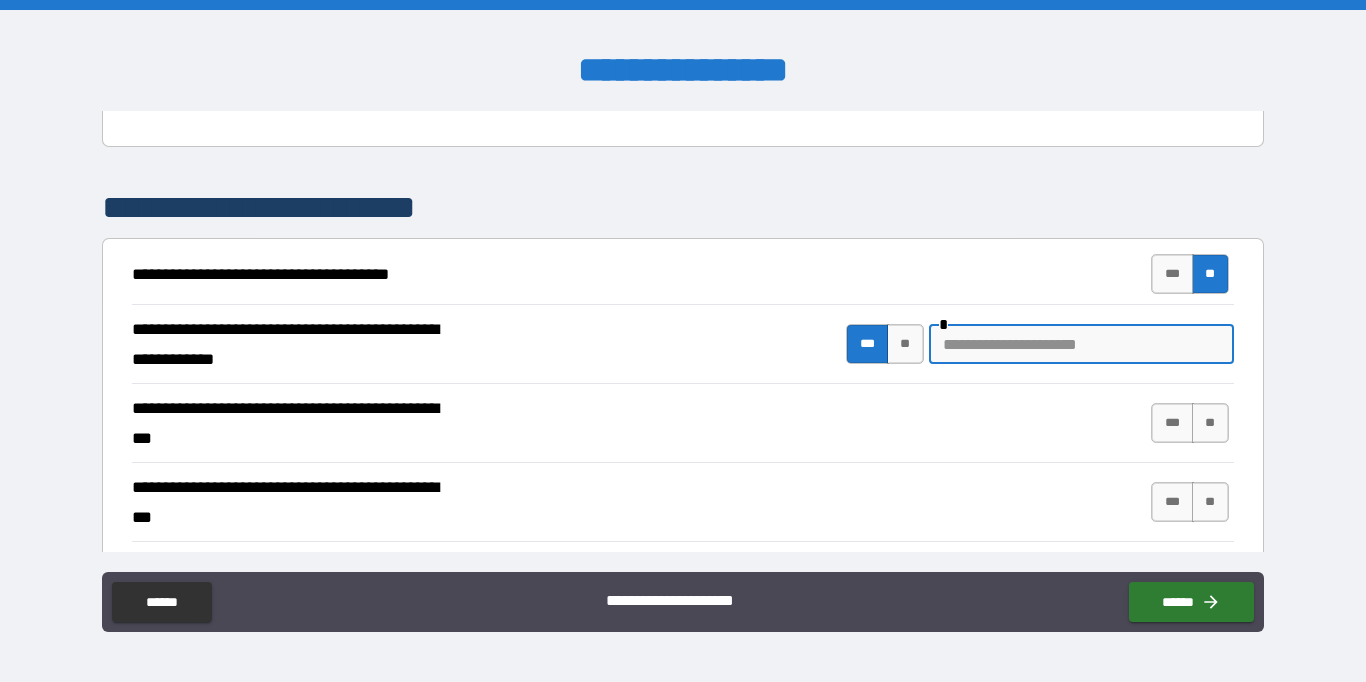 click at bounding box center [1081, 344] 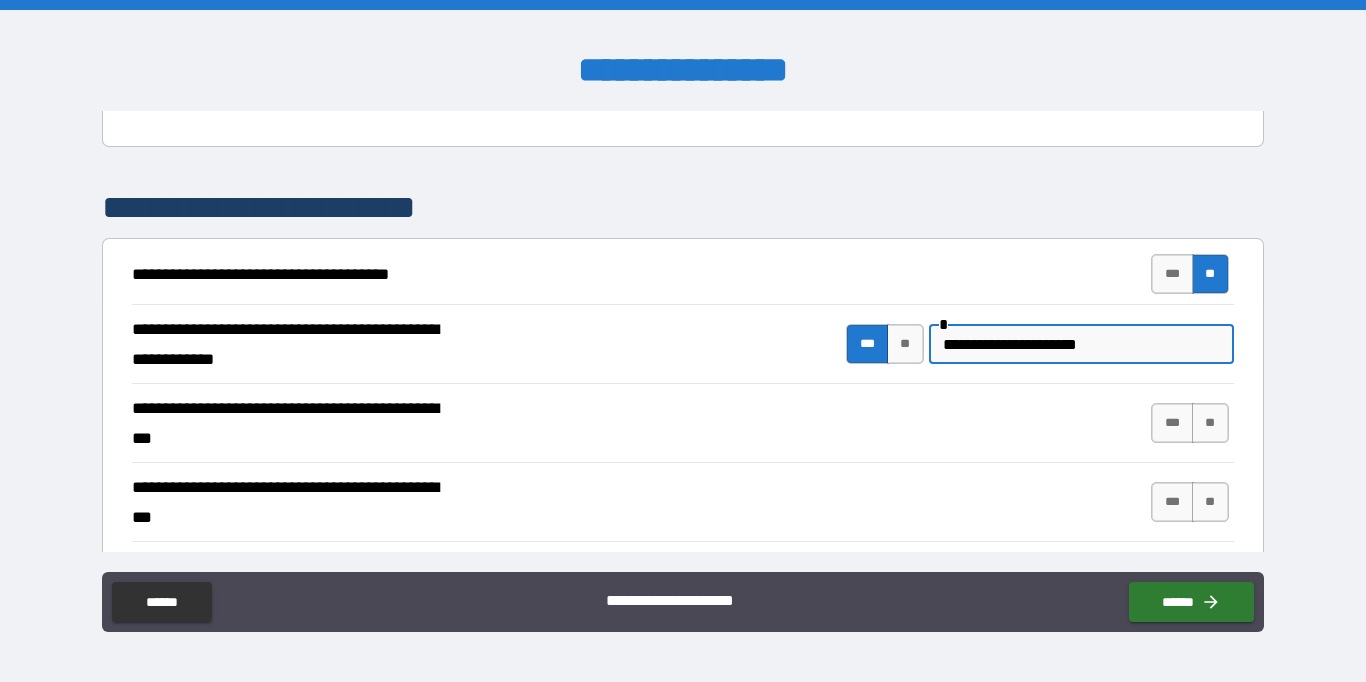 click on "**********" at bounding box center (1081, 344) 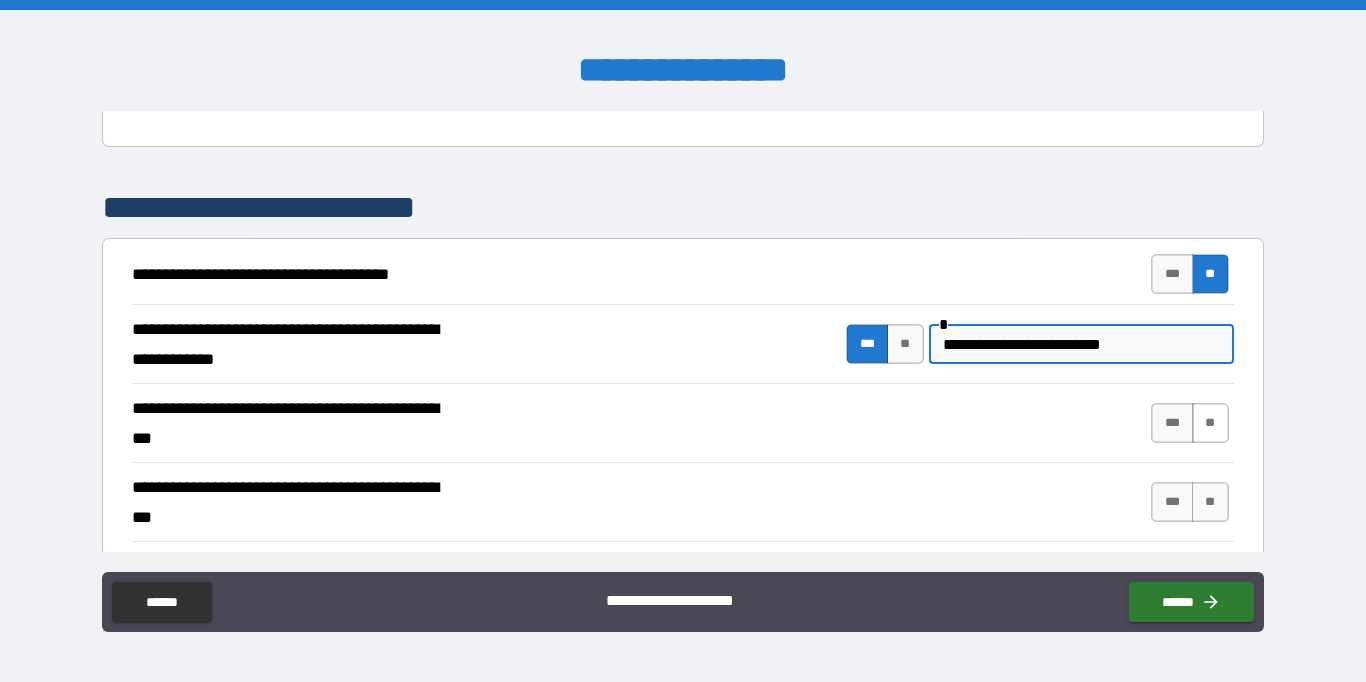 type on "**********" 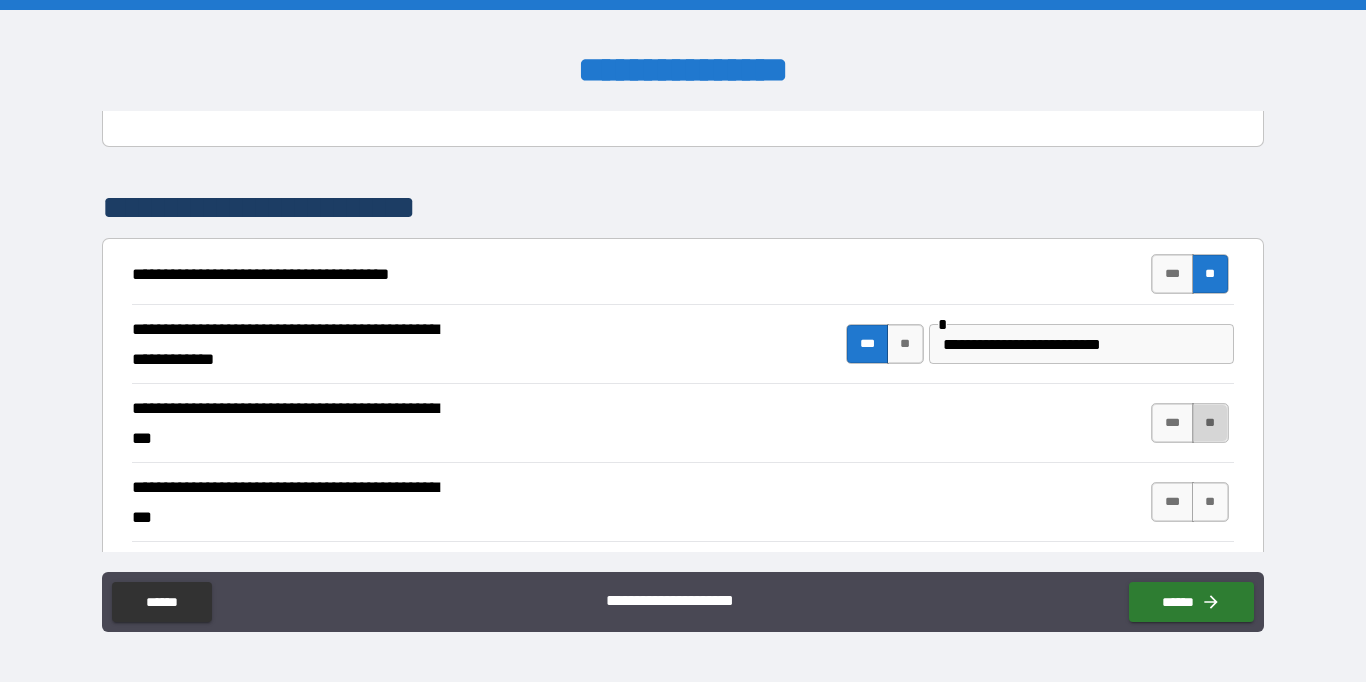 click on "**" at bounding box center (1210, 423) 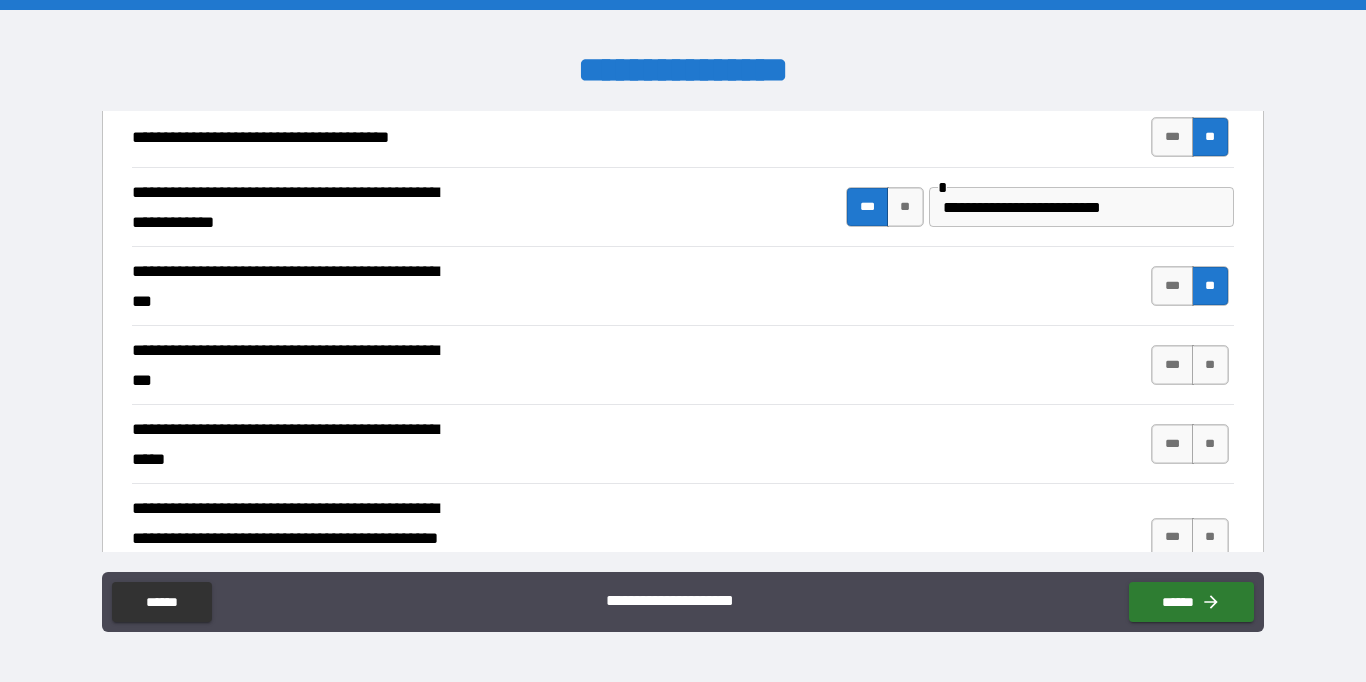 scroll, scrollTop: 441, scrollLeft: 0, axis: vertical 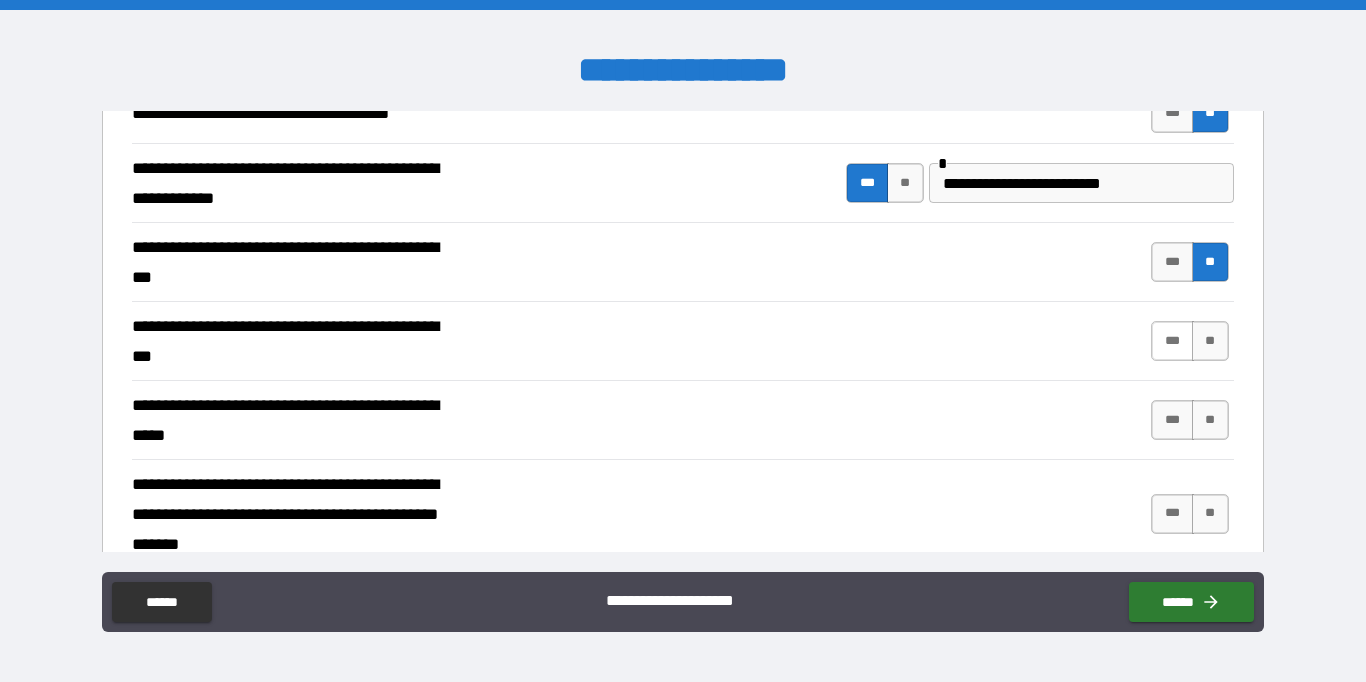 click on "***" at bounding box center [1172, 341] 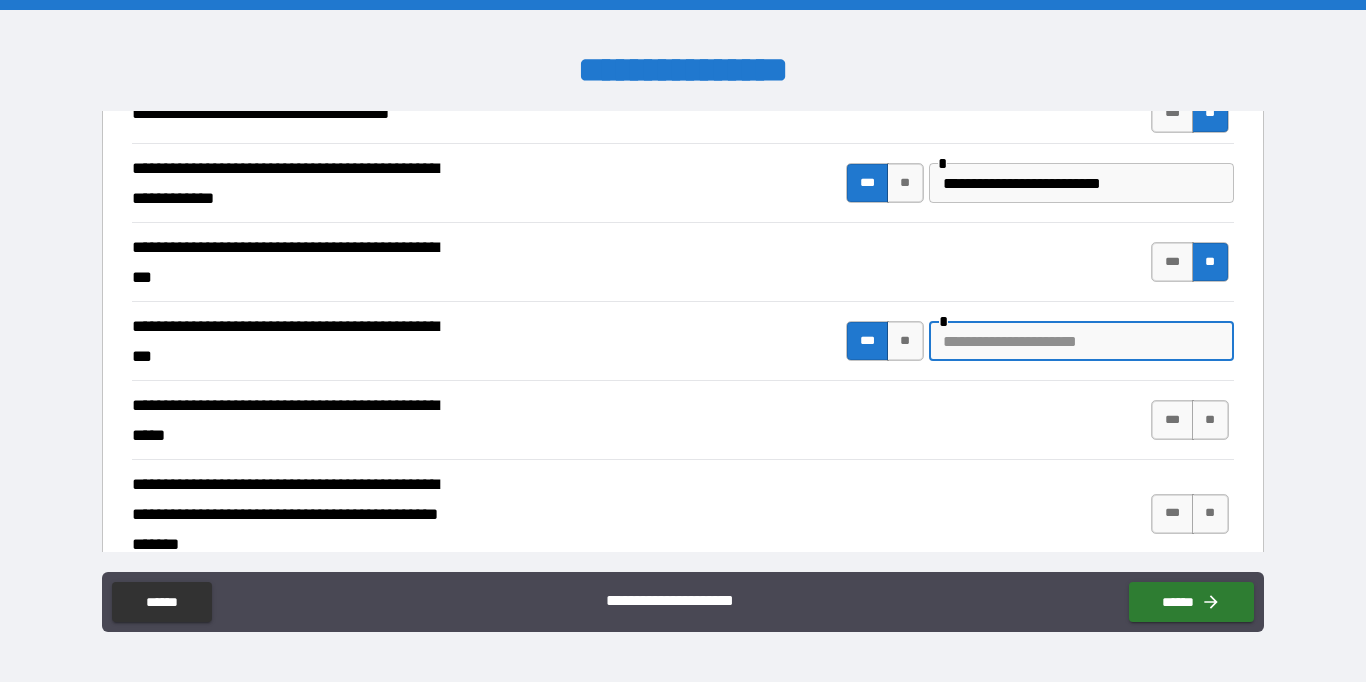 click at bounding box center [1081, 341] 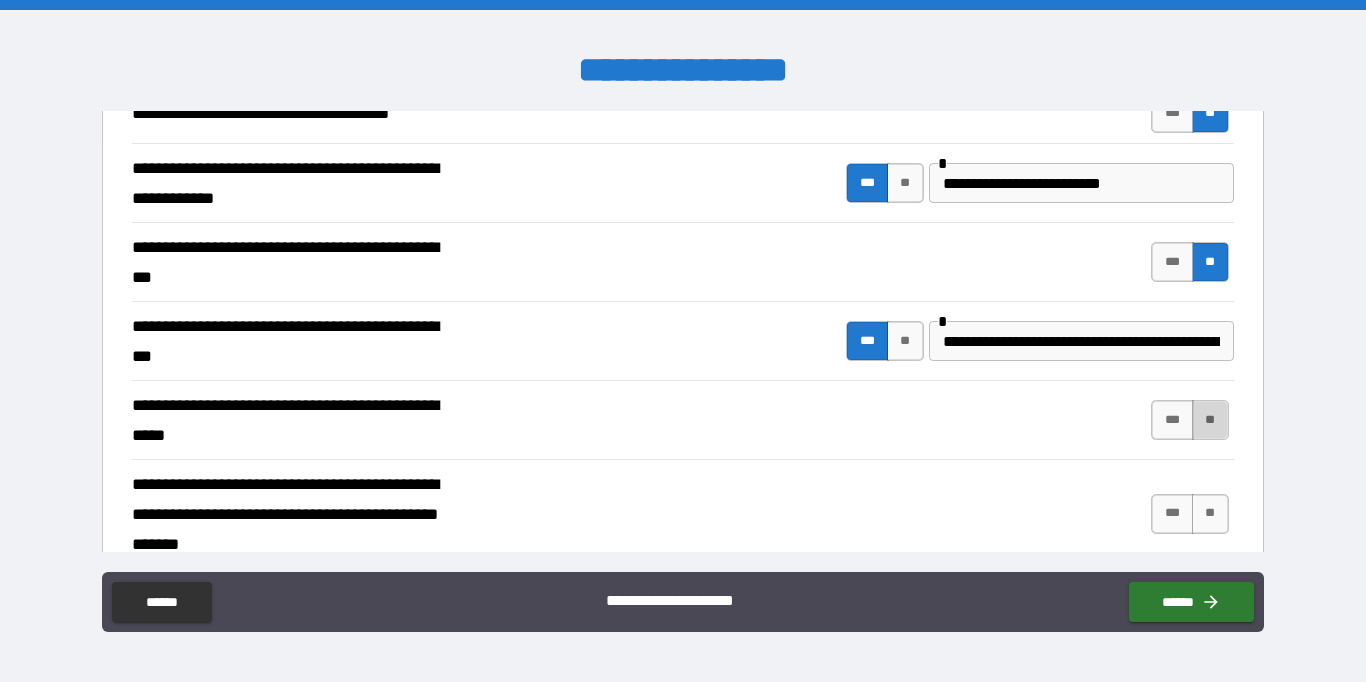 click on "**" at bounding box center (1210, 420) 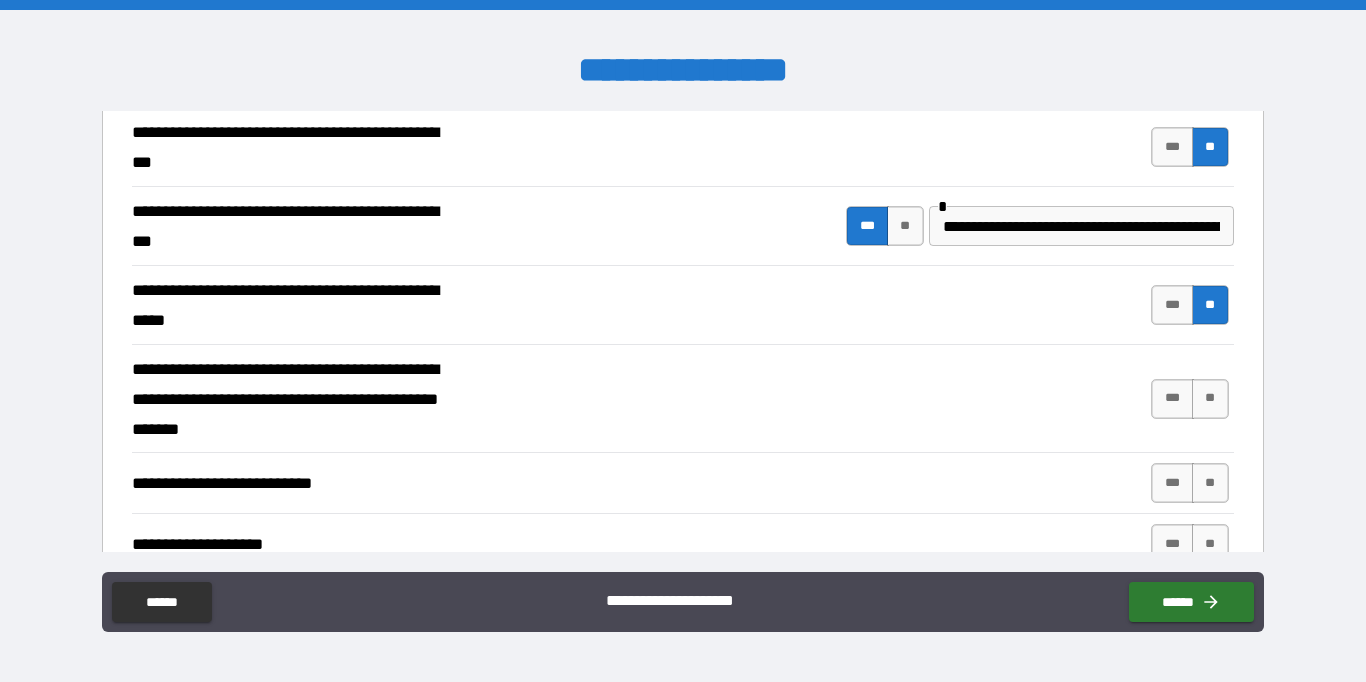 scroll, scrollTop: 559, scrollLeft: 0, axis: vertical 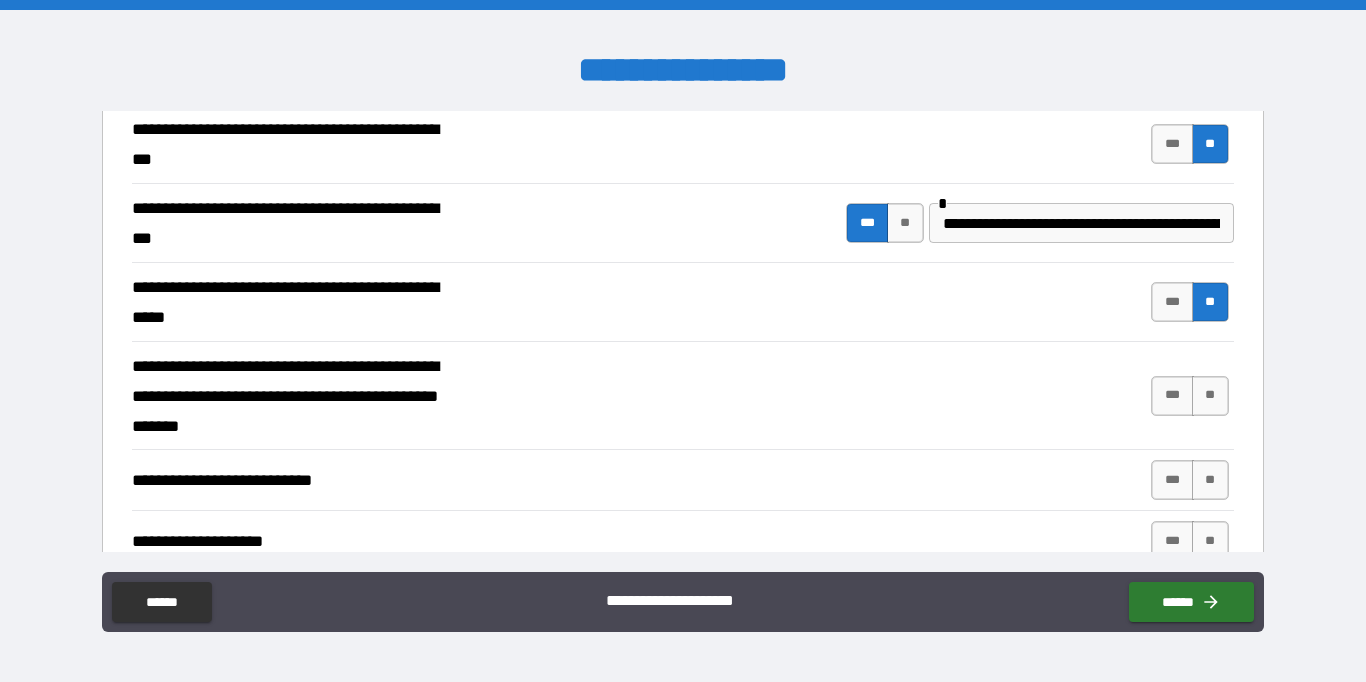 click on "**********" at bounding box center (1081, 223) 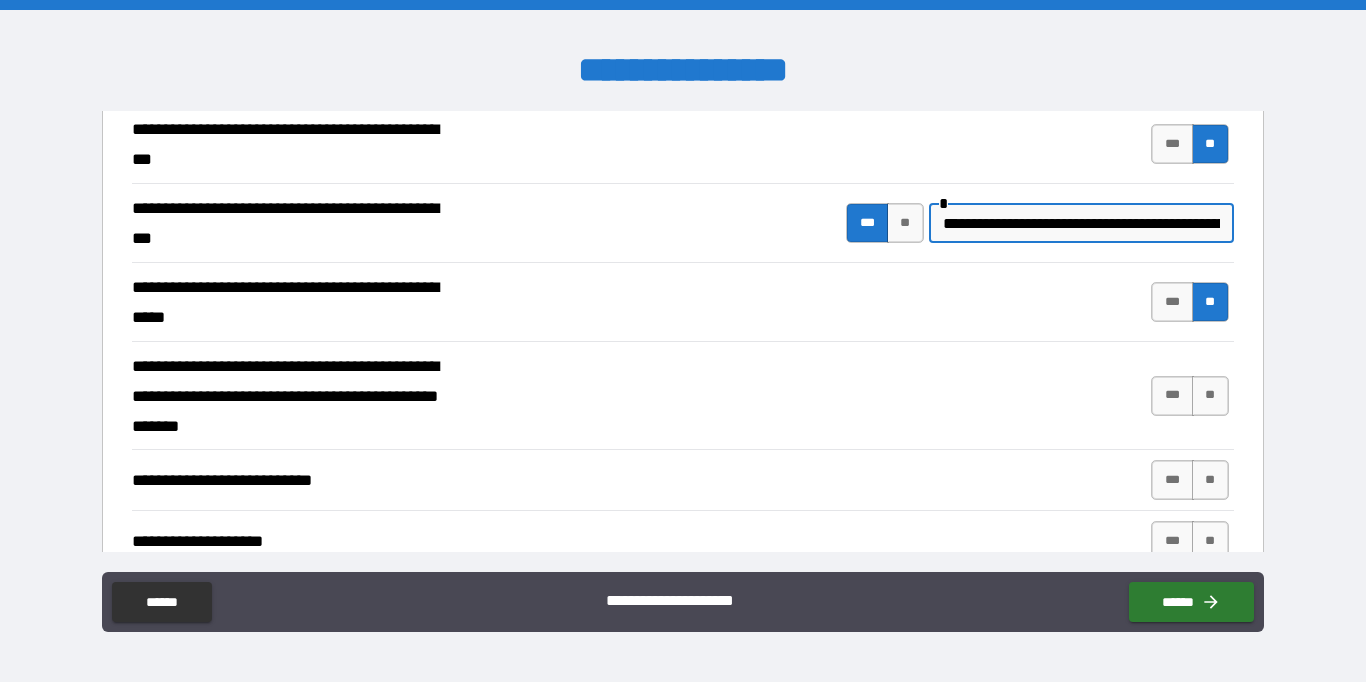 type on "**********" 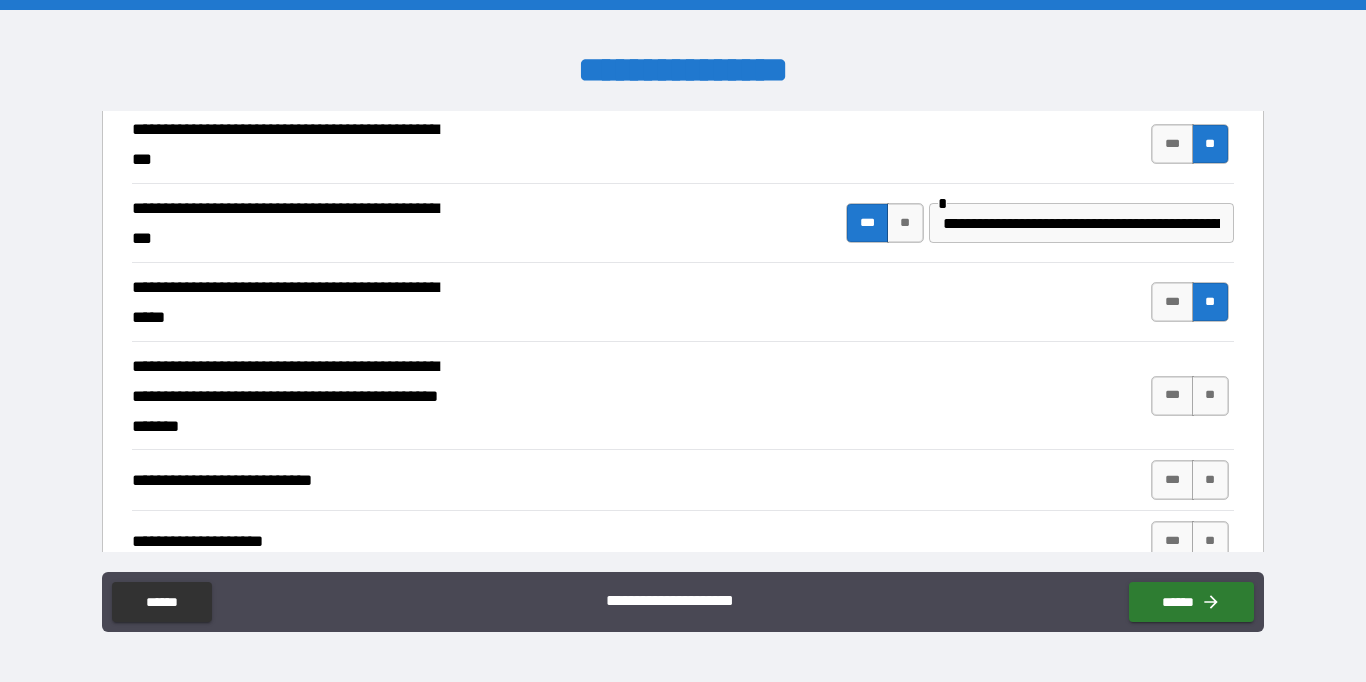 click on "**********" at bounding box center [682, 395] 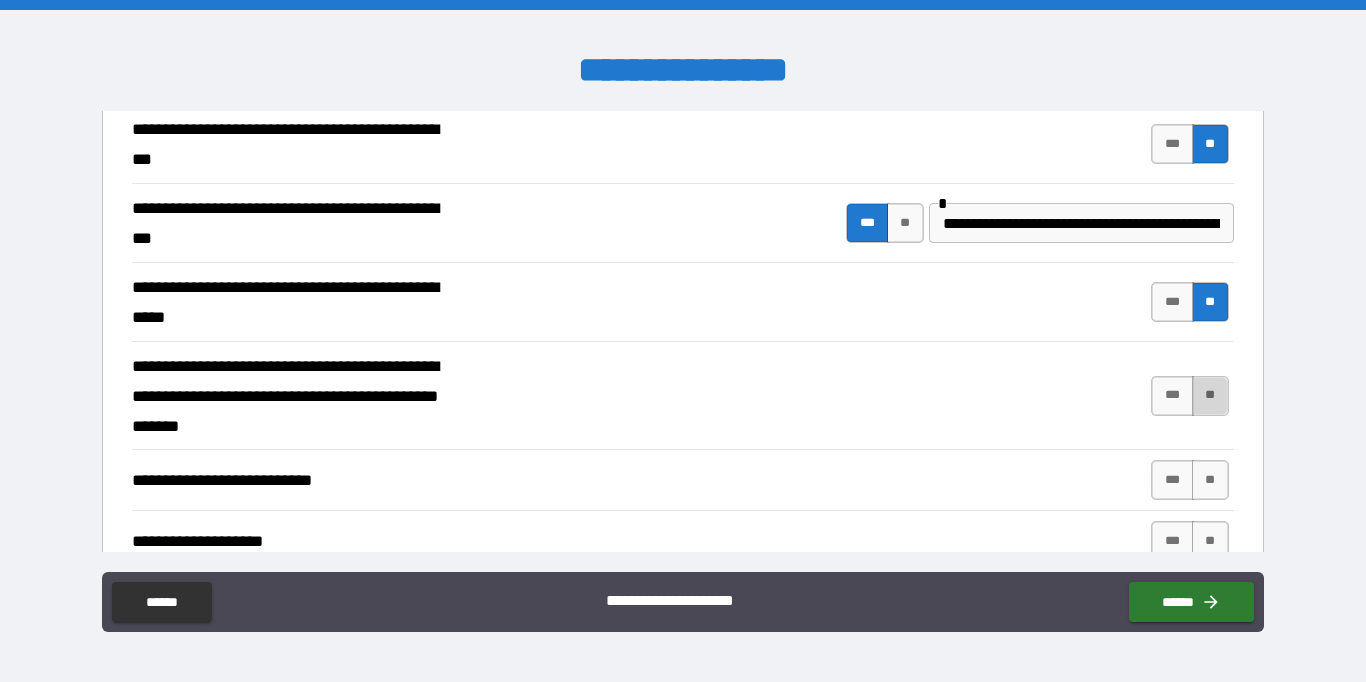 click on "**" at bounding box center [1210, 396] 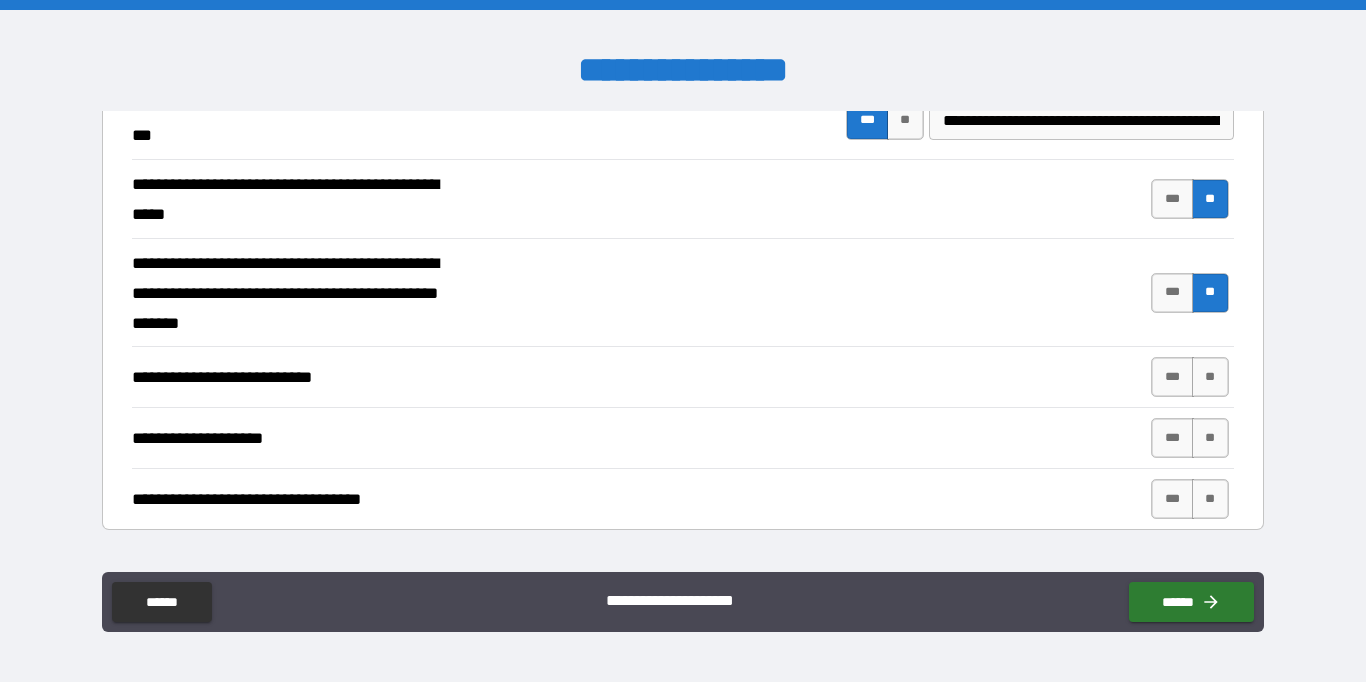 scroll, scrollTop: 672, scrollLeft: 0, axis: vertical 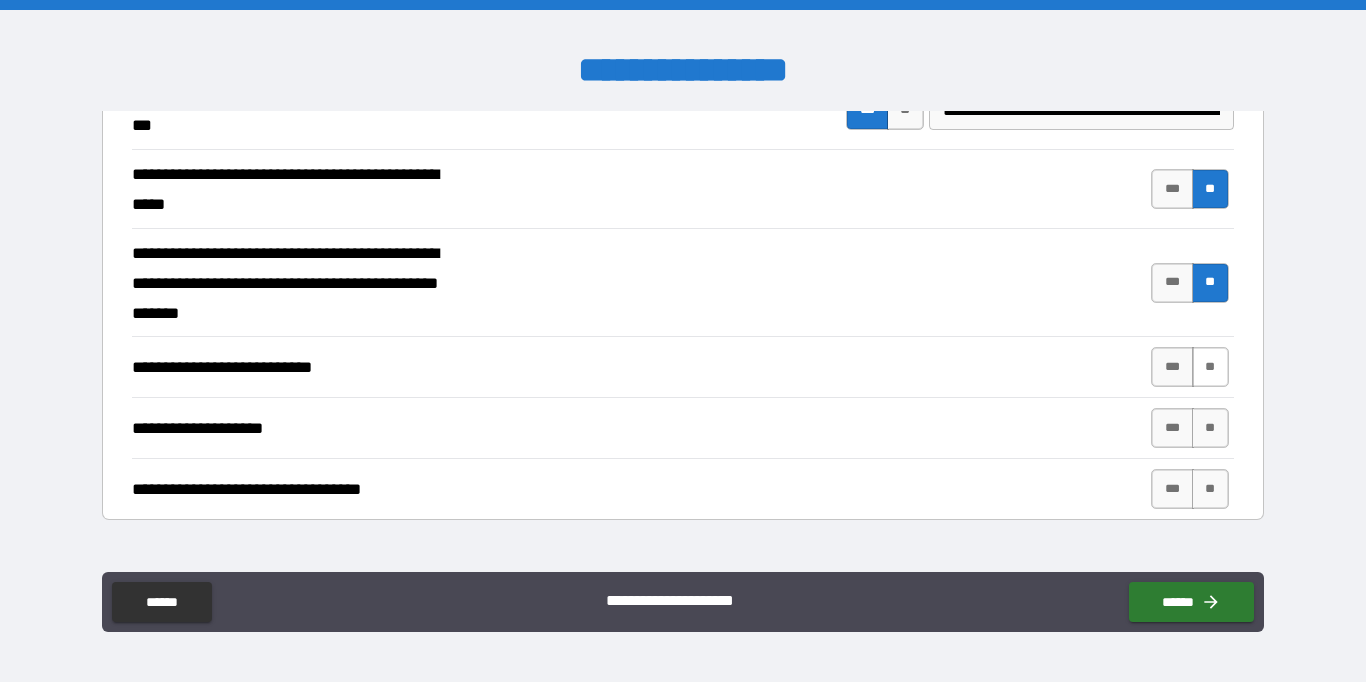 click on "**" at bounding box center (1210, 367) 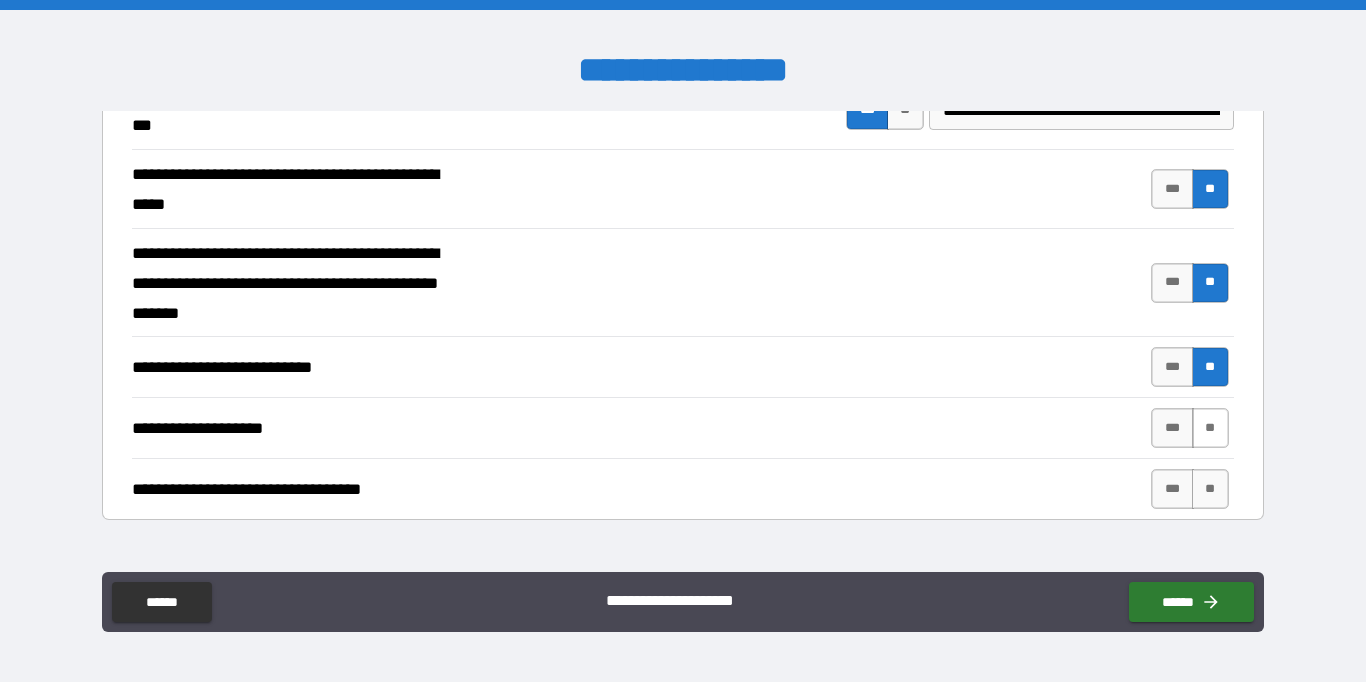 click on "**" at bounding box center (1210, 428) 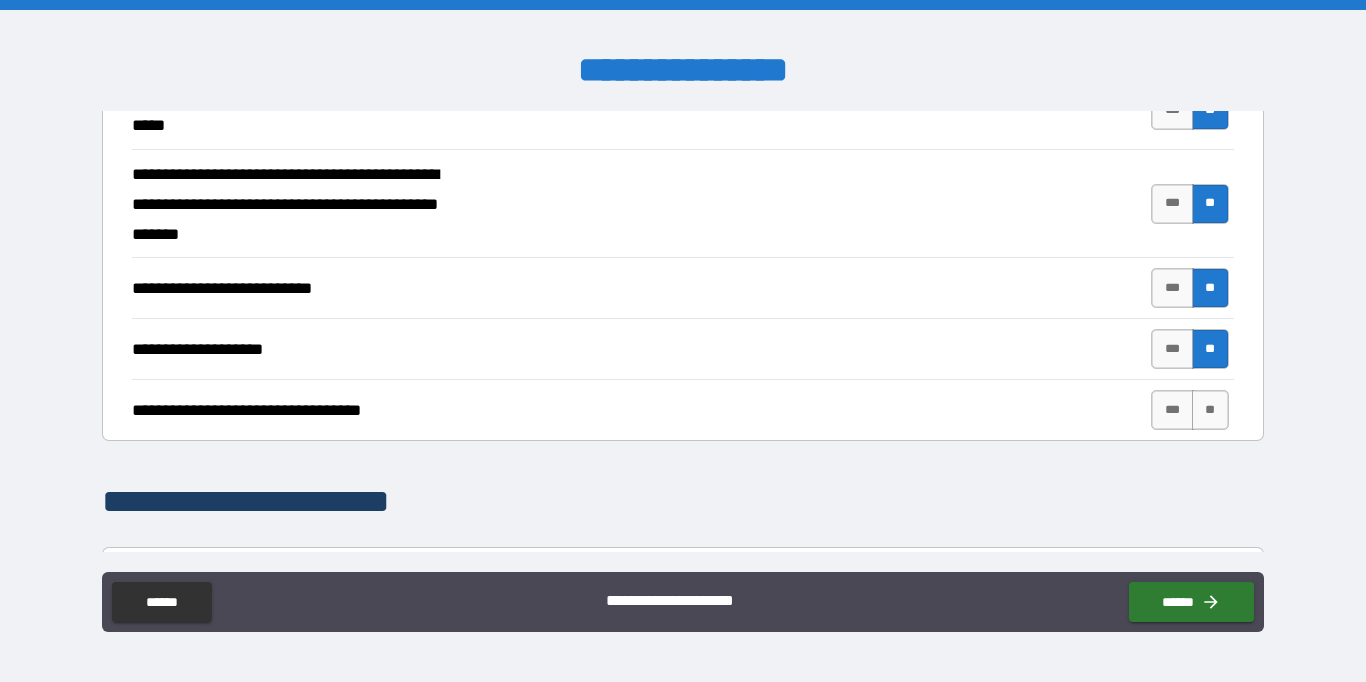 scroll, scrollTop: 752, scrollLeft: 0, axis: vertical 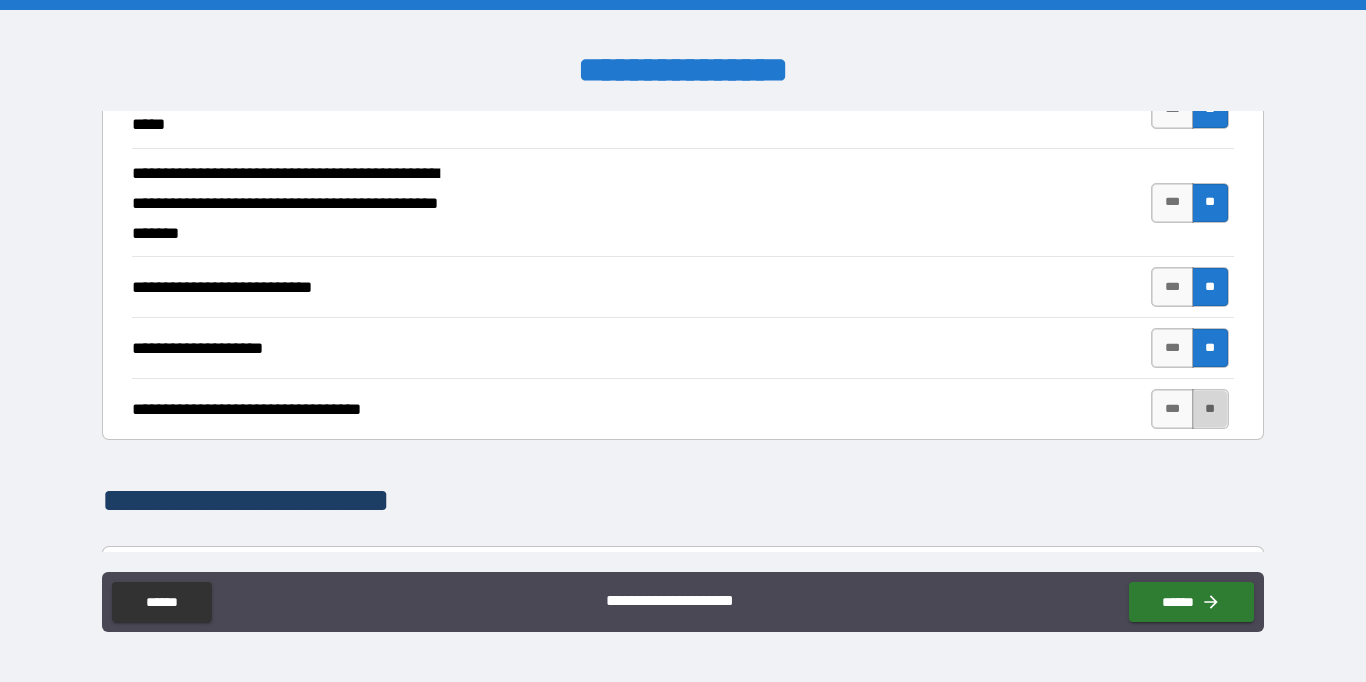 click on "**" at bounding box center [1210, 409] 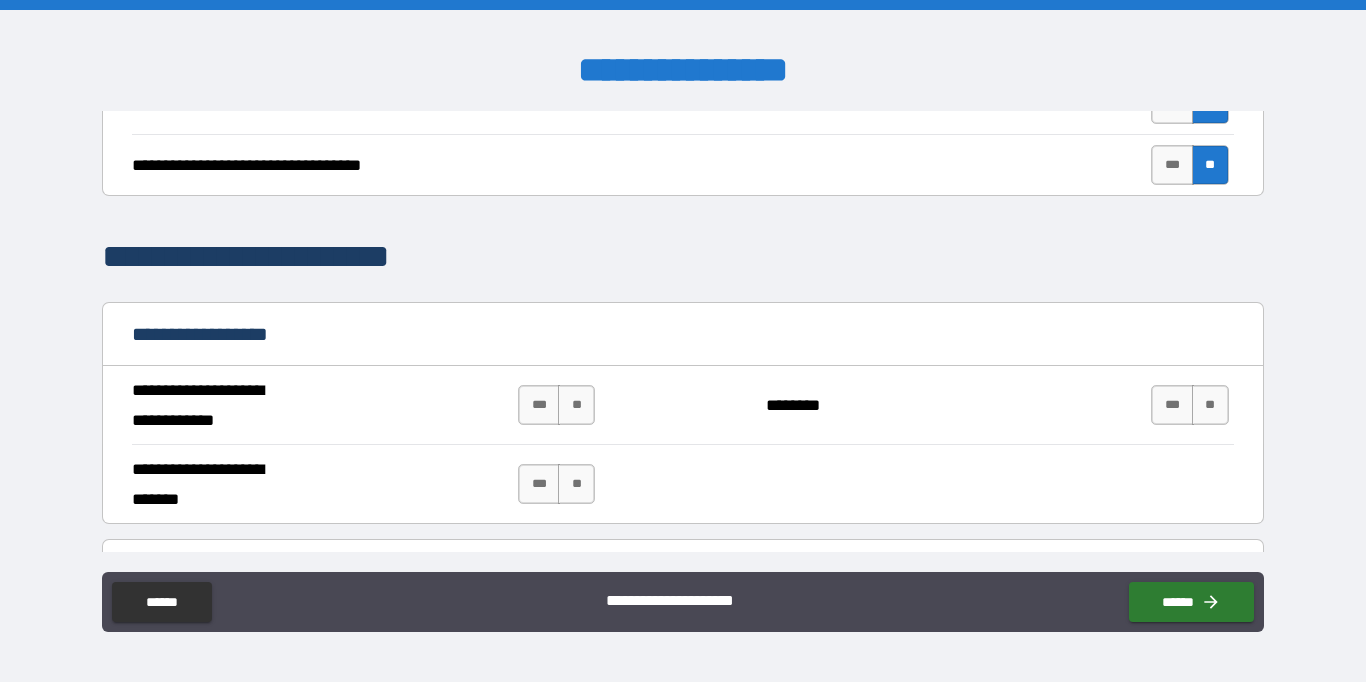 scroll, scrollTop: 1038, scrollLeft: 0, axis: vertical 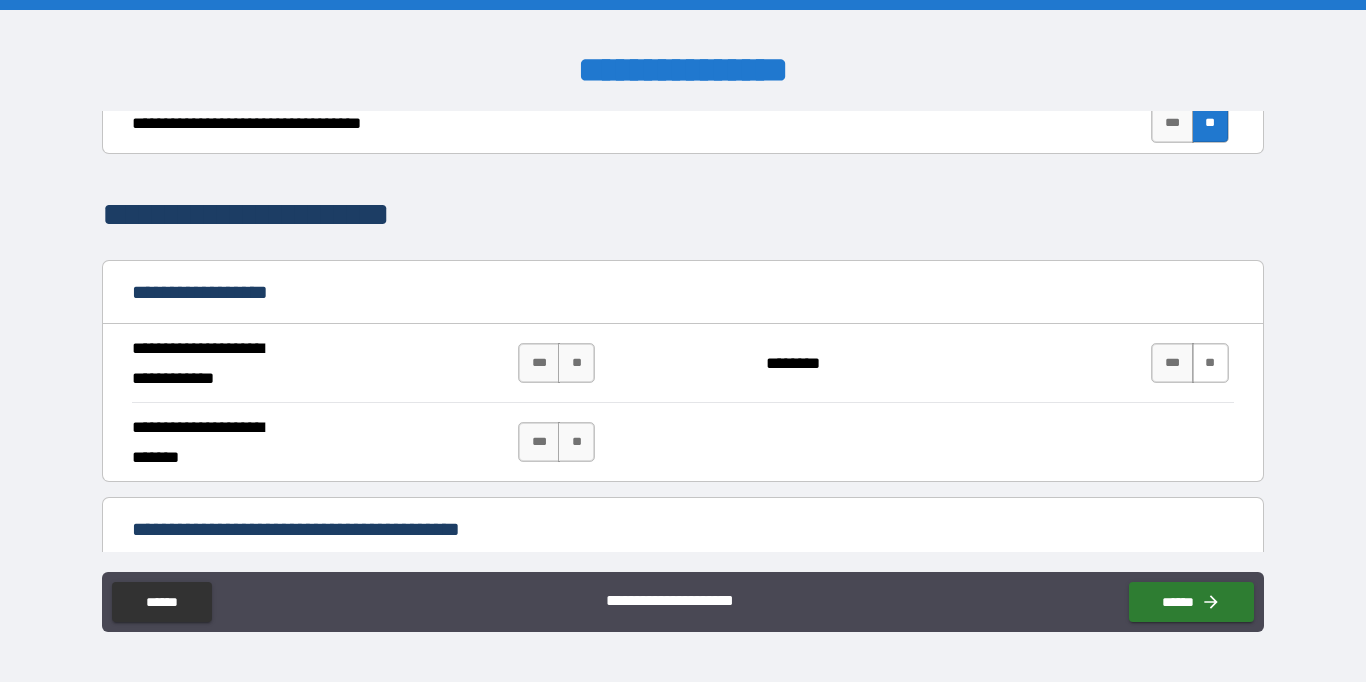 click on "**" at bounding box center (1210, 363) 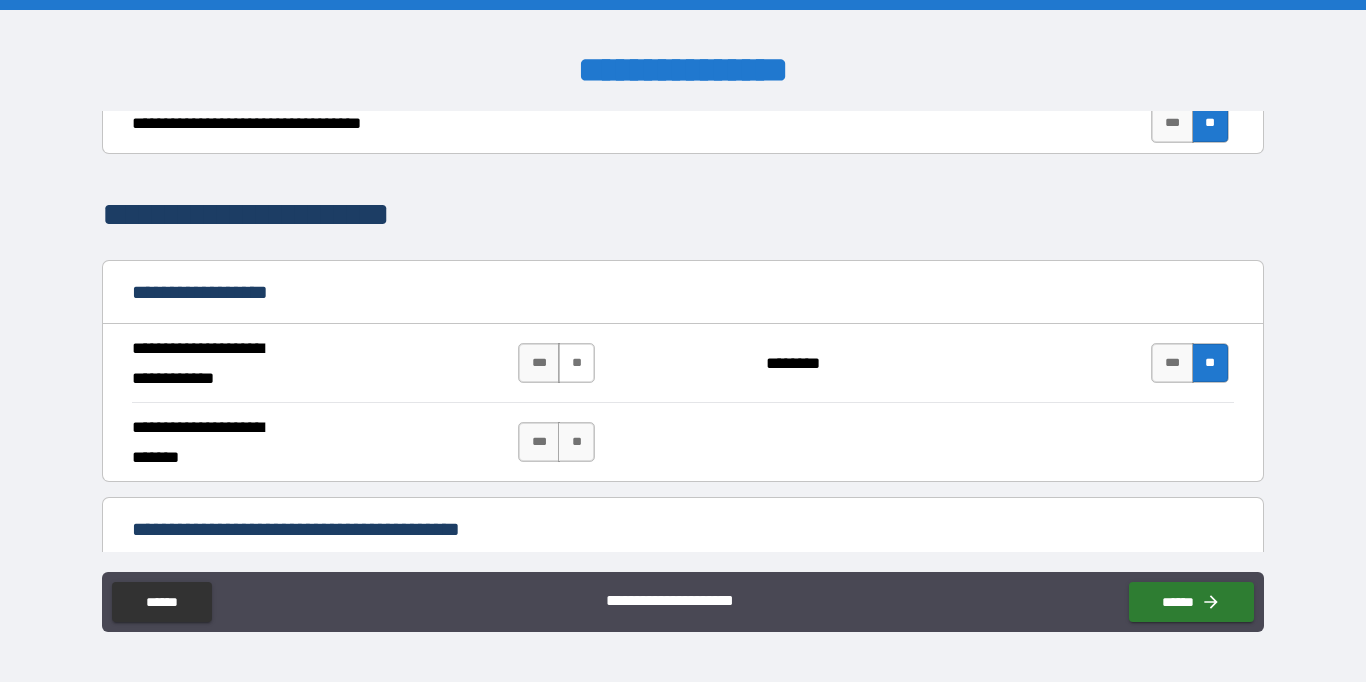 click on "**" at bounding box center [576, 363] 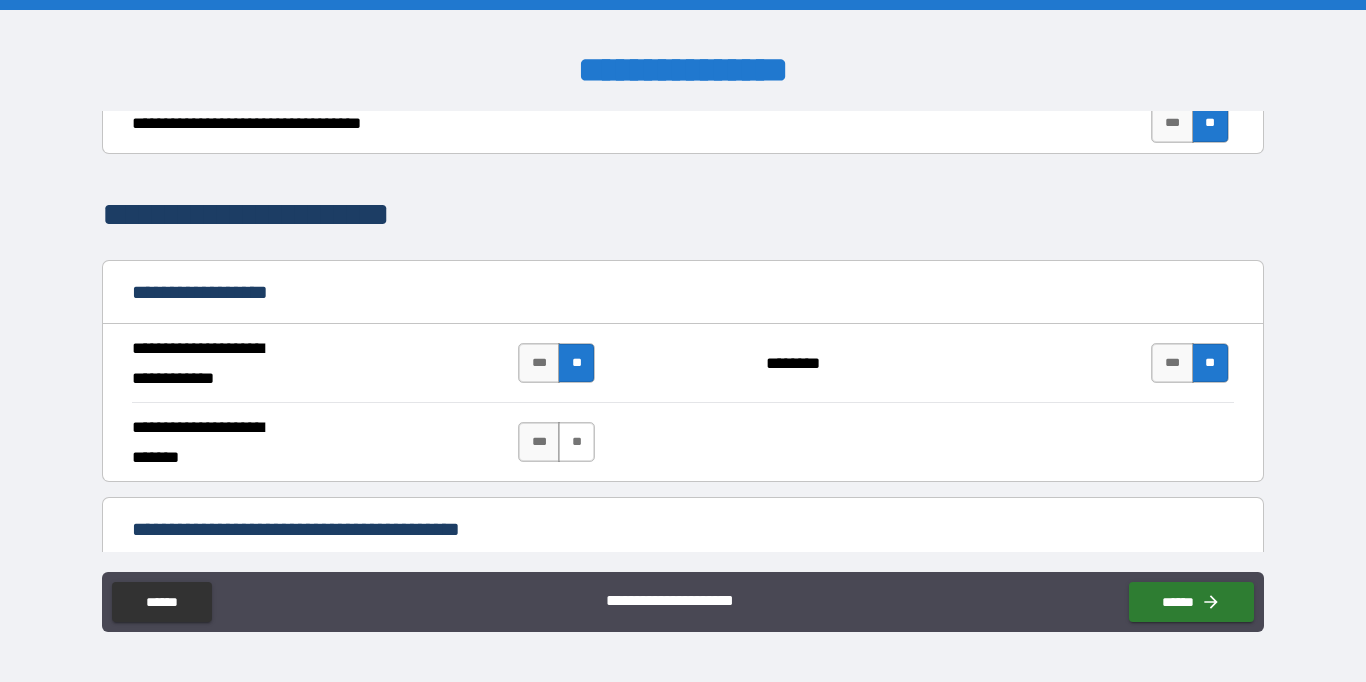 click on "**" at bounding box center (576, 442) 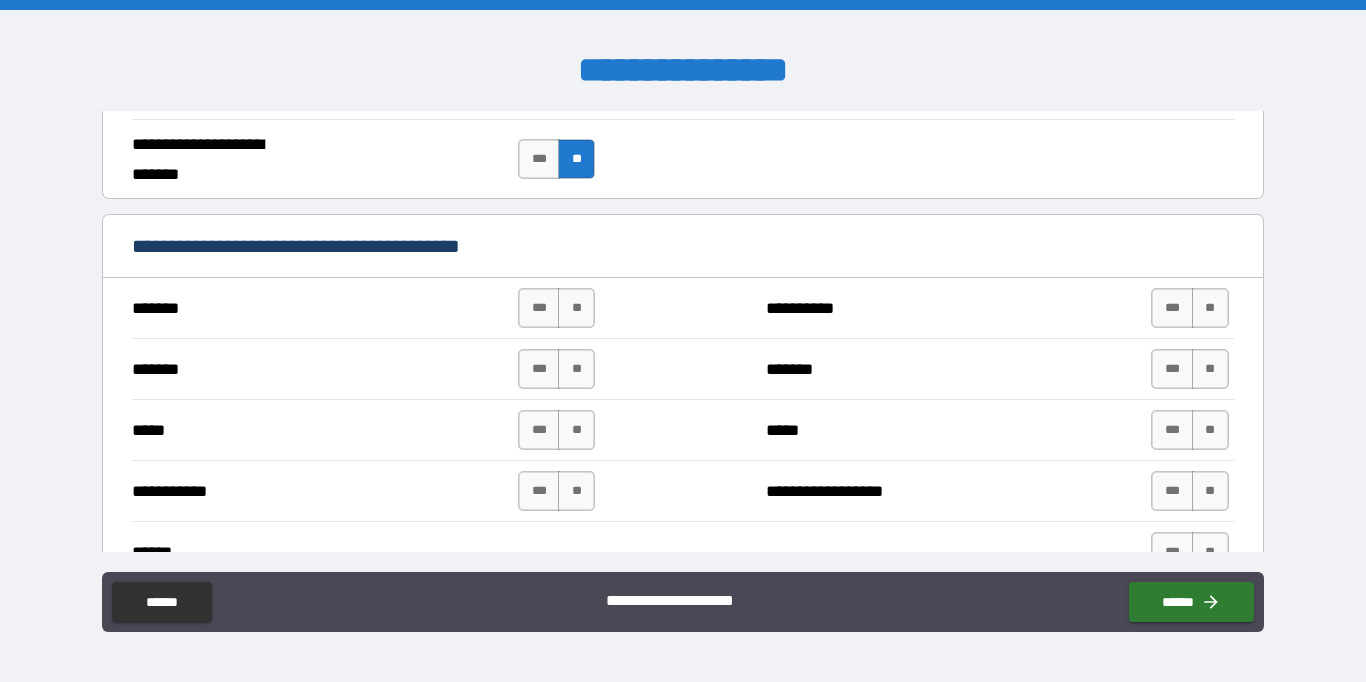 scroll, scrollTop: 1334, scrollLeft: 0, axis: vertical 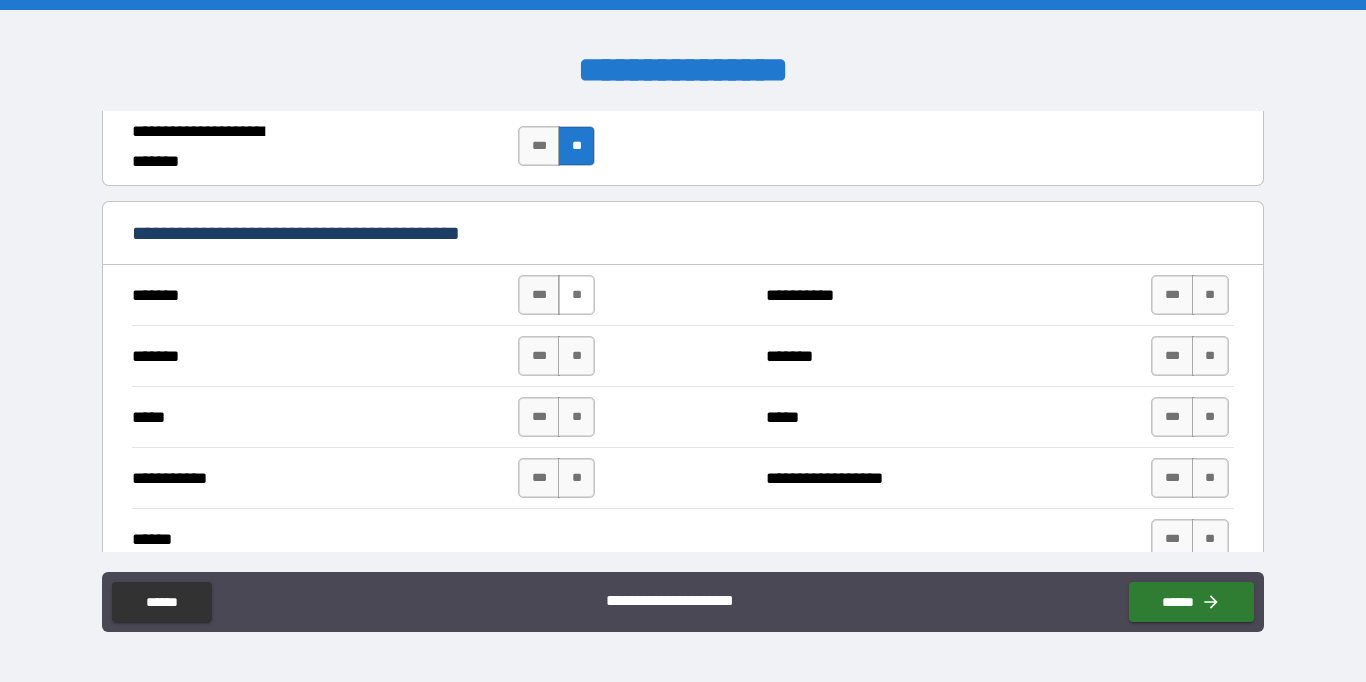 click on "**" at bounding box center [576, 295] 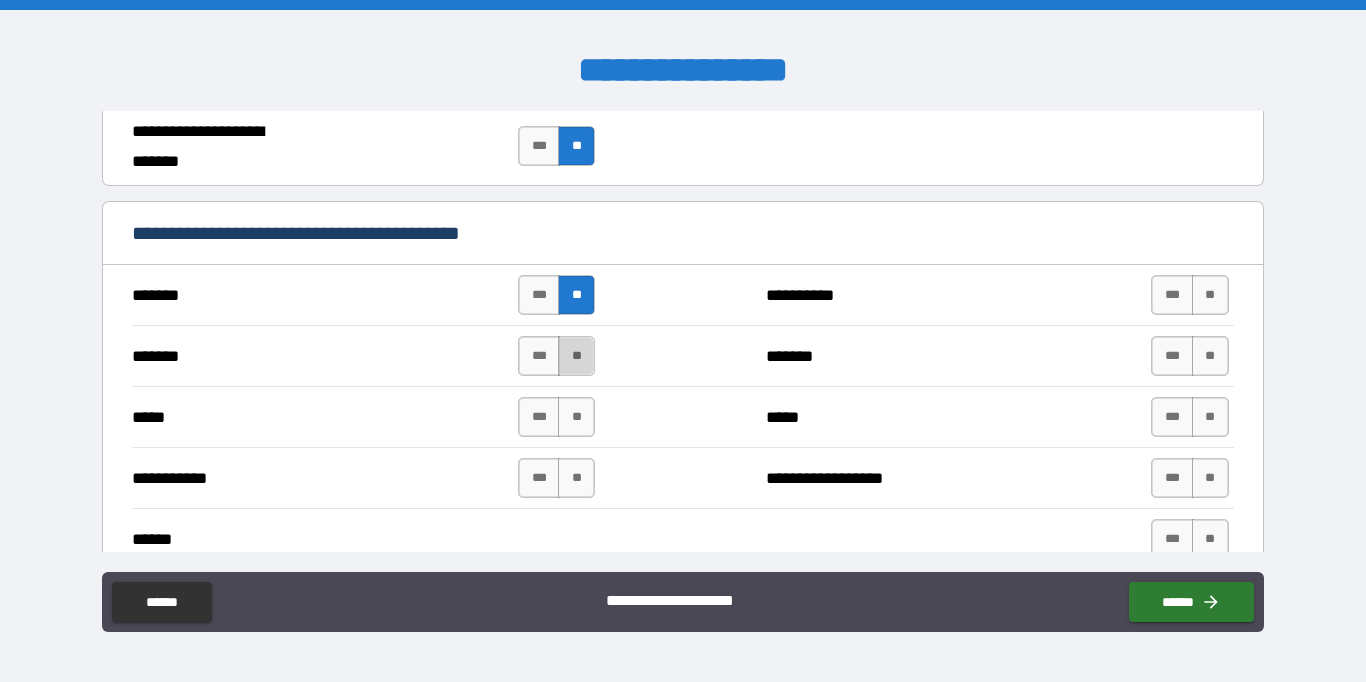 click on "**" at bounding box center (576, 356) 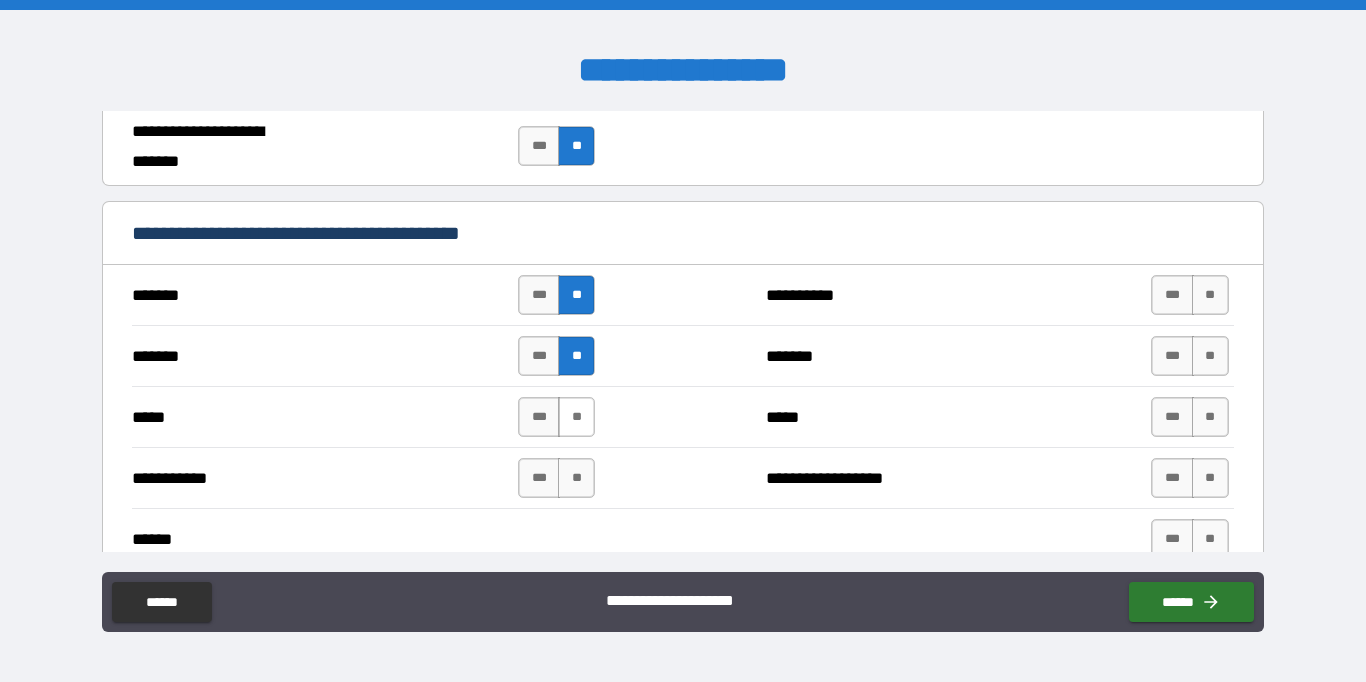 click on "**" at bounding box center (576, 417) 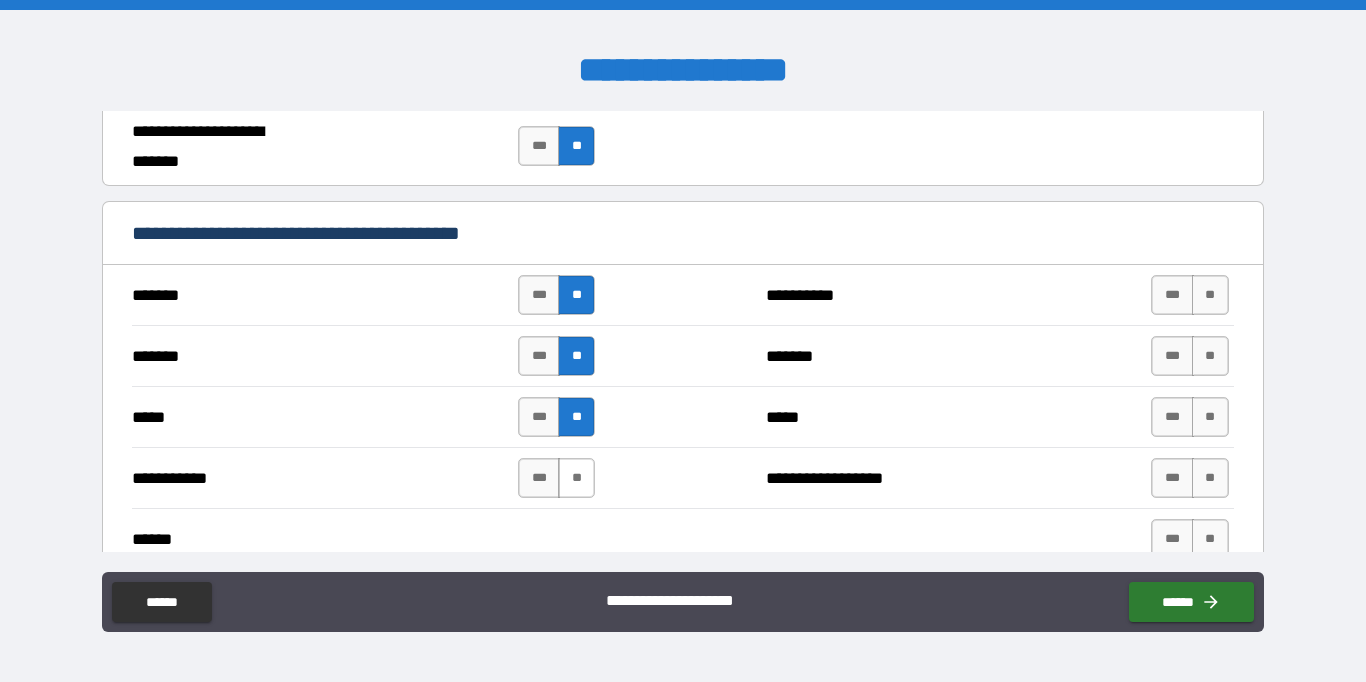 click on "**" at bounding box center [576, 478] 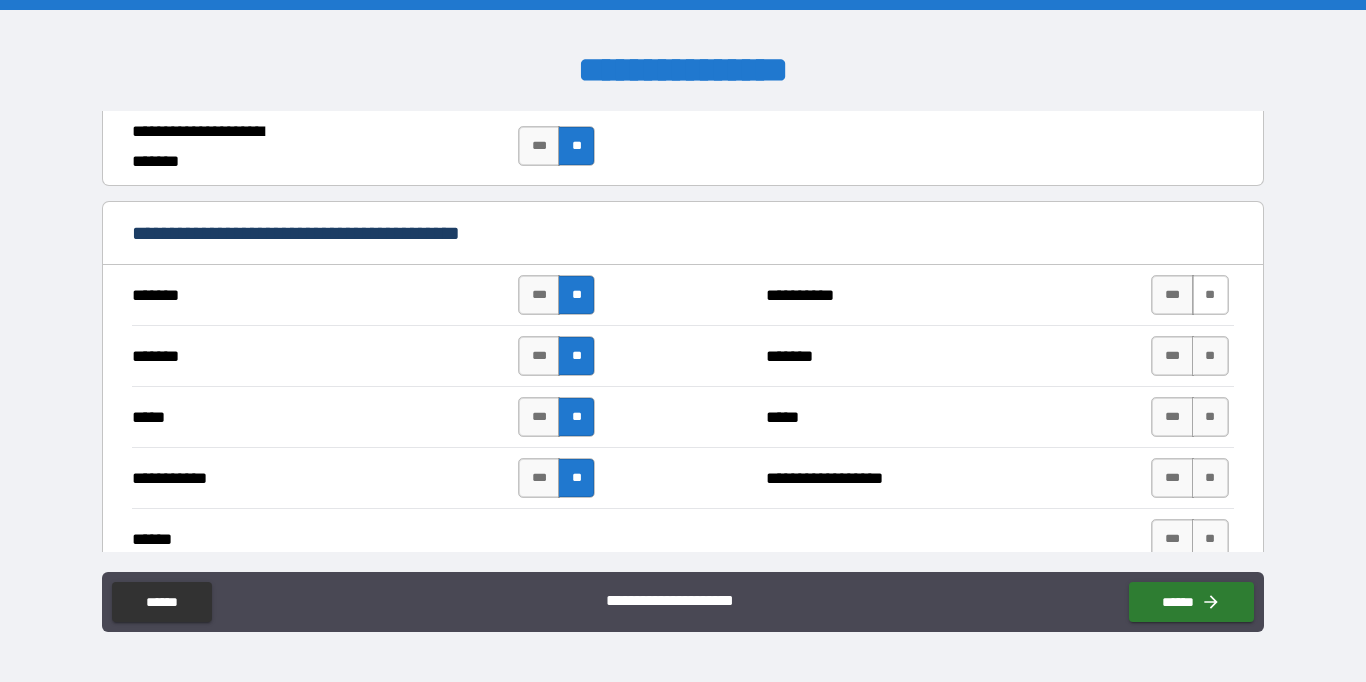 click on "**" at bounding box center (1210, 295) 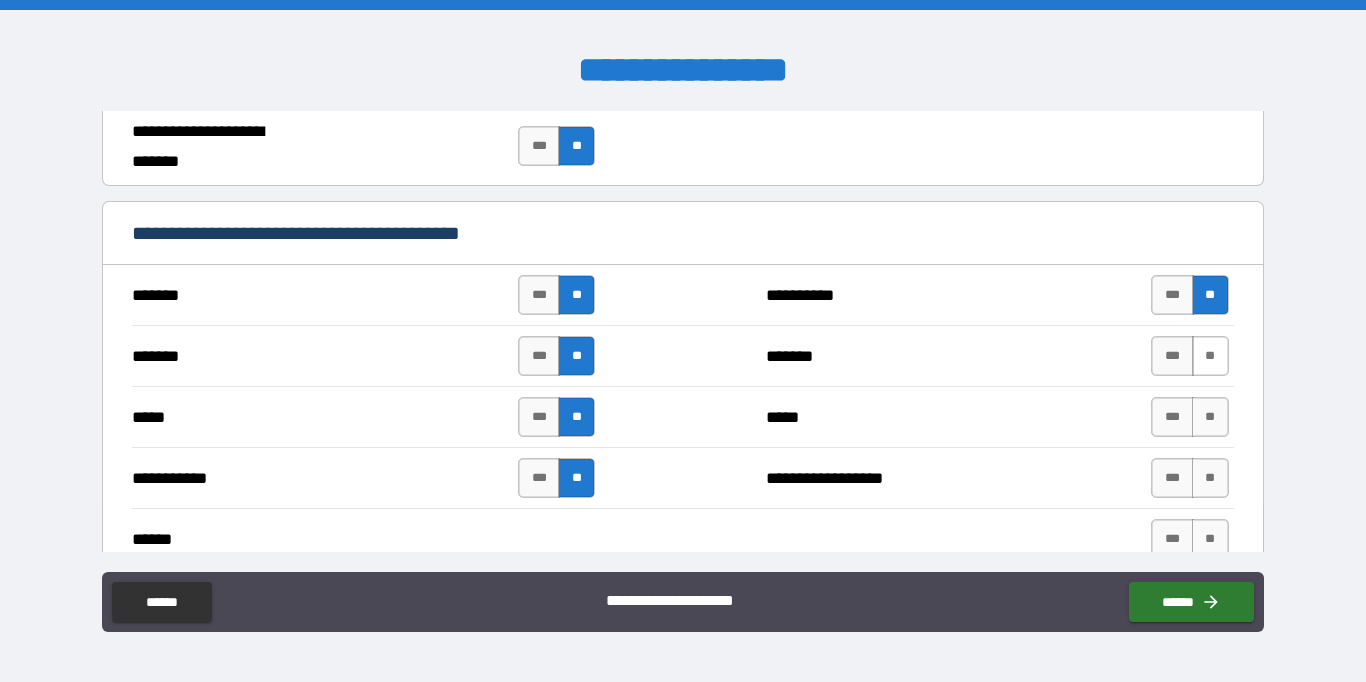 click on "**" at bounding box center (1210, 356) 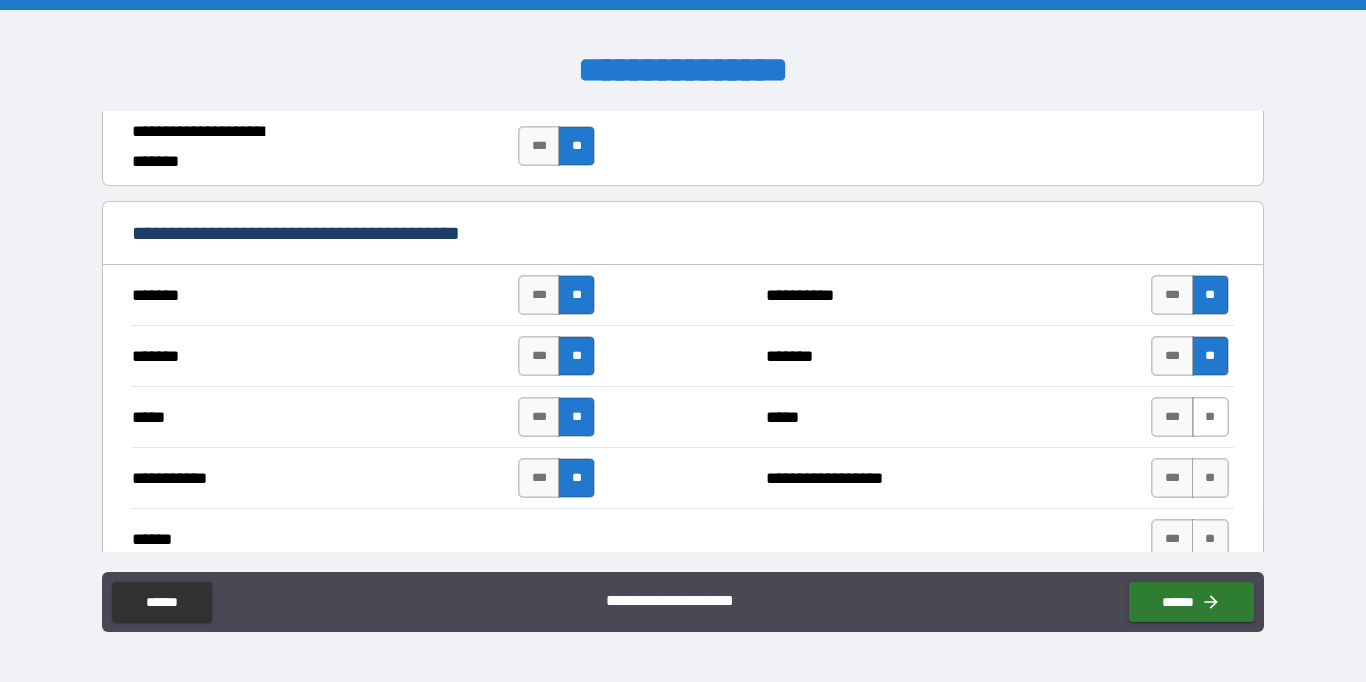 click on "**" at bounding box center [1210, 417] 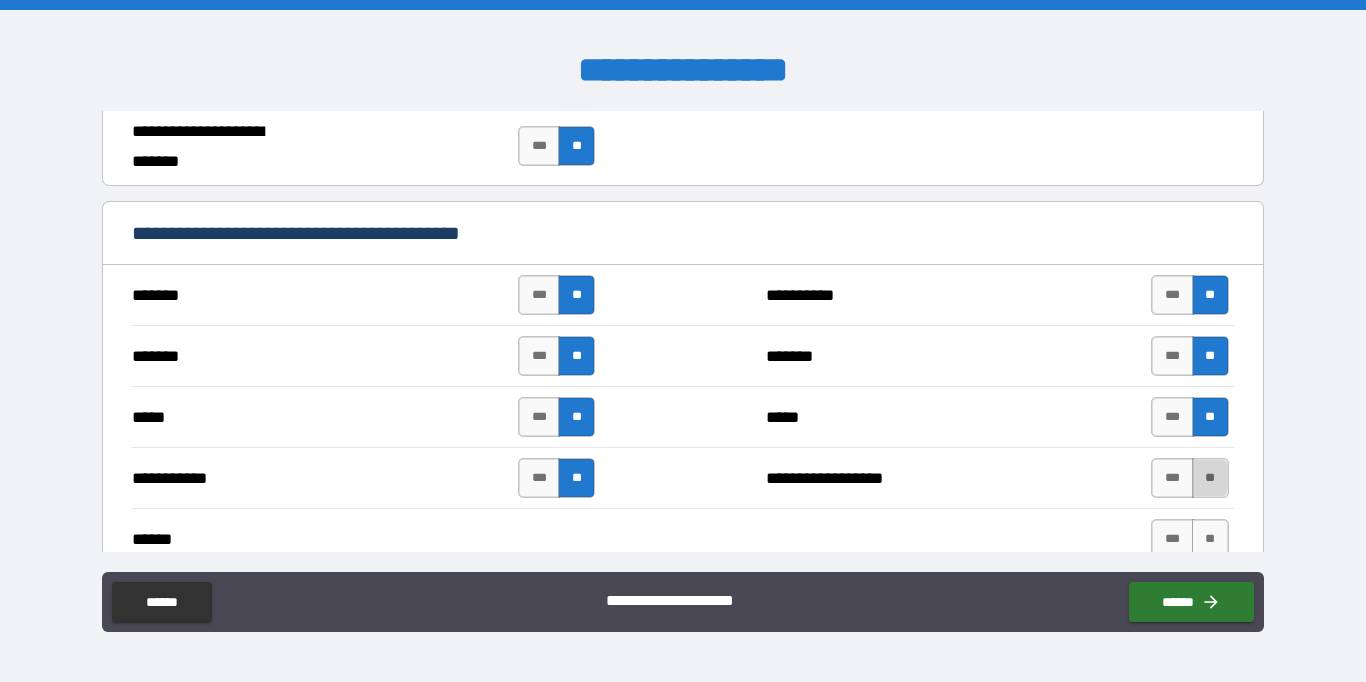 click on "**" at bounding box center (1210, 478) 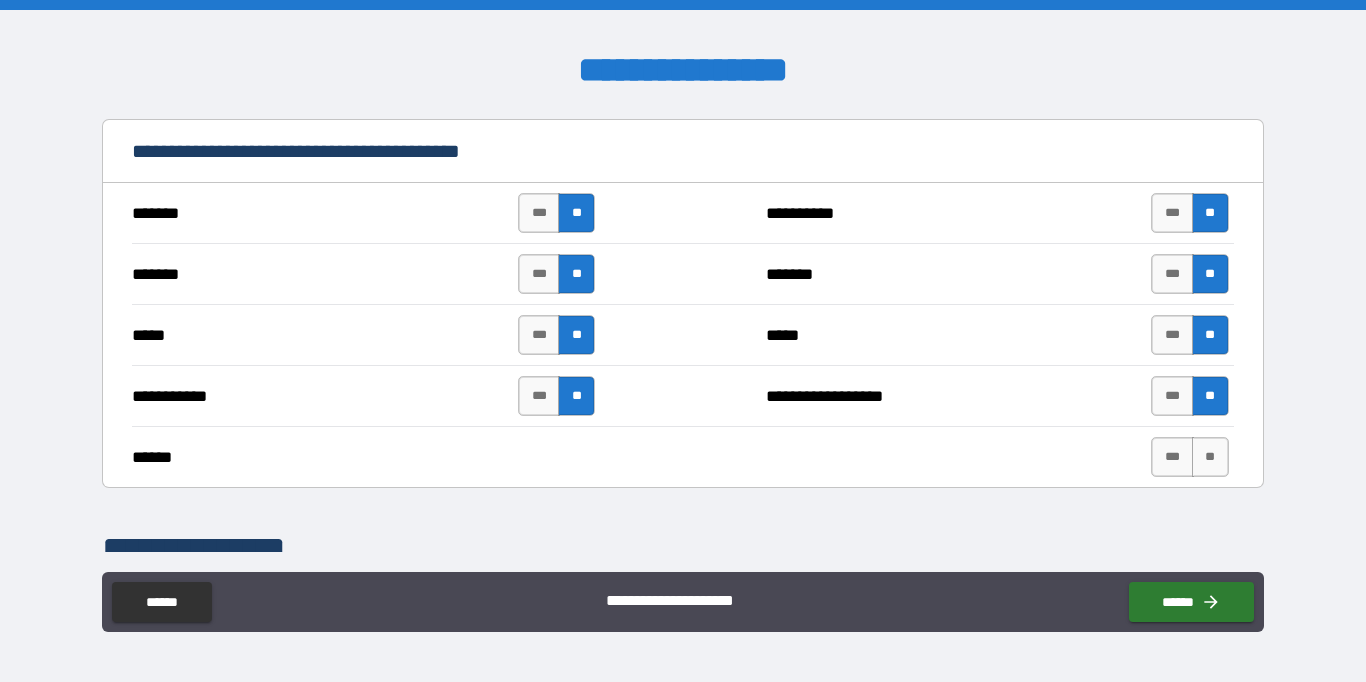 scroll, scrollTop: 1470, scrollLeft: 0, axis: vertical 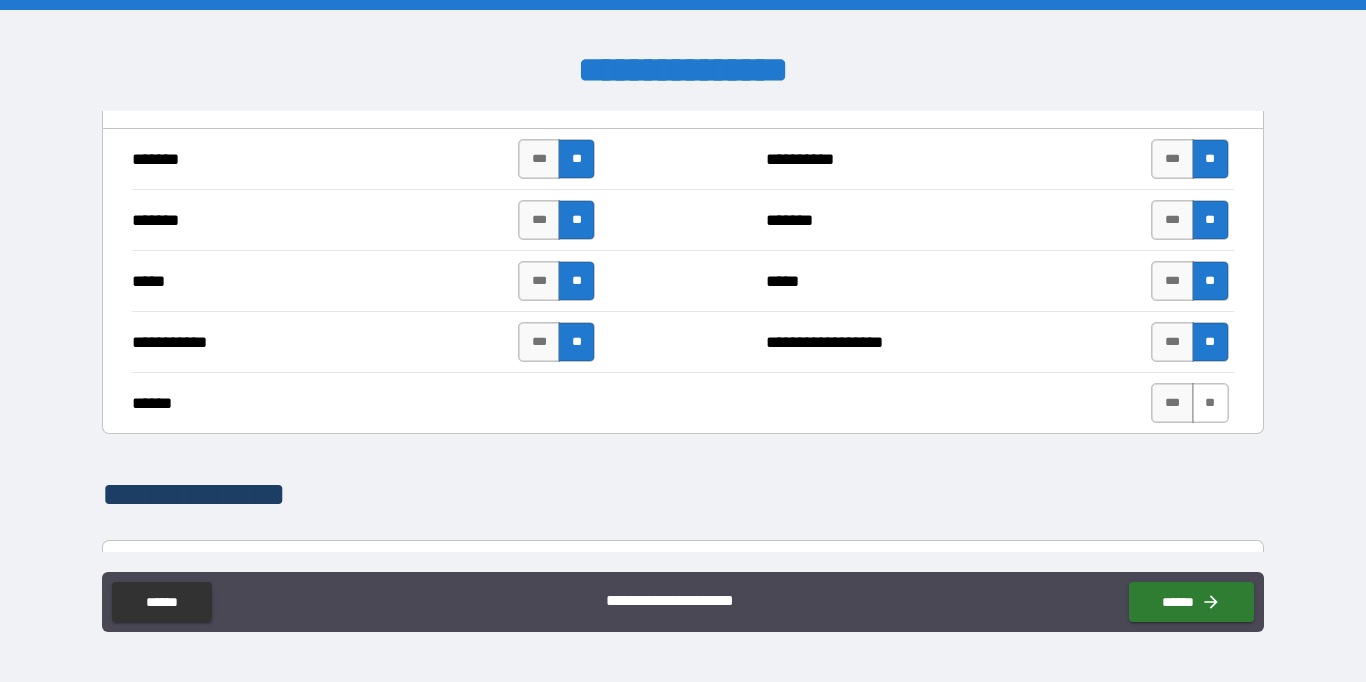 click on "**" at bounding box center [1210, 403] 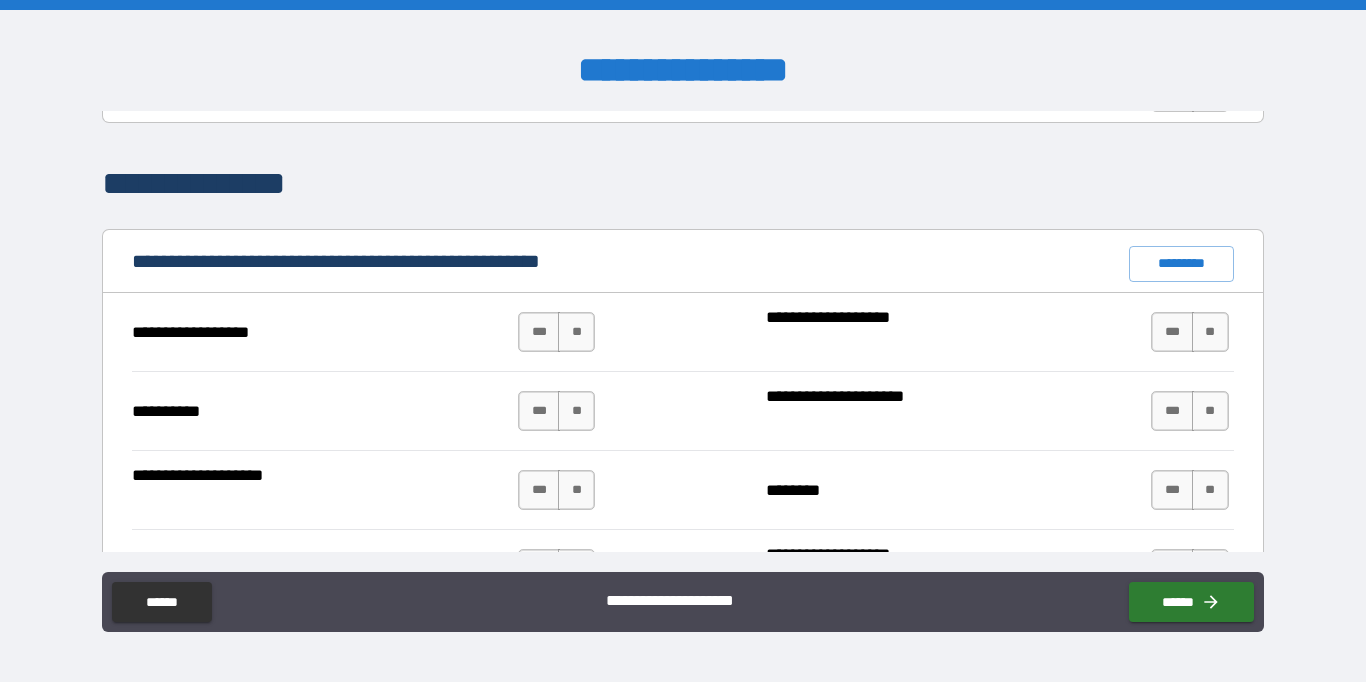 scroll, scrollTop: 1789, scrollLeft: 0, axis: vertical 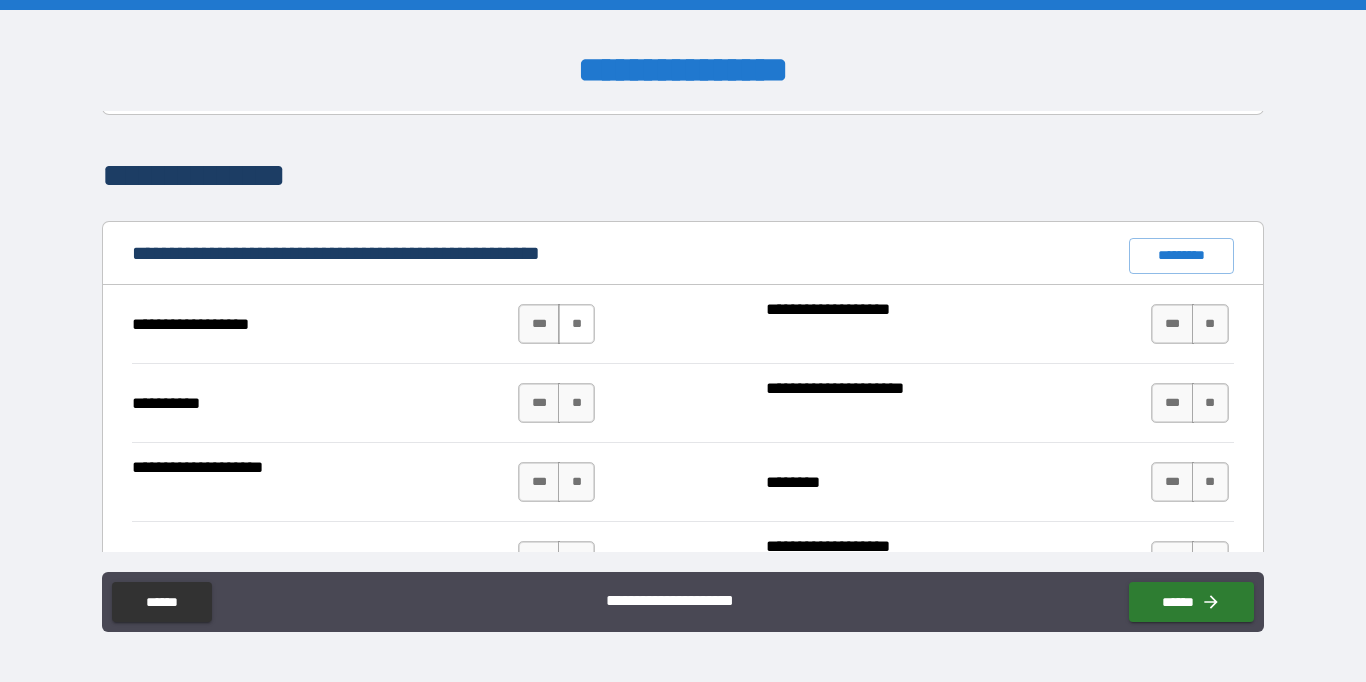 click on "**" at bounding box center (576, 324) 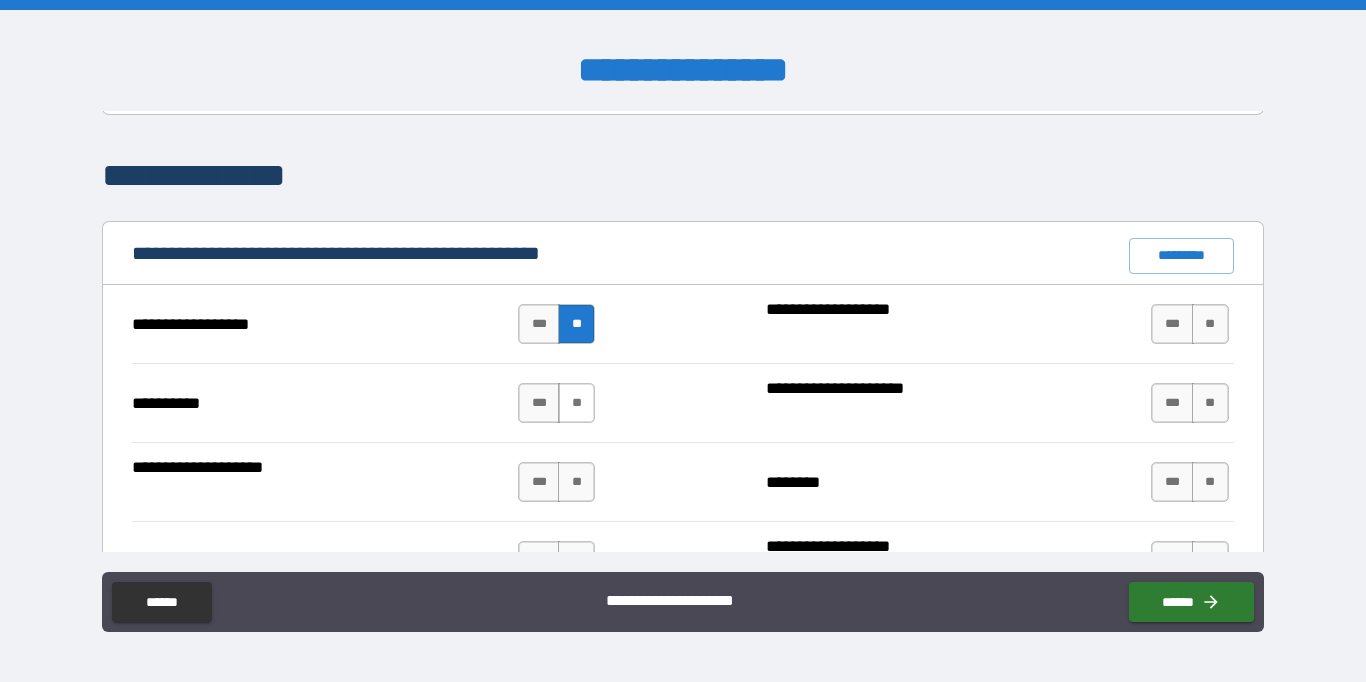 click on "**" at bounding box center (576, 403) 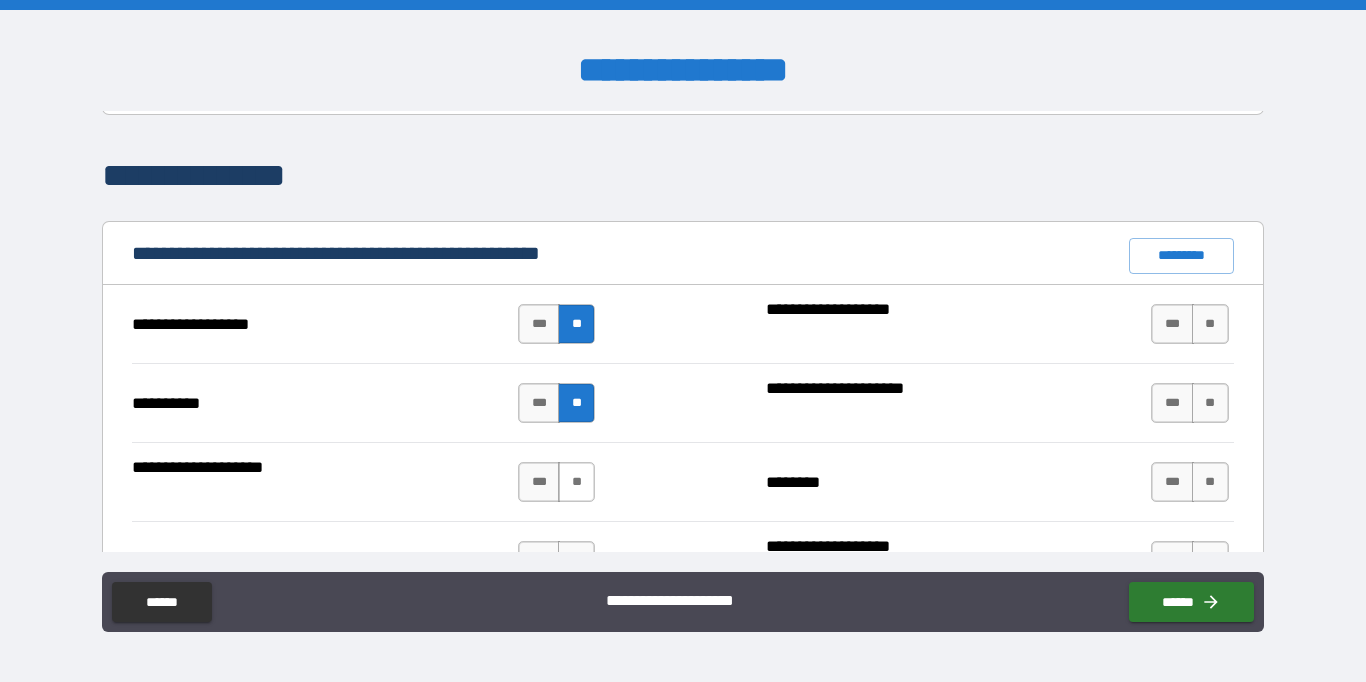 click on "**" at bounding box center (576, 482) 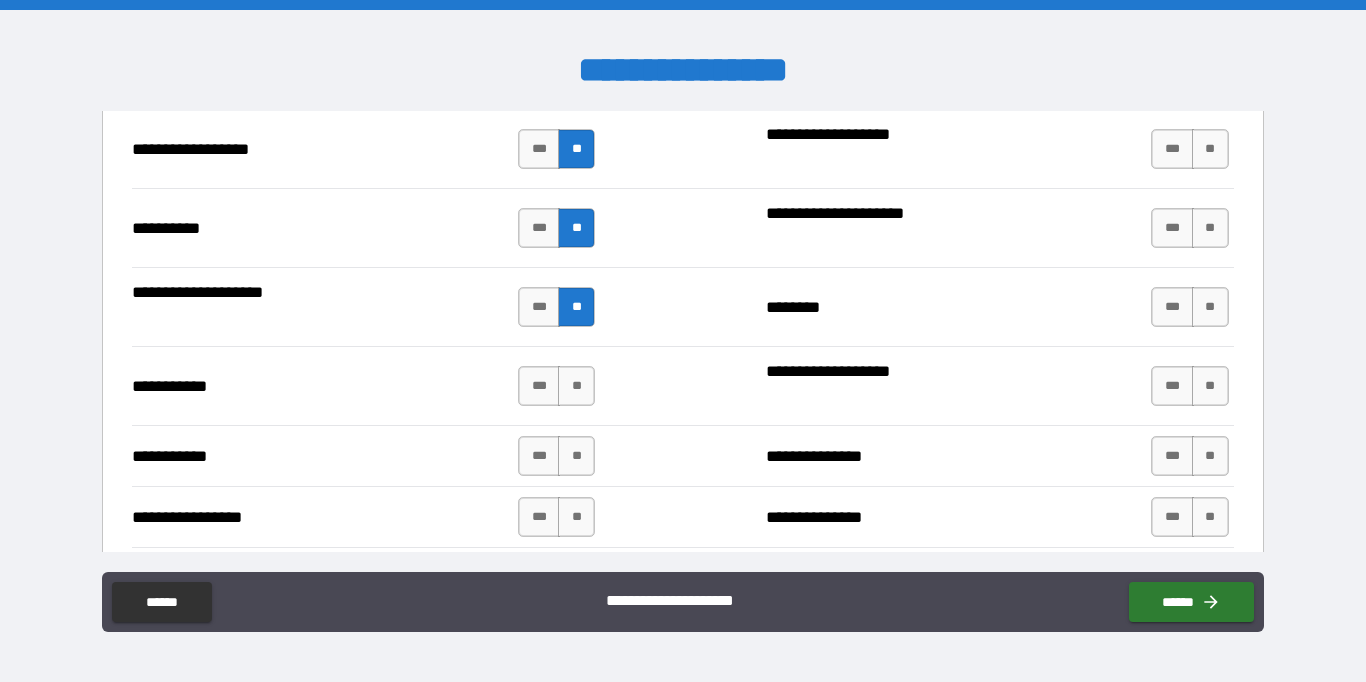 scroll, scrollTop: 1971, scrollLeft: 0, axis: vertical 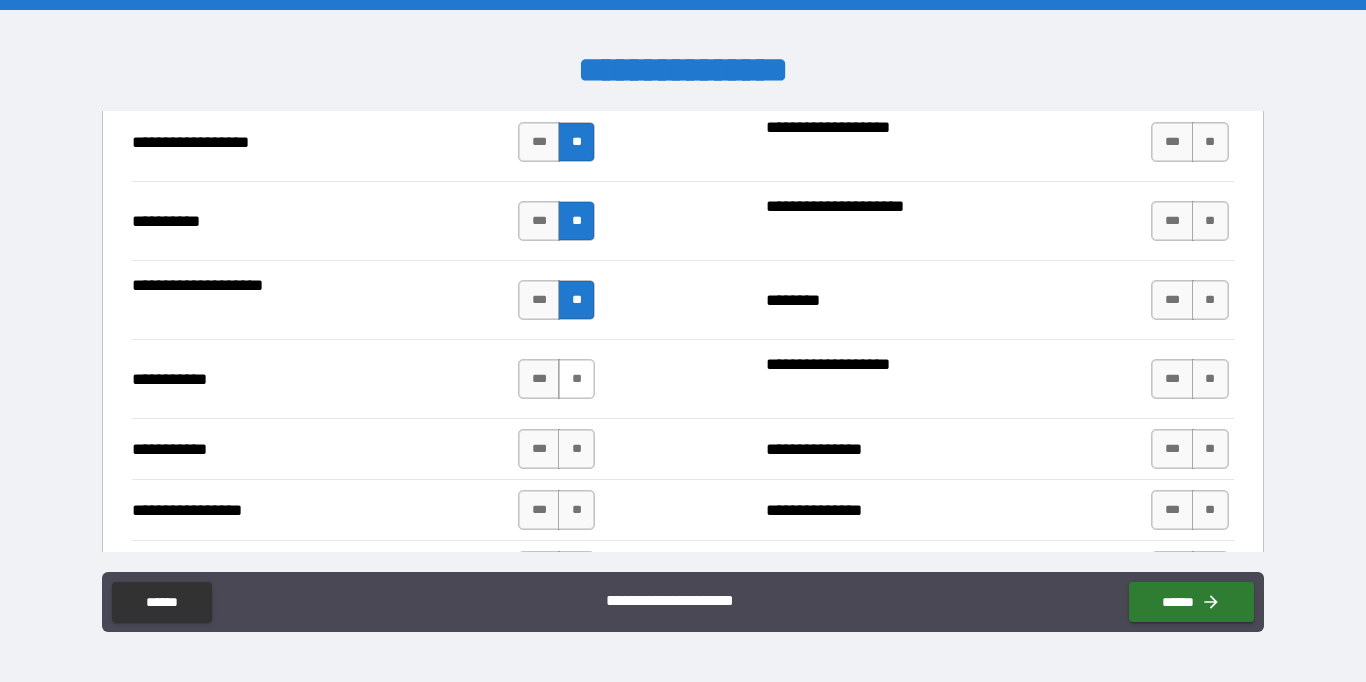 click on "**" at bounding box center (576, 379) 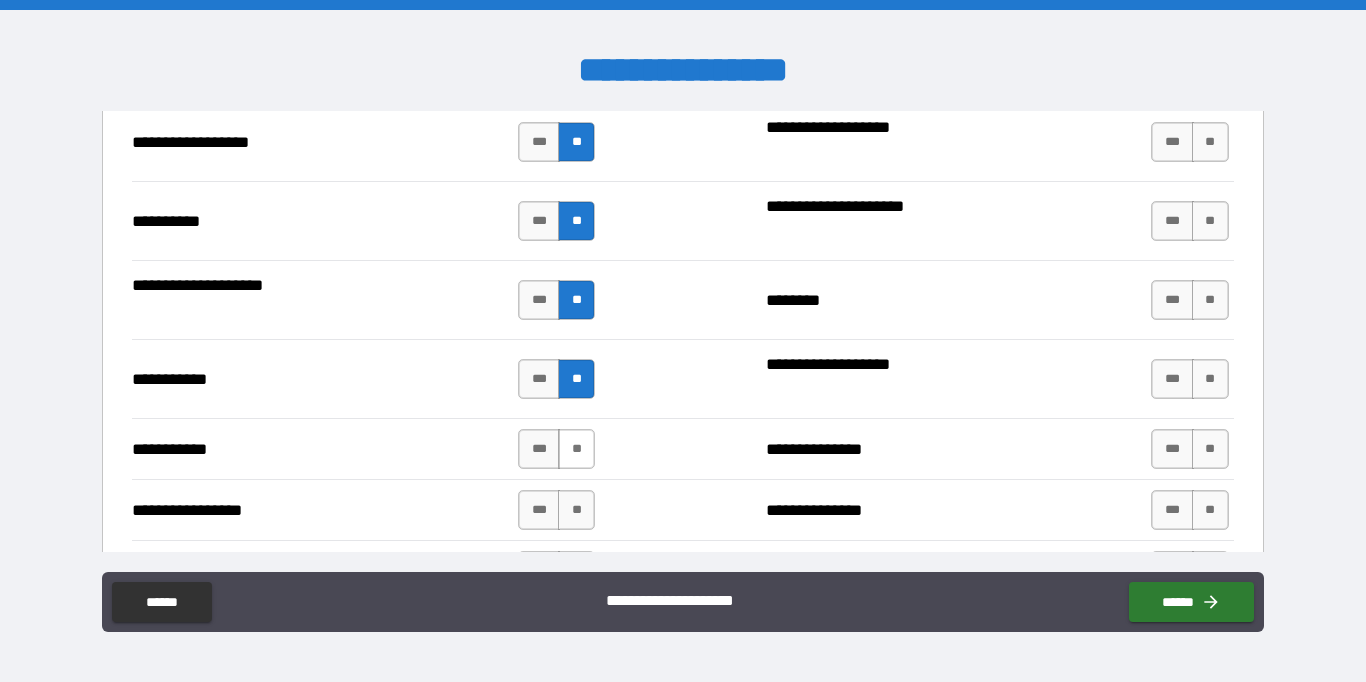 click on "**" at bounding box center (576, 449) 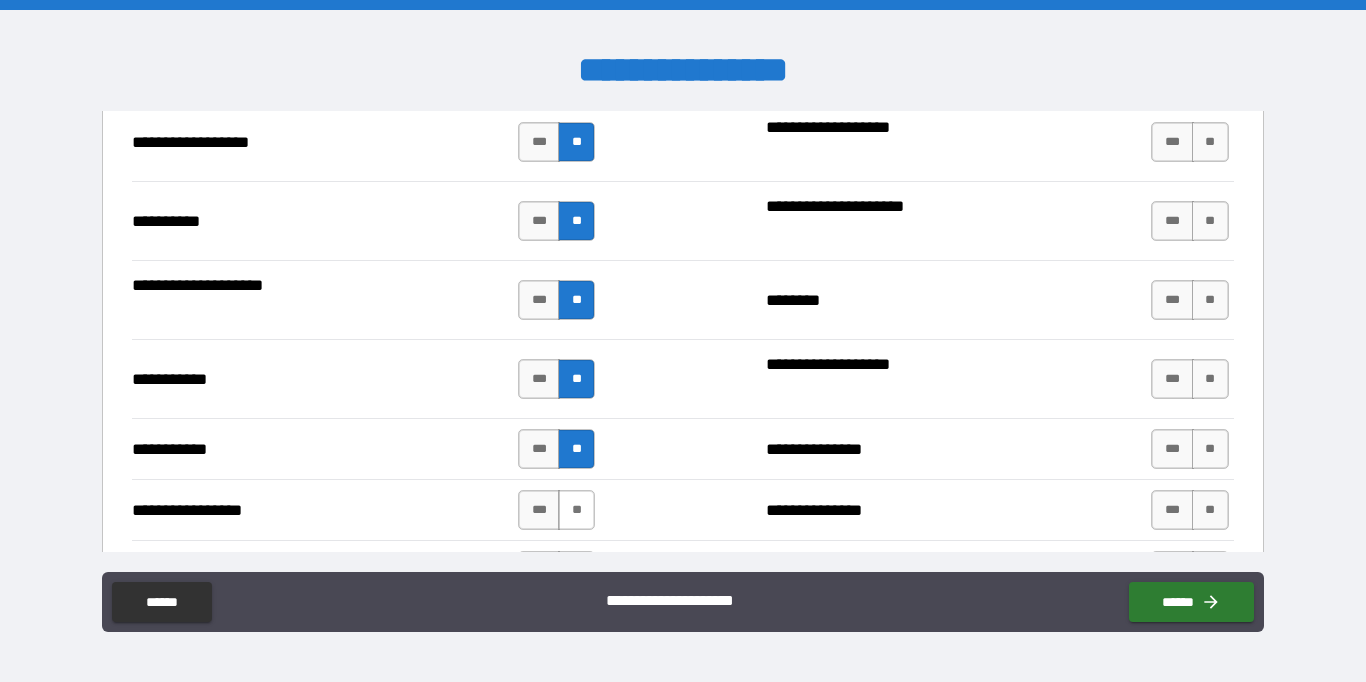 click on "**" at bounding box center [576, 510] 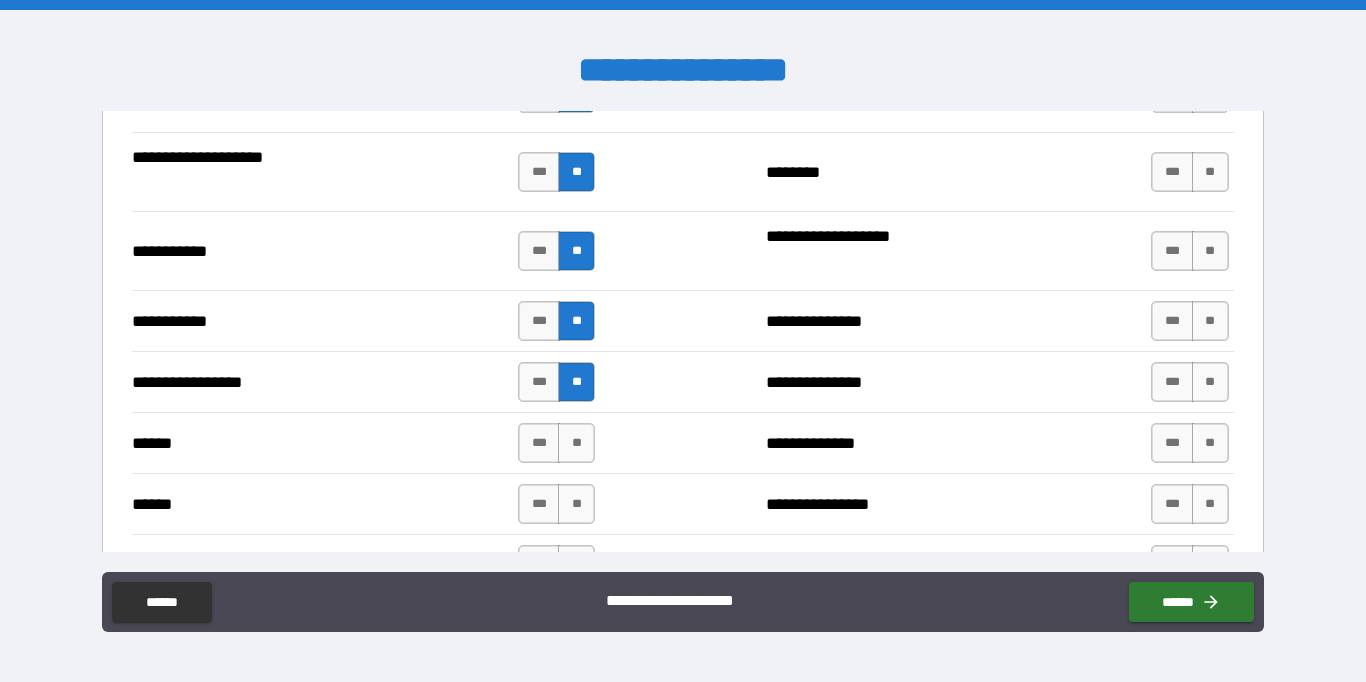 scroll, scrollTop: 2142, scrollLeft: 0, axis: vertical 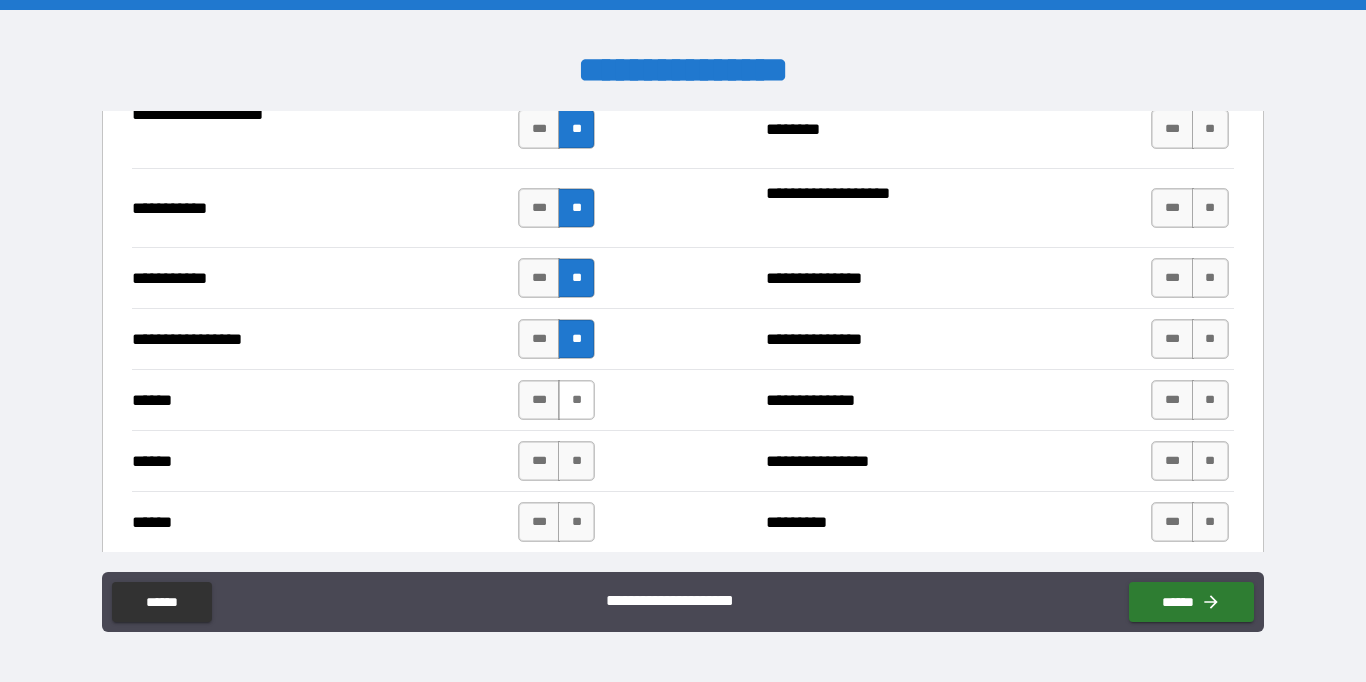 click on "**" at bounding box center (576, 400) 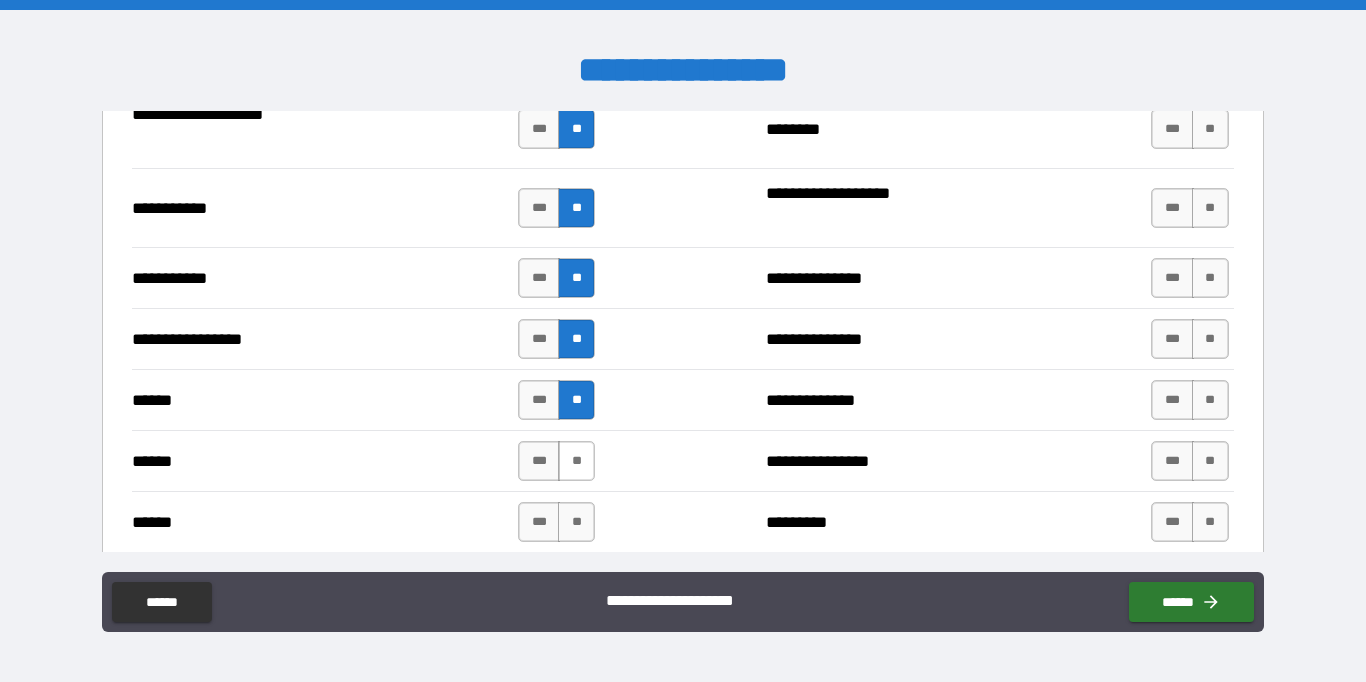 click on "**" at bounding box center [576, 461] 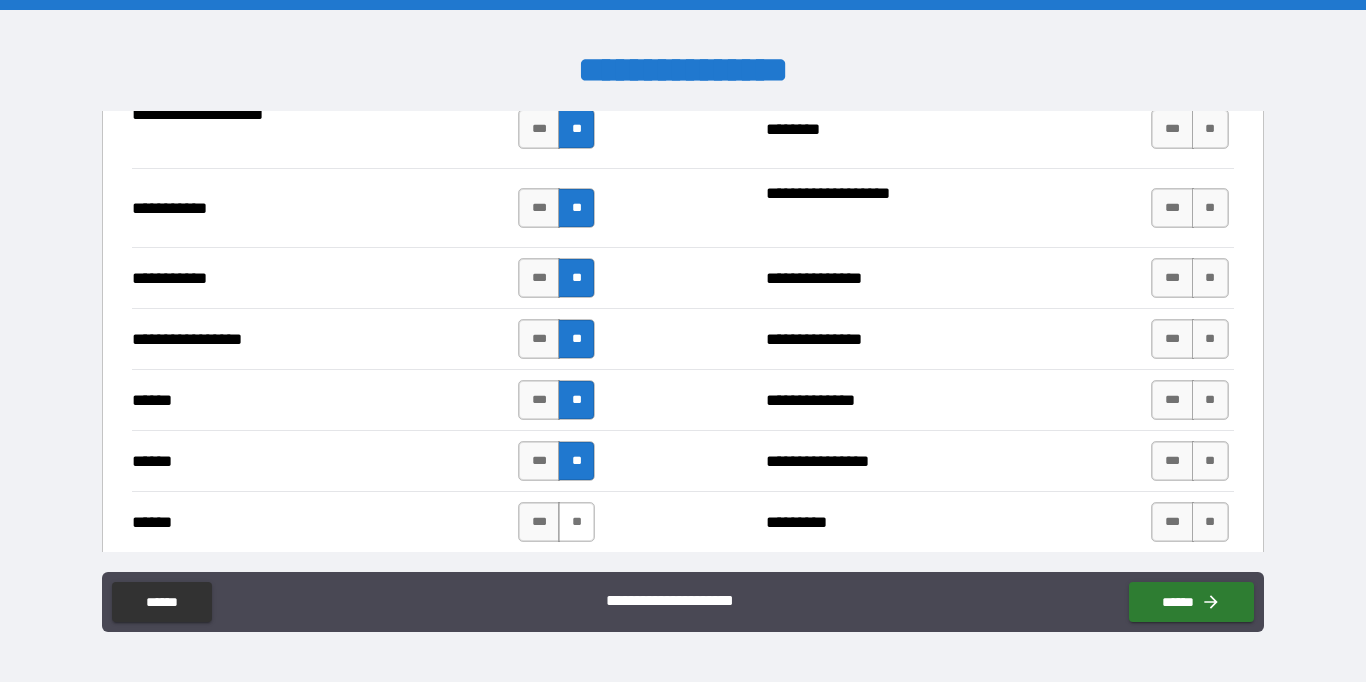 click on "**" at bounding box center [576, 522] 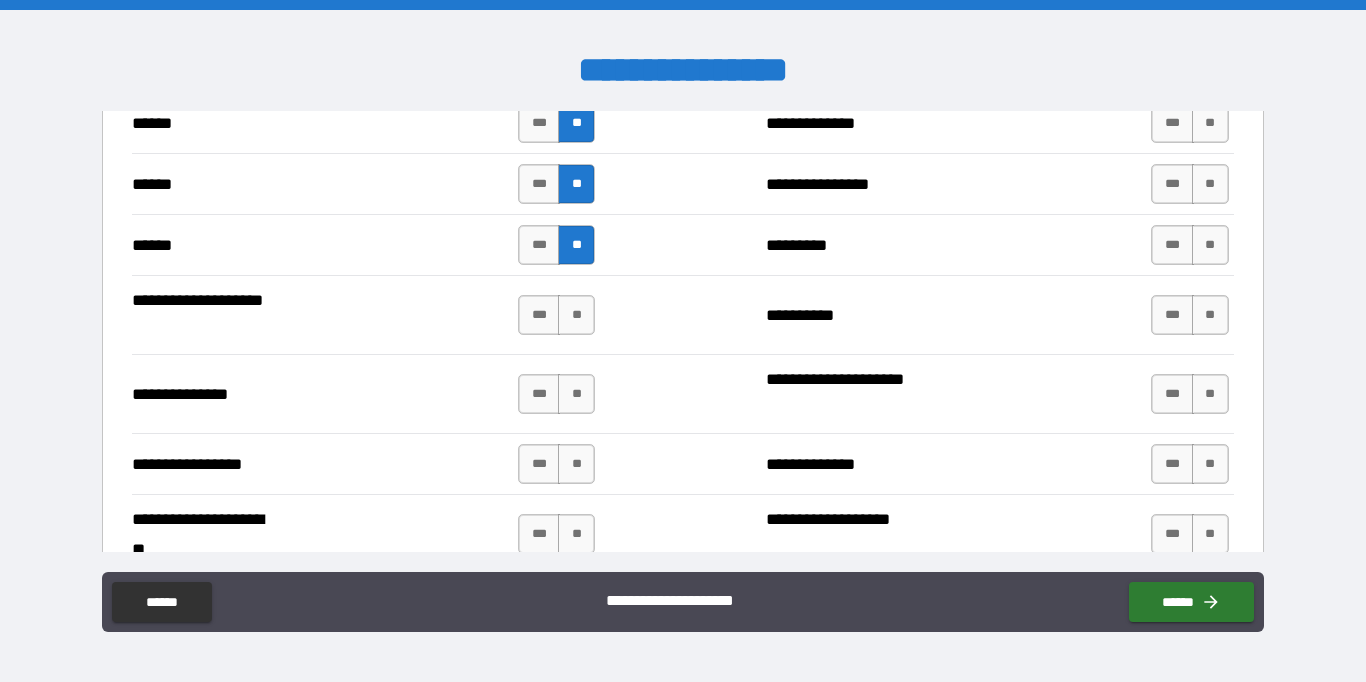 scroll, scrollTop: 2420, scrollLeft: 0, axis: vertical 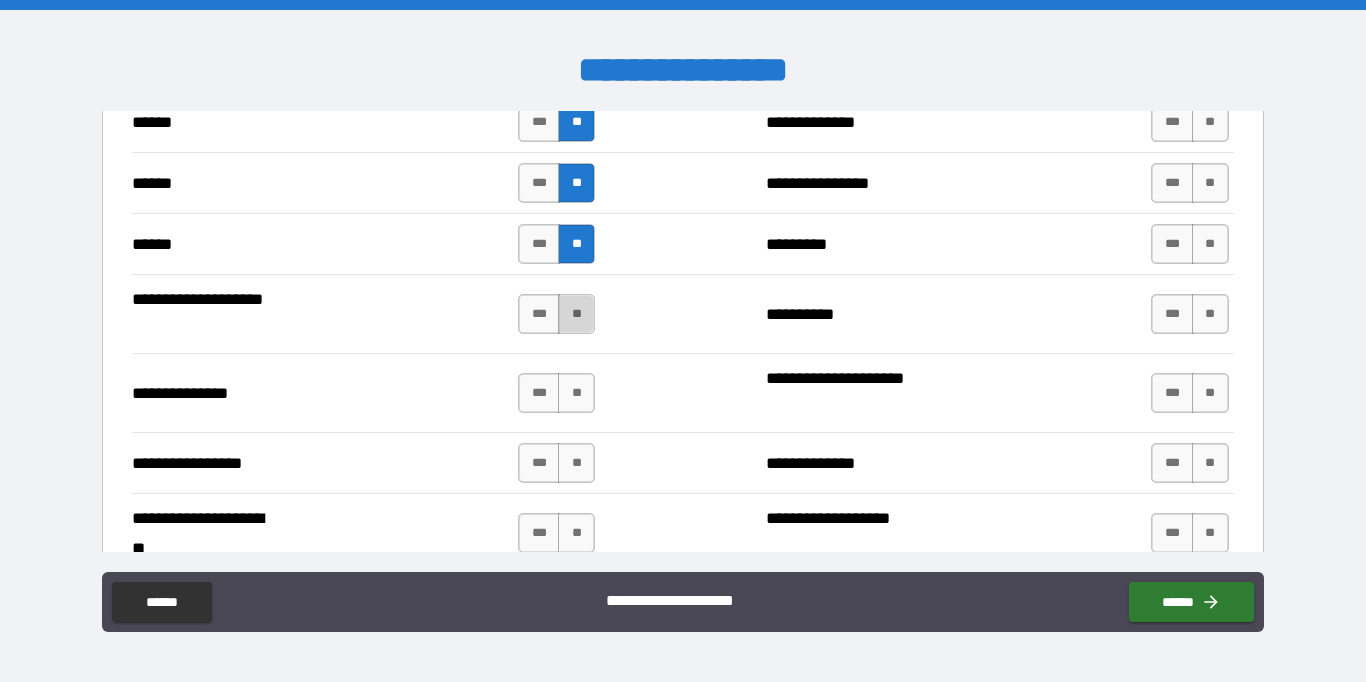 click on "**" at bounding box center [576, 314] 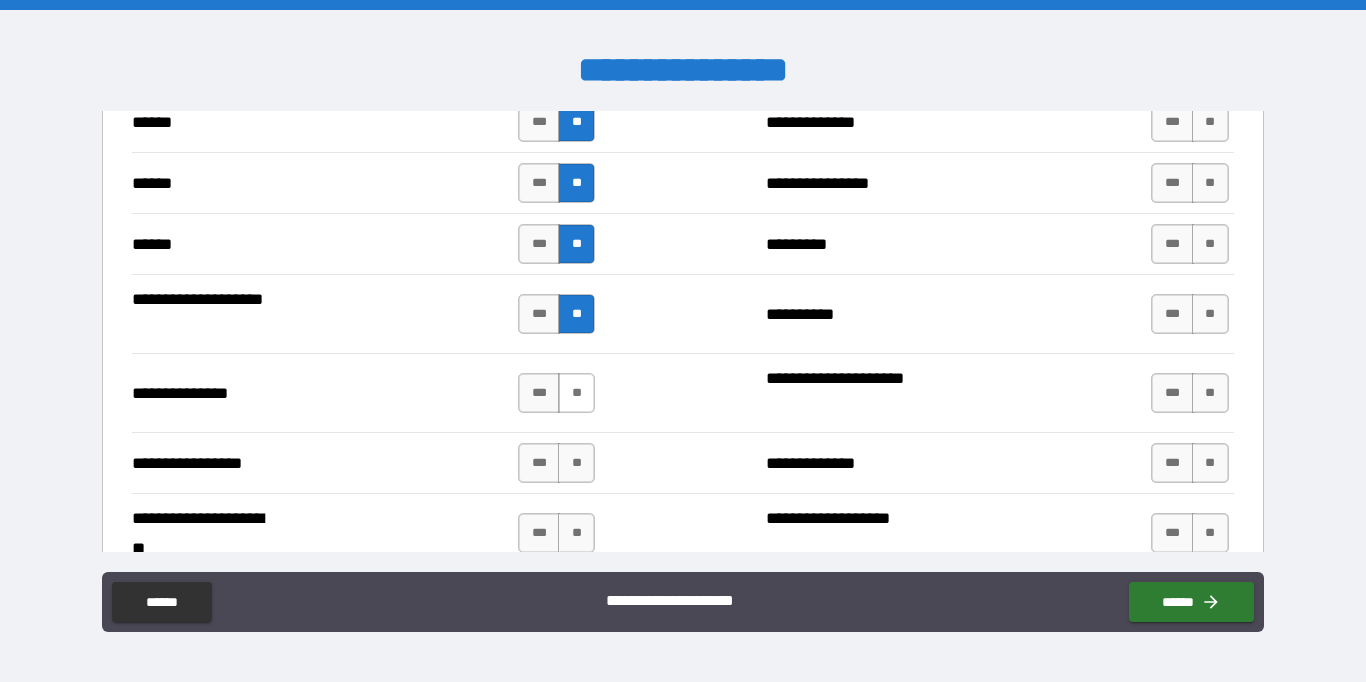 click on "**" at bounding box center [576, 393] 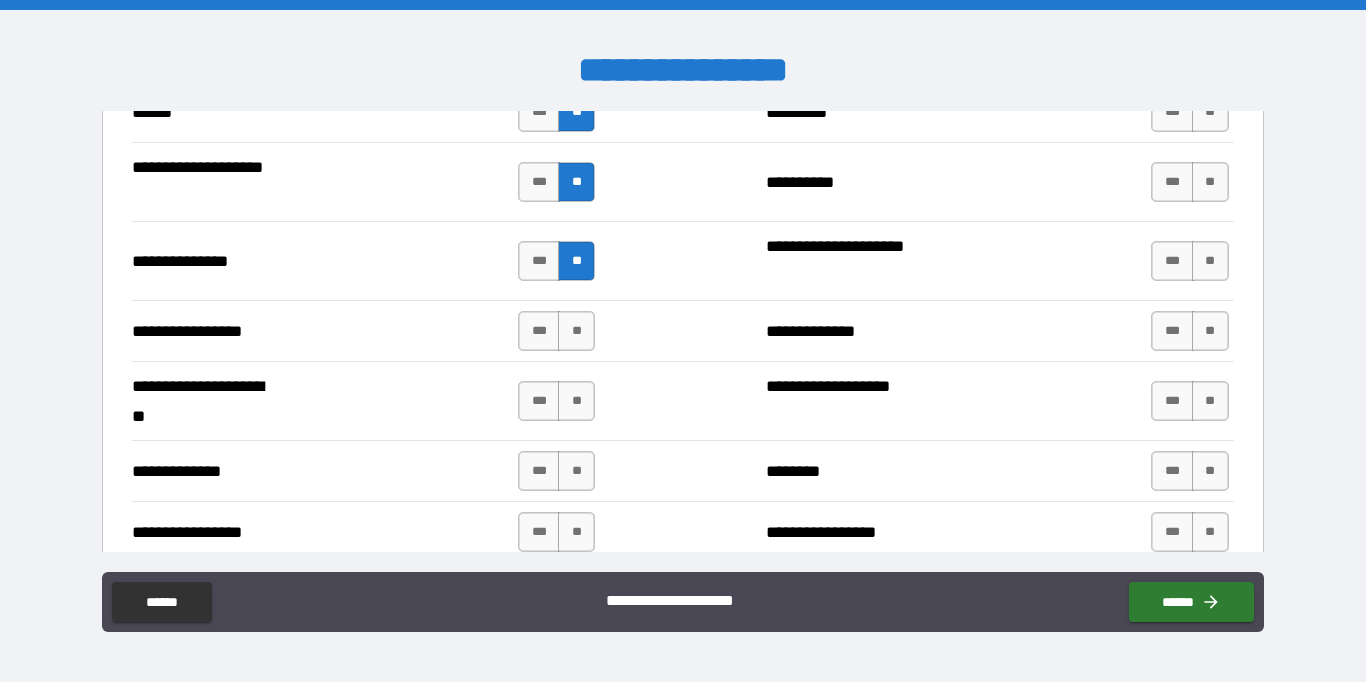 scroll, scrollTop: 2578, scrollLeft: 0, axis: vertical 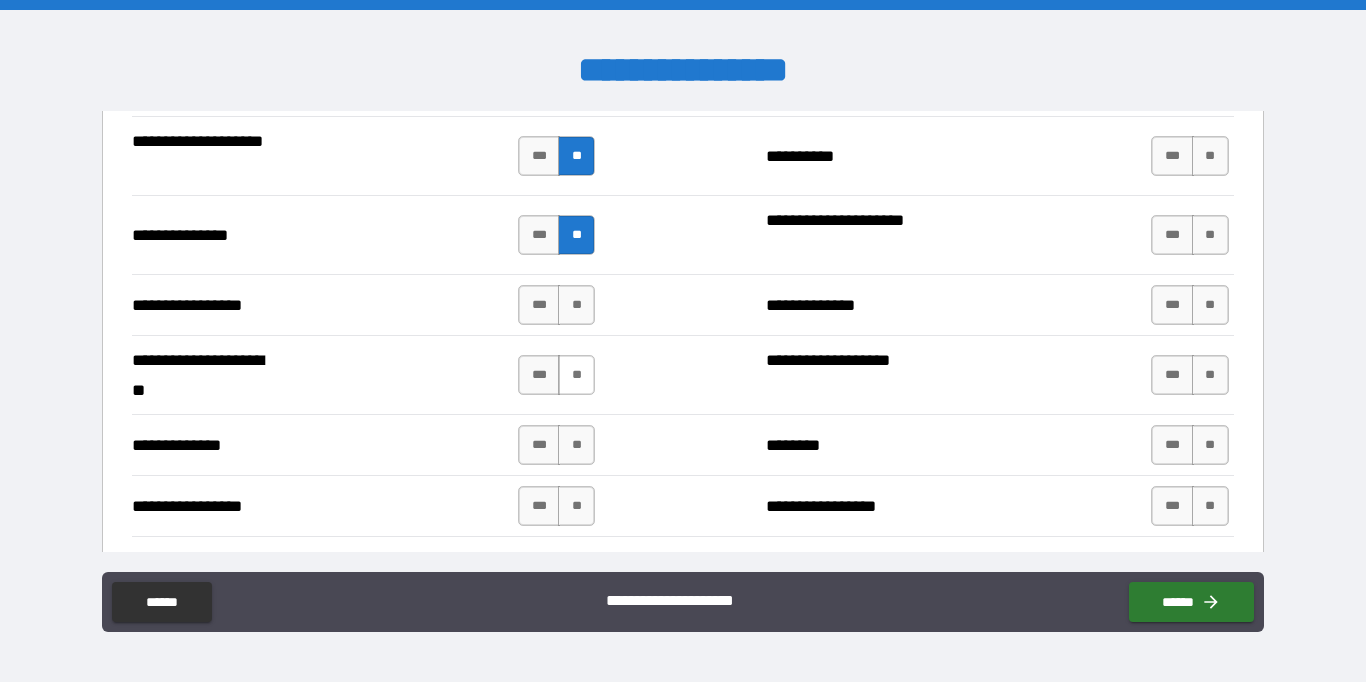 click on "**" at bounding box center [576, 375] 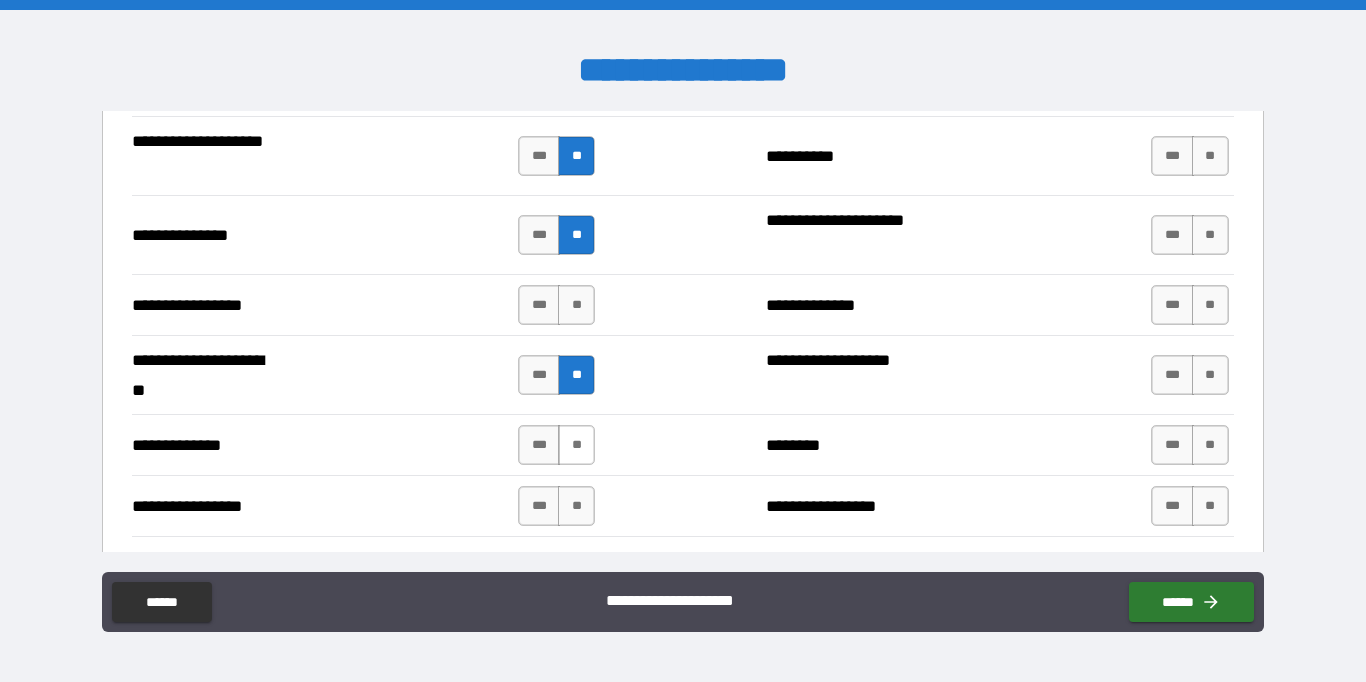 click on "**" at bounding box center [576, 445] 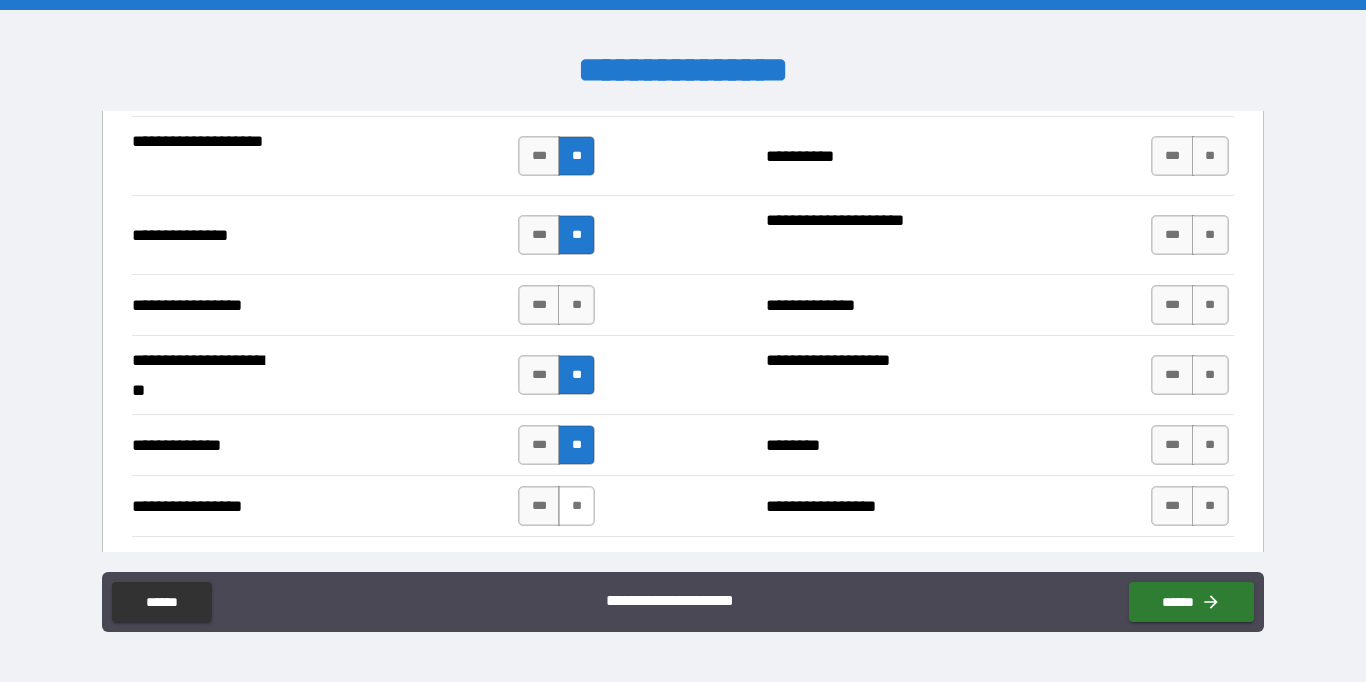 click on "**" at bounding box center [576, 506] 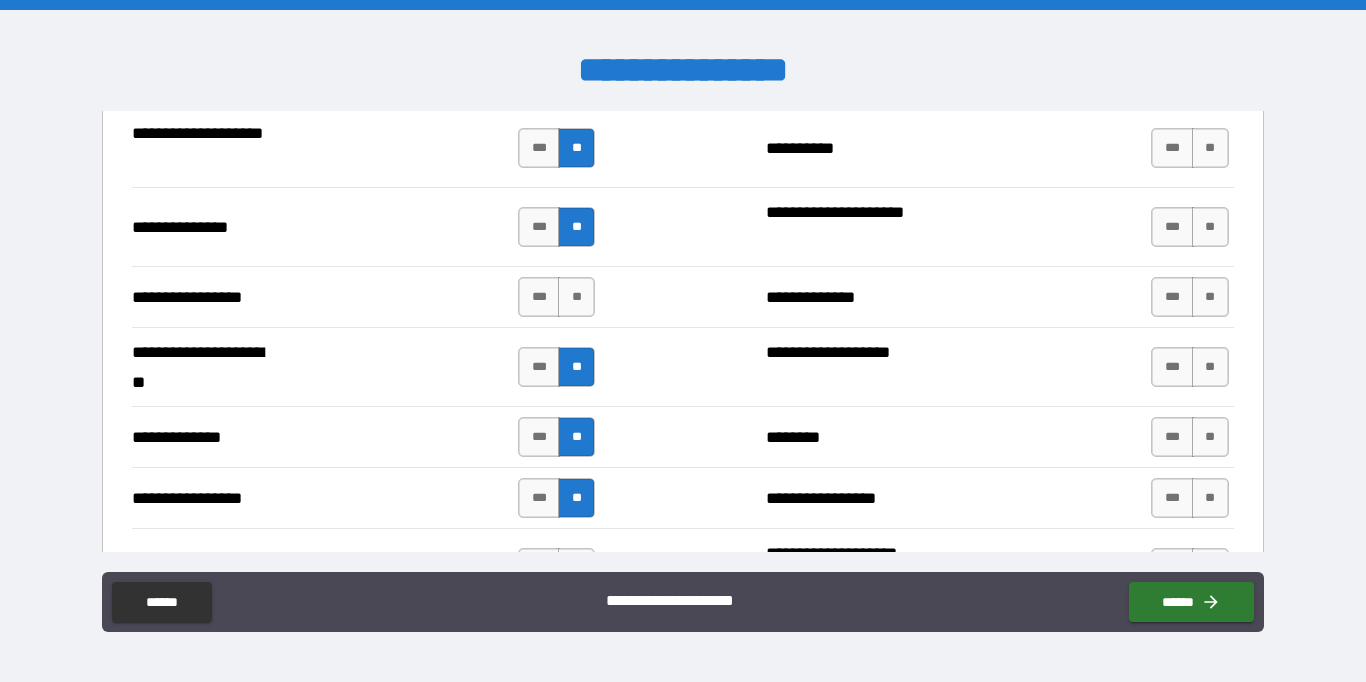 scroll, scrollTop: 2608, scrollLeft: 0, axis: vertical 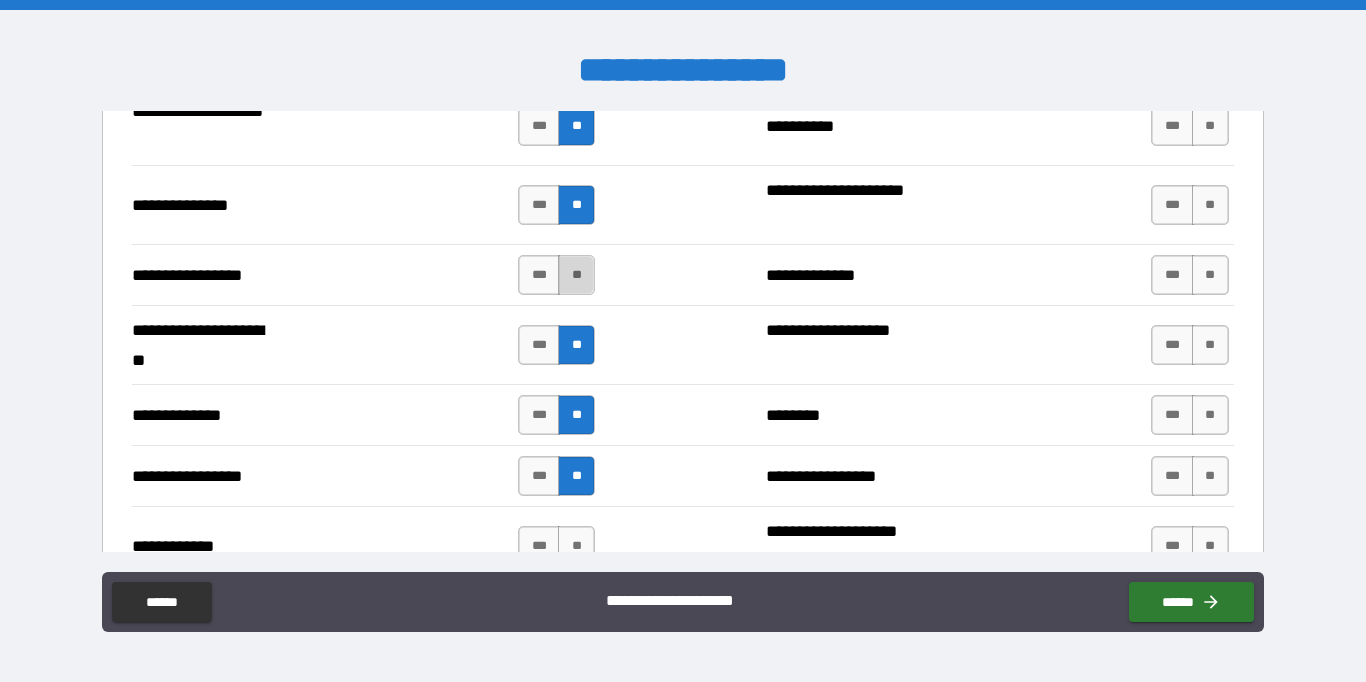 click on "**" at bounding box center (576, 275) 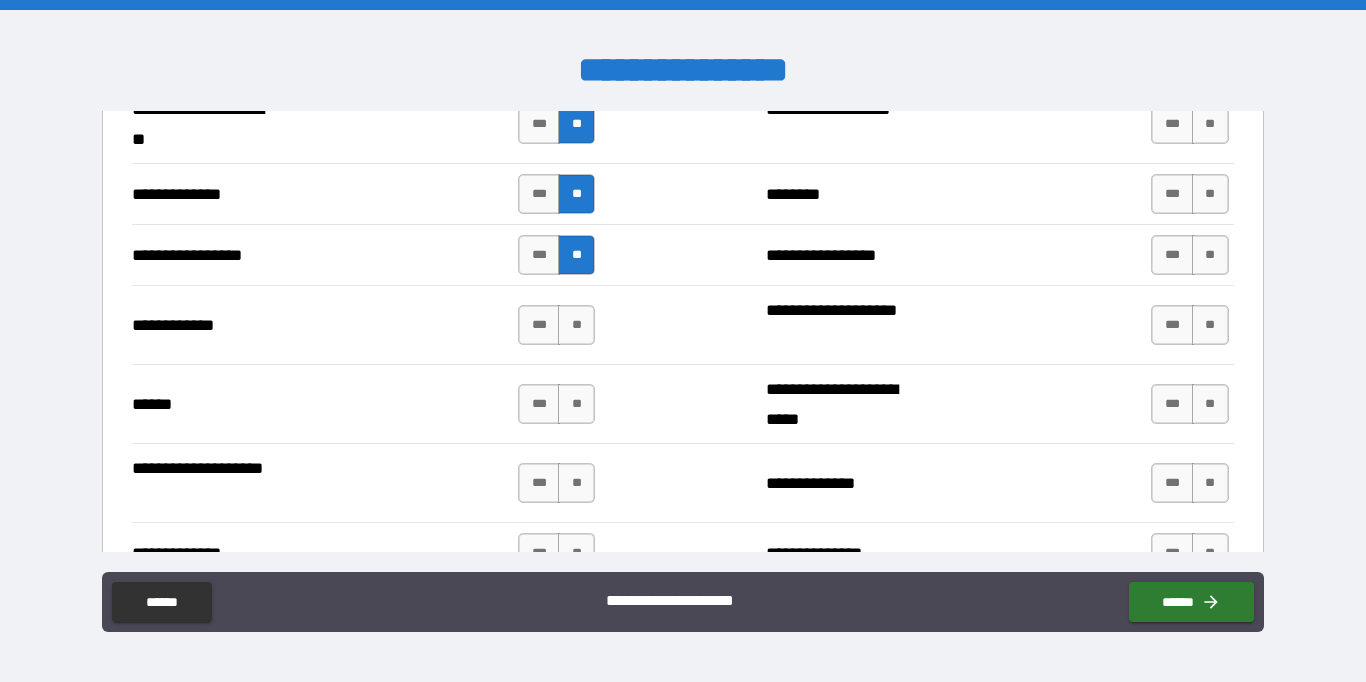 scroll, scrollTop: 2851, scrollLeft: 0, axis: vertical 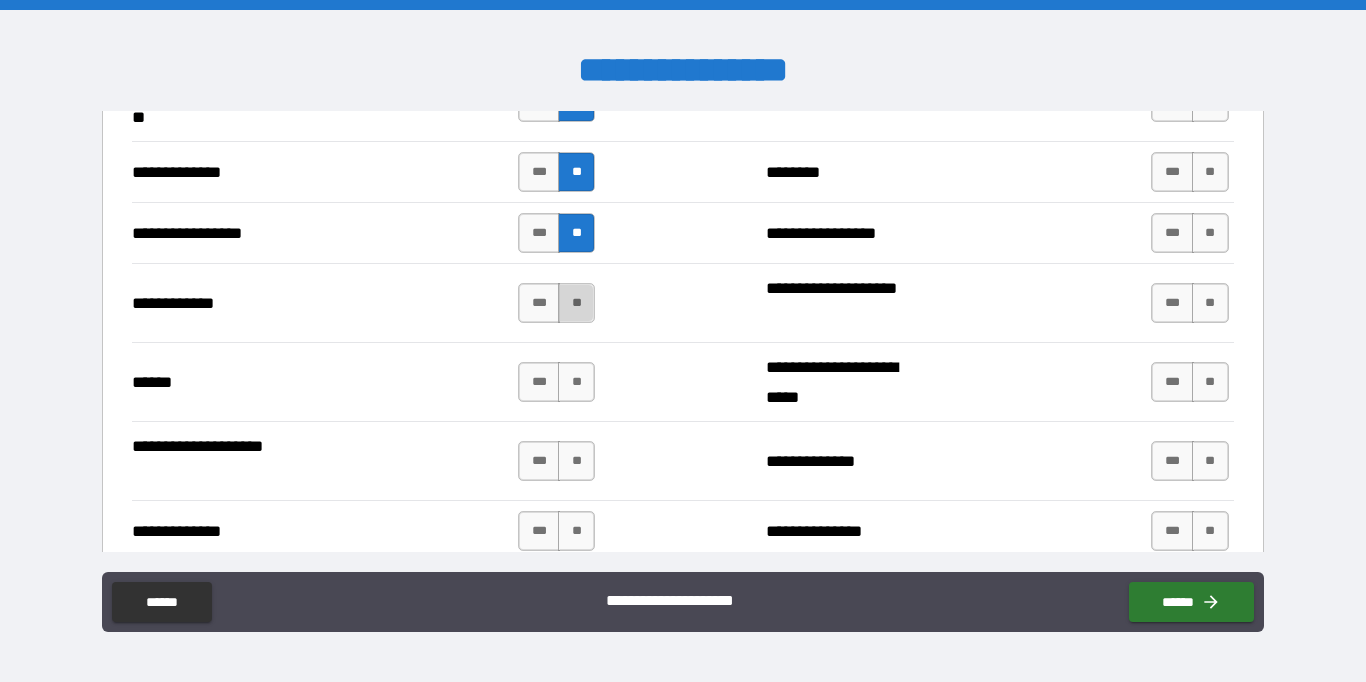 click on "**" at bounding box center [576, 303] 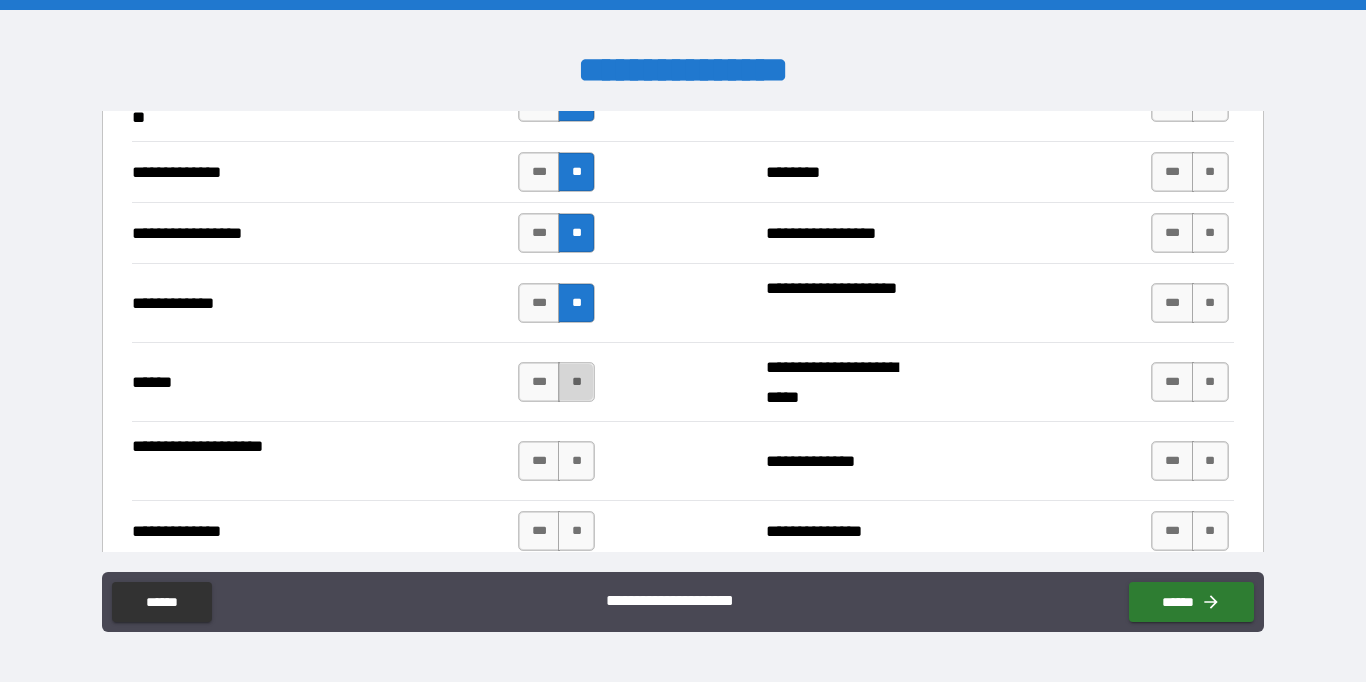 click on "**" at bounding box center [576, 382] 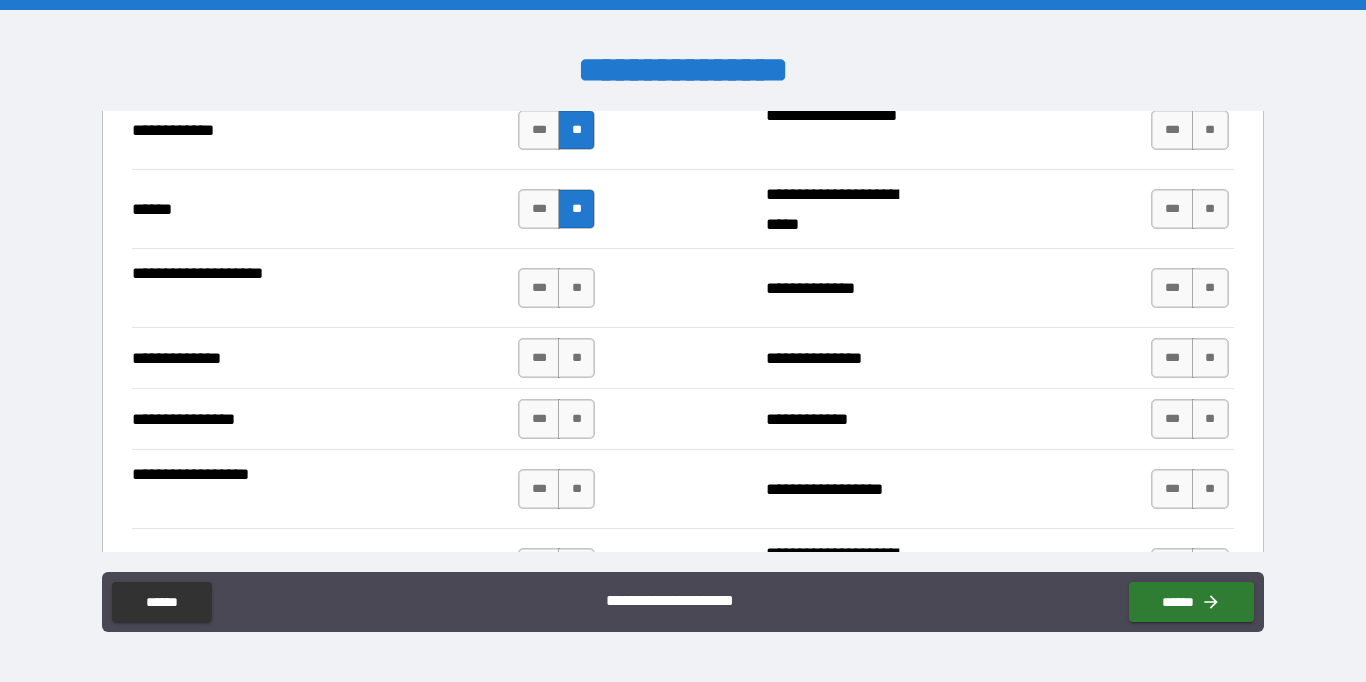 scroll, scrollTop: 3036, scrollLeft: 0, axis: vertical 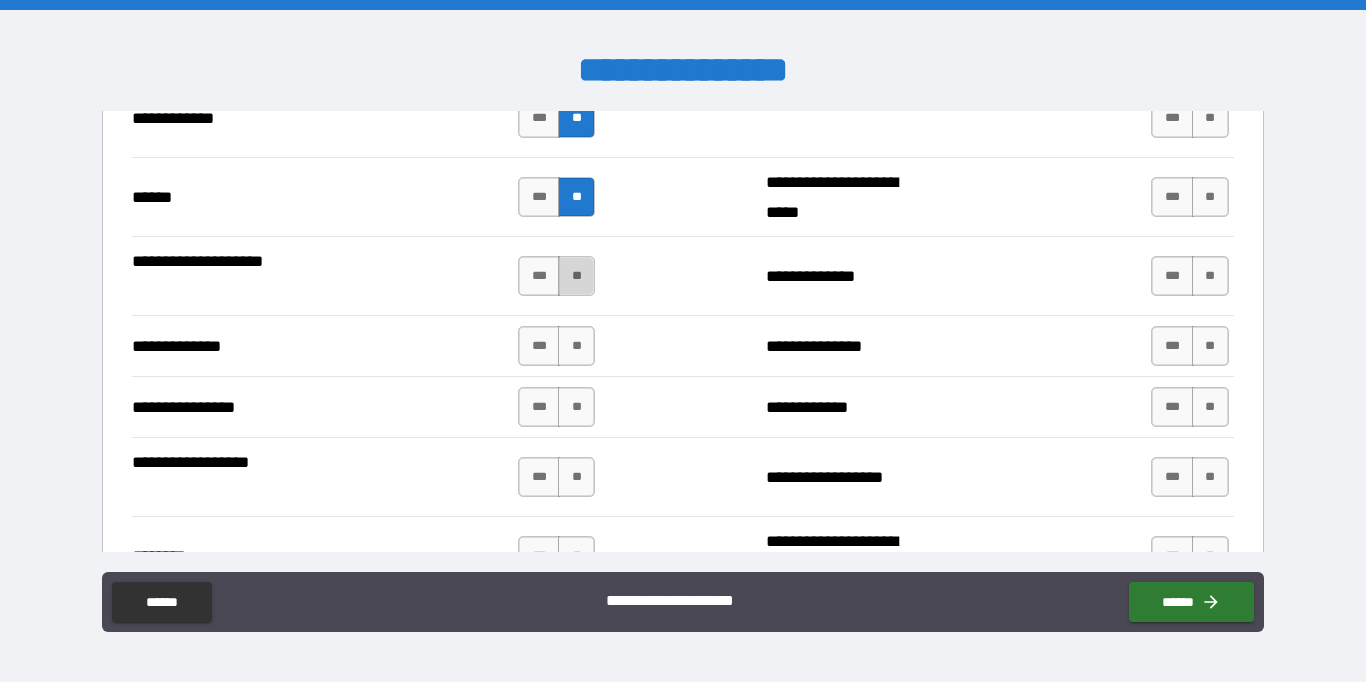 click on "**" at bounding box center [576, 276] 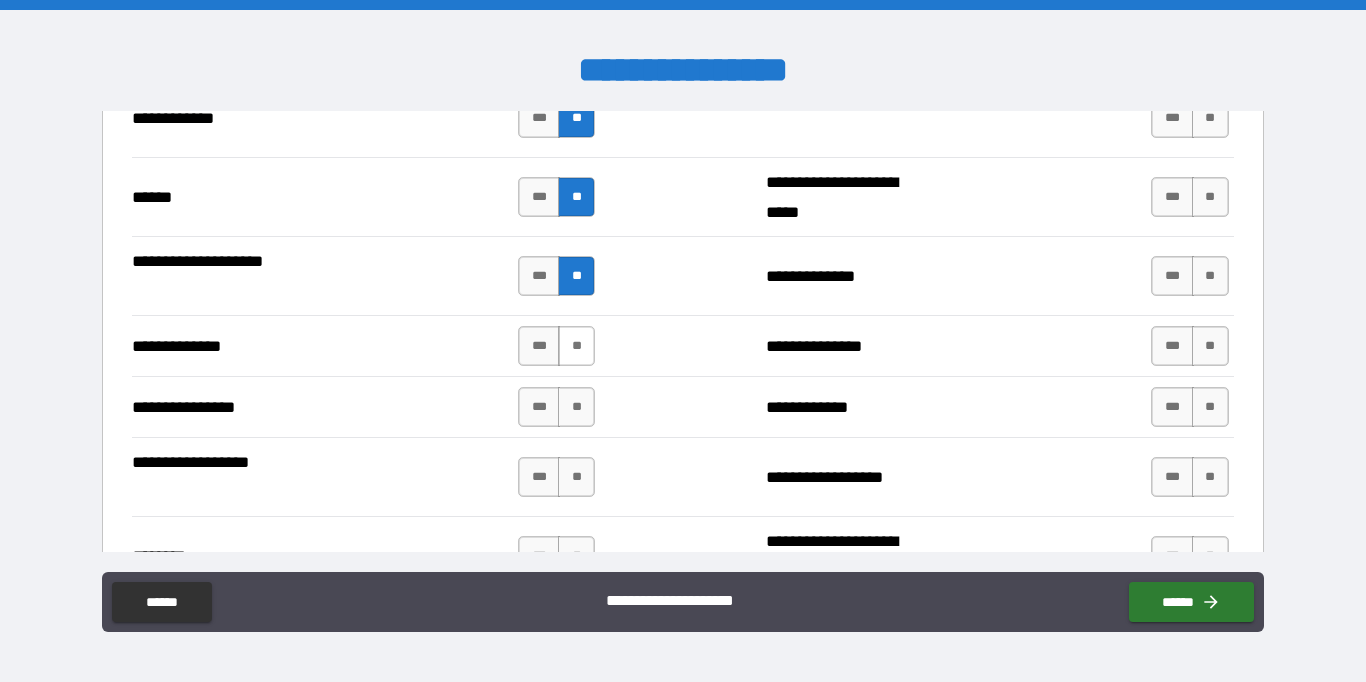click on "**" at bounding box center [576, 346] 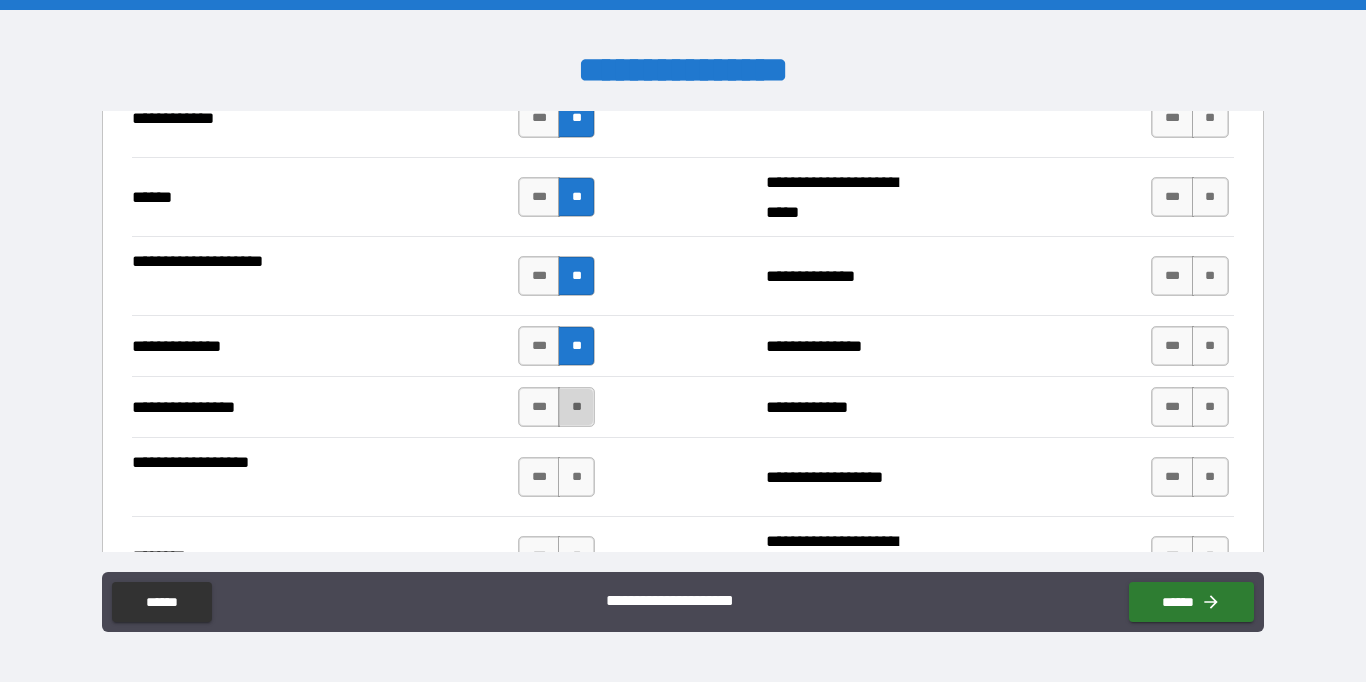 click on "**" at bounding box center [576, 407] 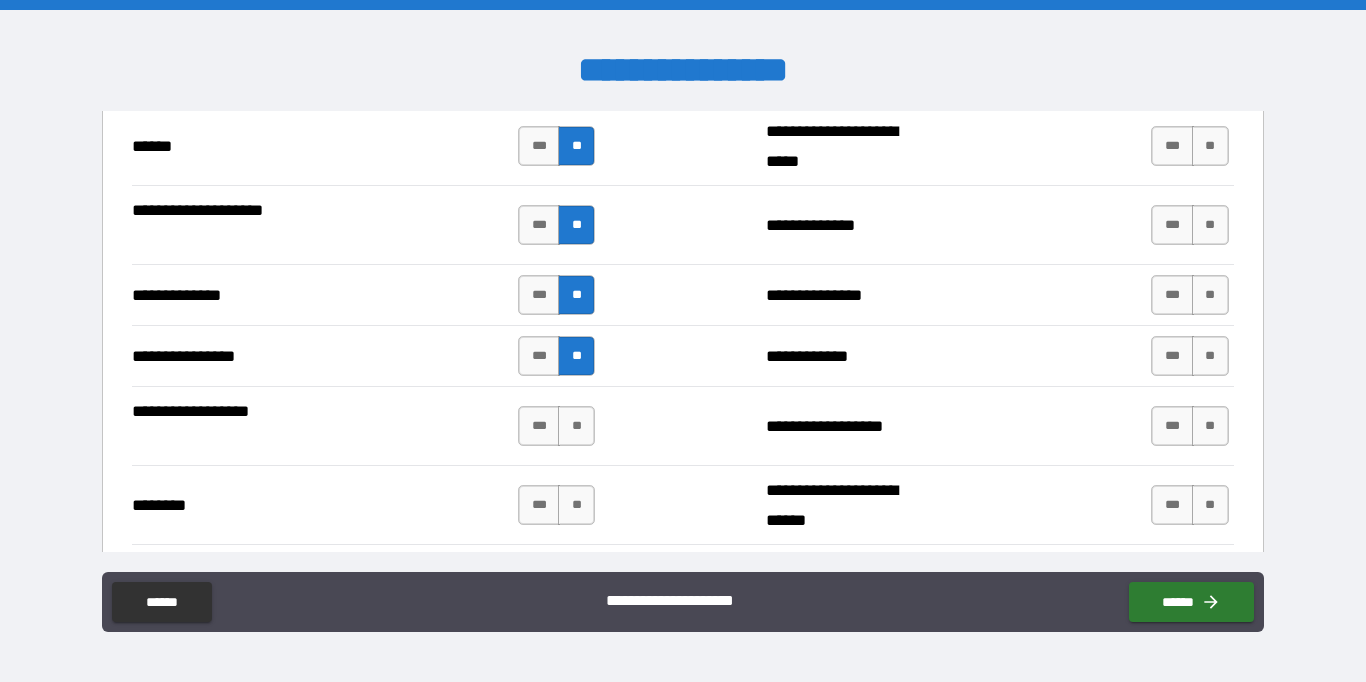 scroll, scrollTop: 3115, scrollLeft: 0, axis: vertical 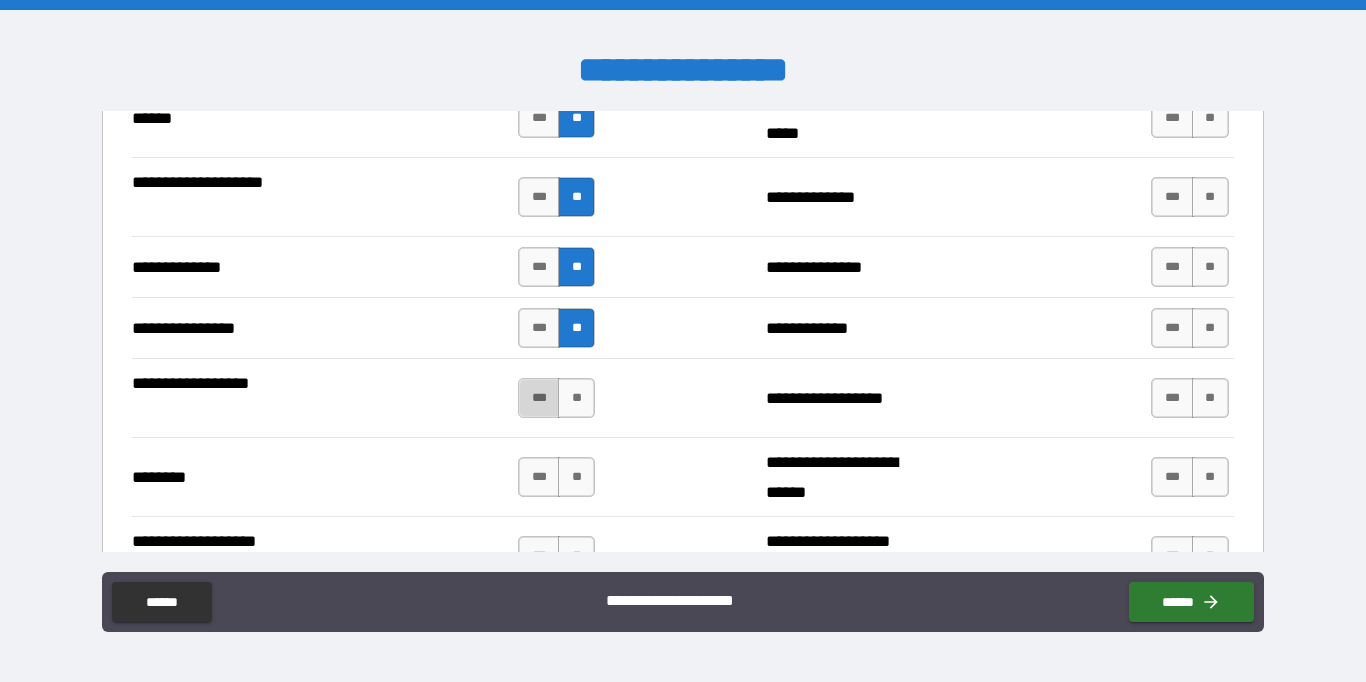 click on "***" at bounding box center (539, 398) 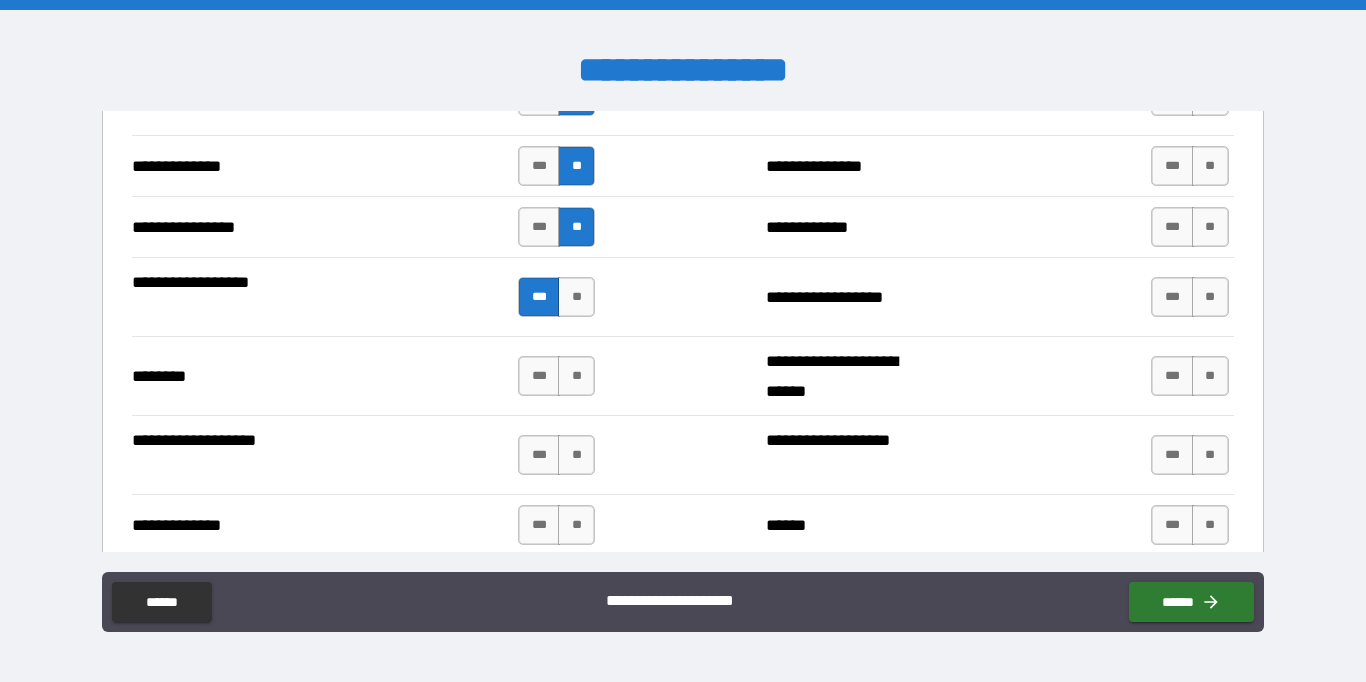 scroll, scrollTop: 3220, scrollLeft: 0, axis: vertical 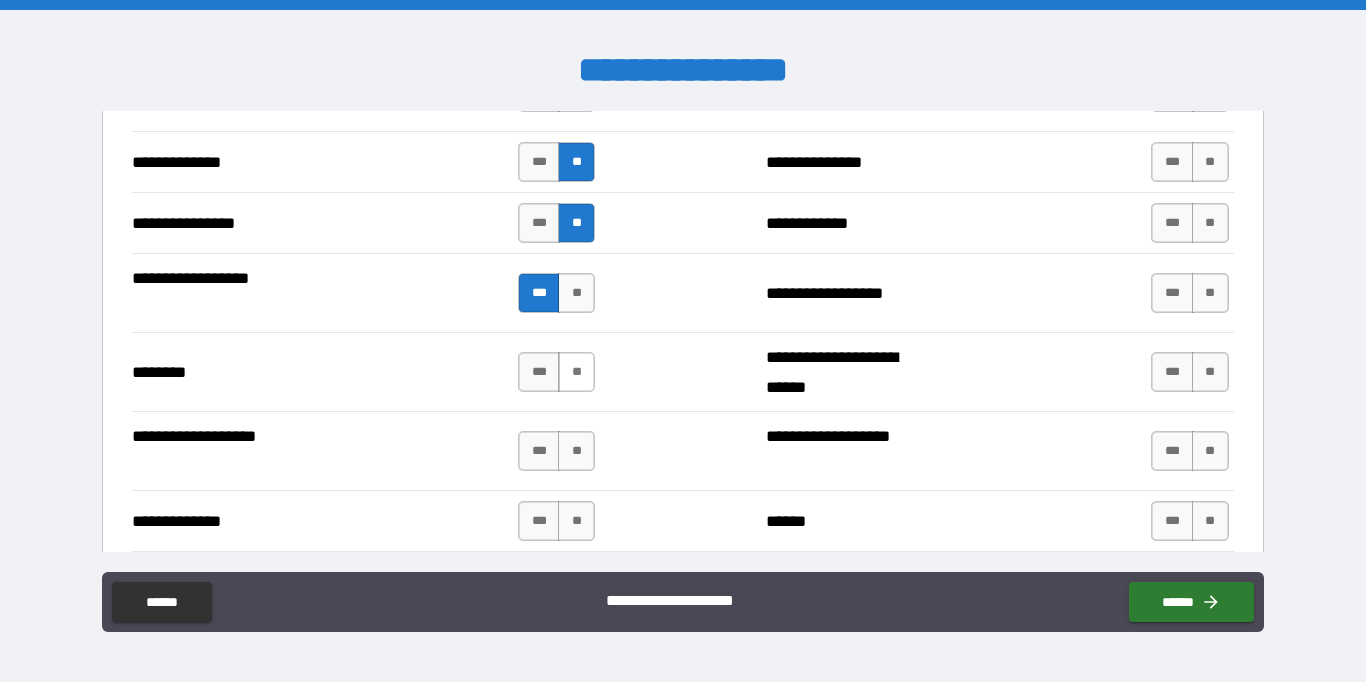 click on "**" at bounding box center [576, 372] 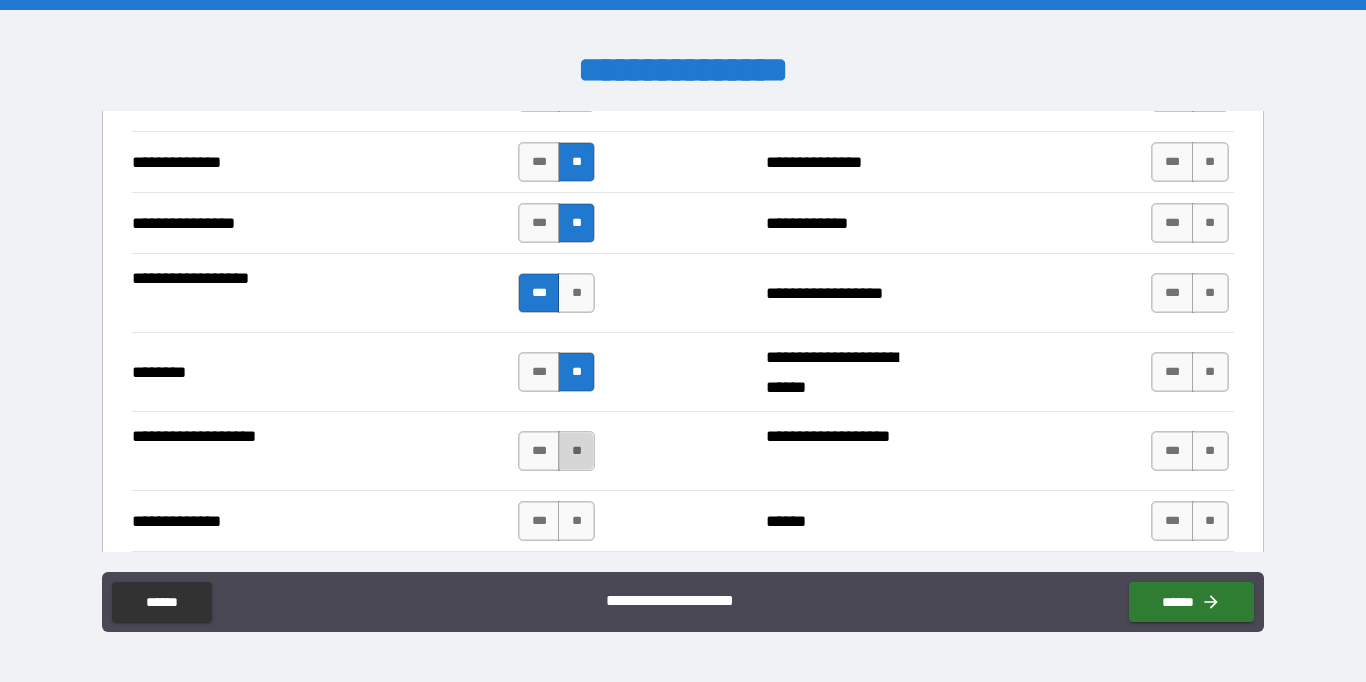 click on "**" at bounding box center (576, 451) 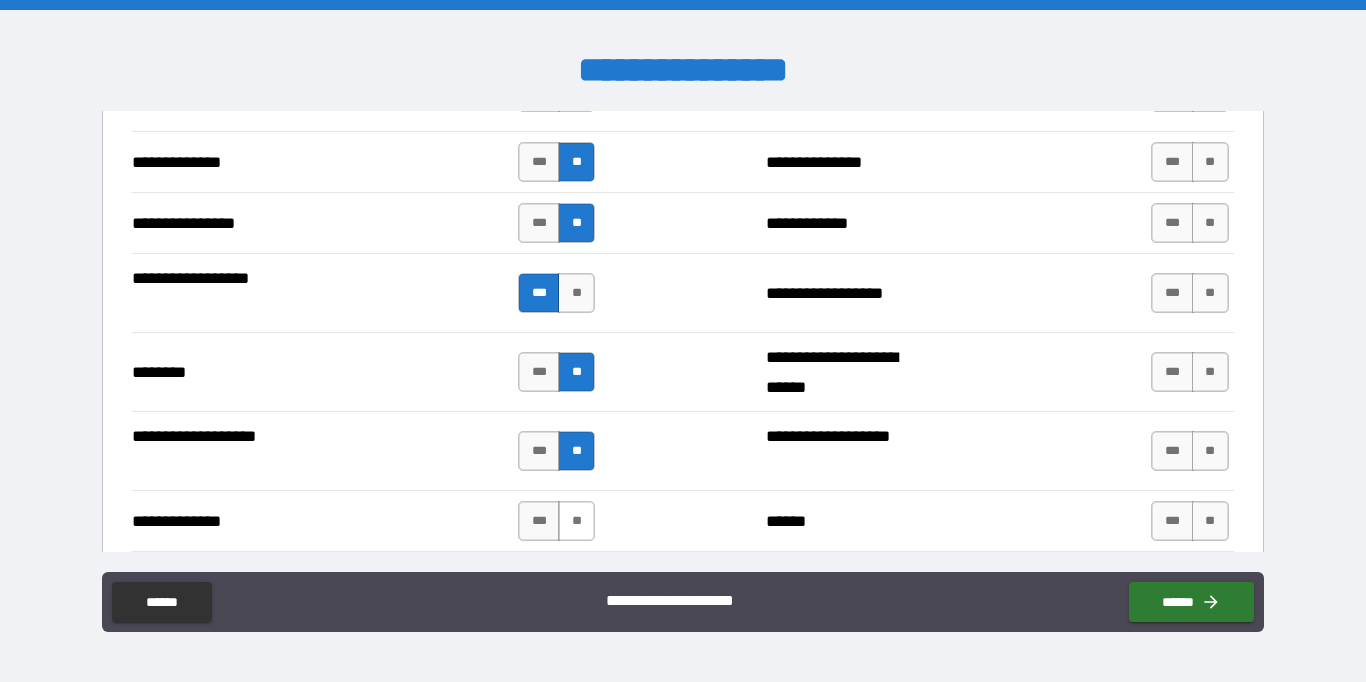 click on "**" at bounding box center (576, 521) 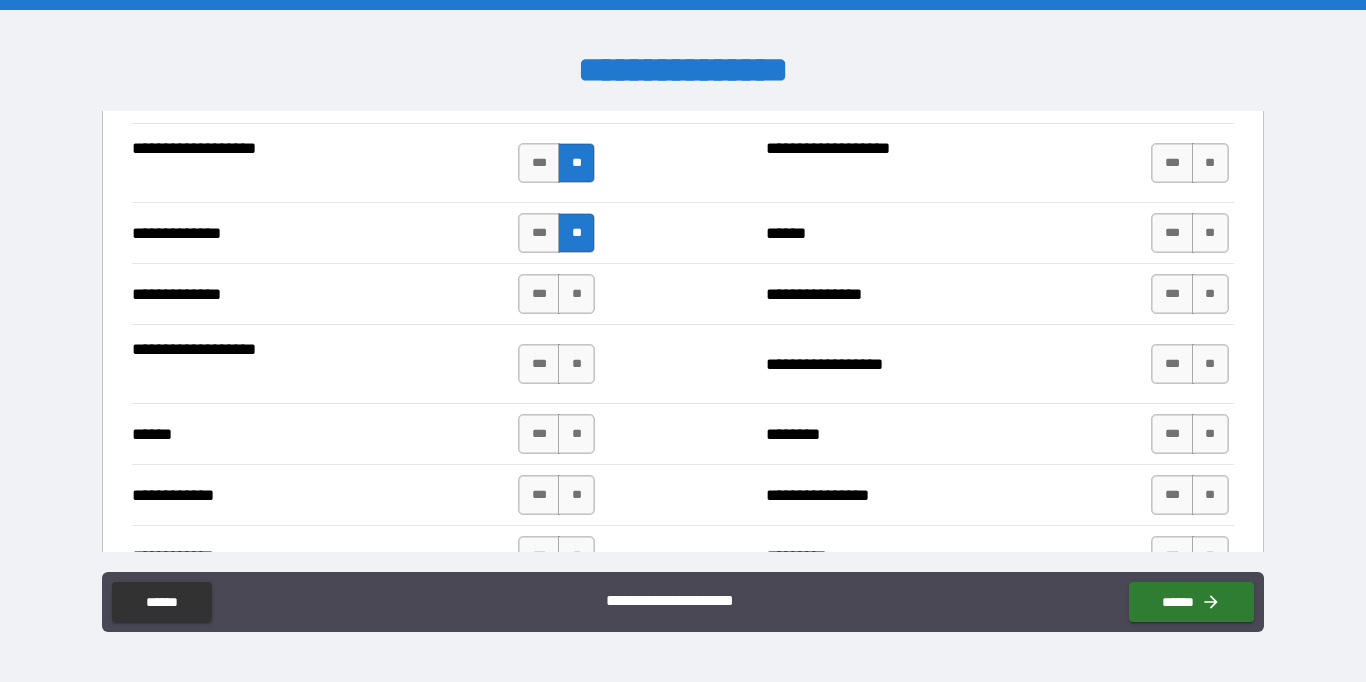 scroll, scrollTop: 3517, scrollLeft: 0, axis: vertical 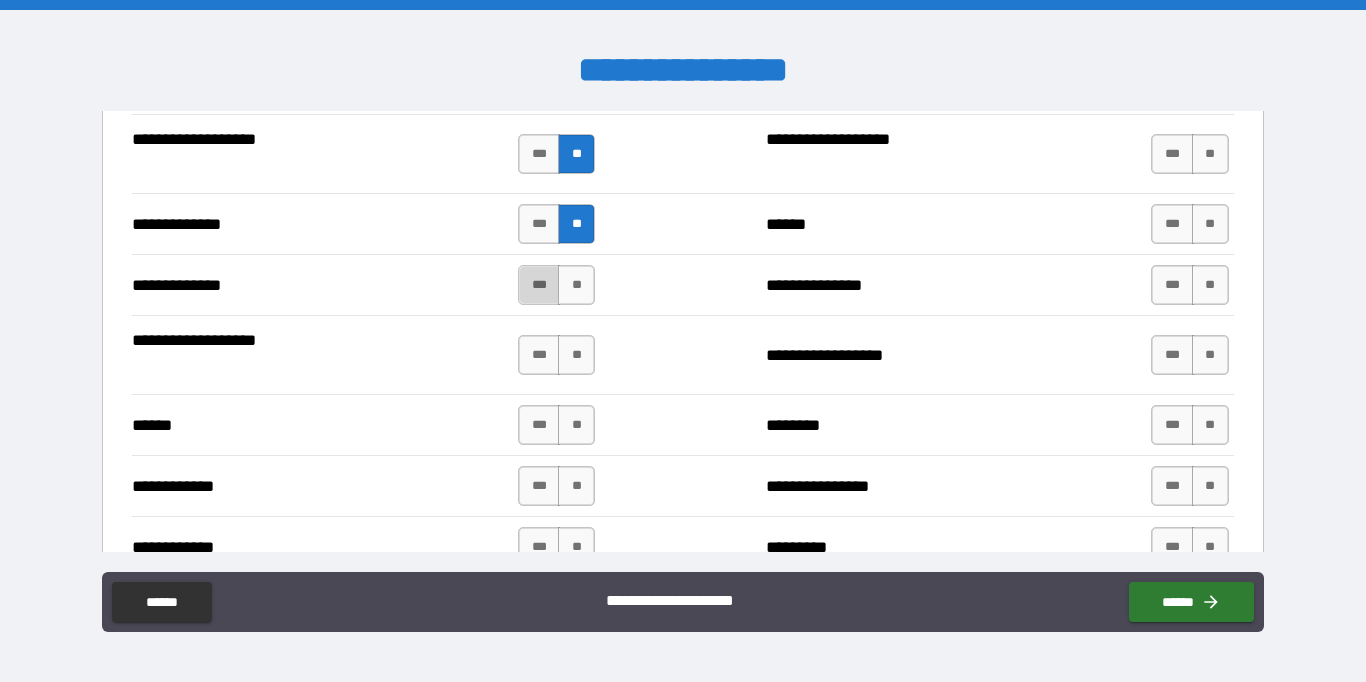 click on "***" at bounding box center [539, 285] 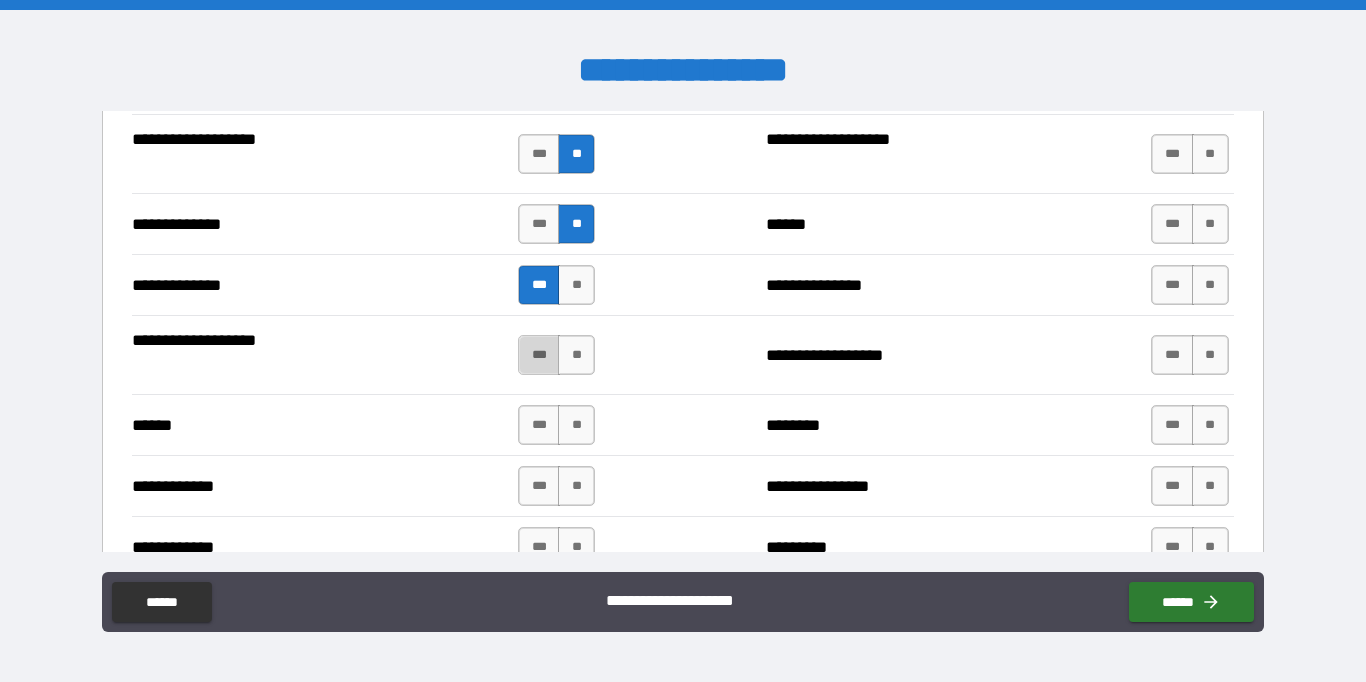 click on "***" at bounding box center (539, 355) 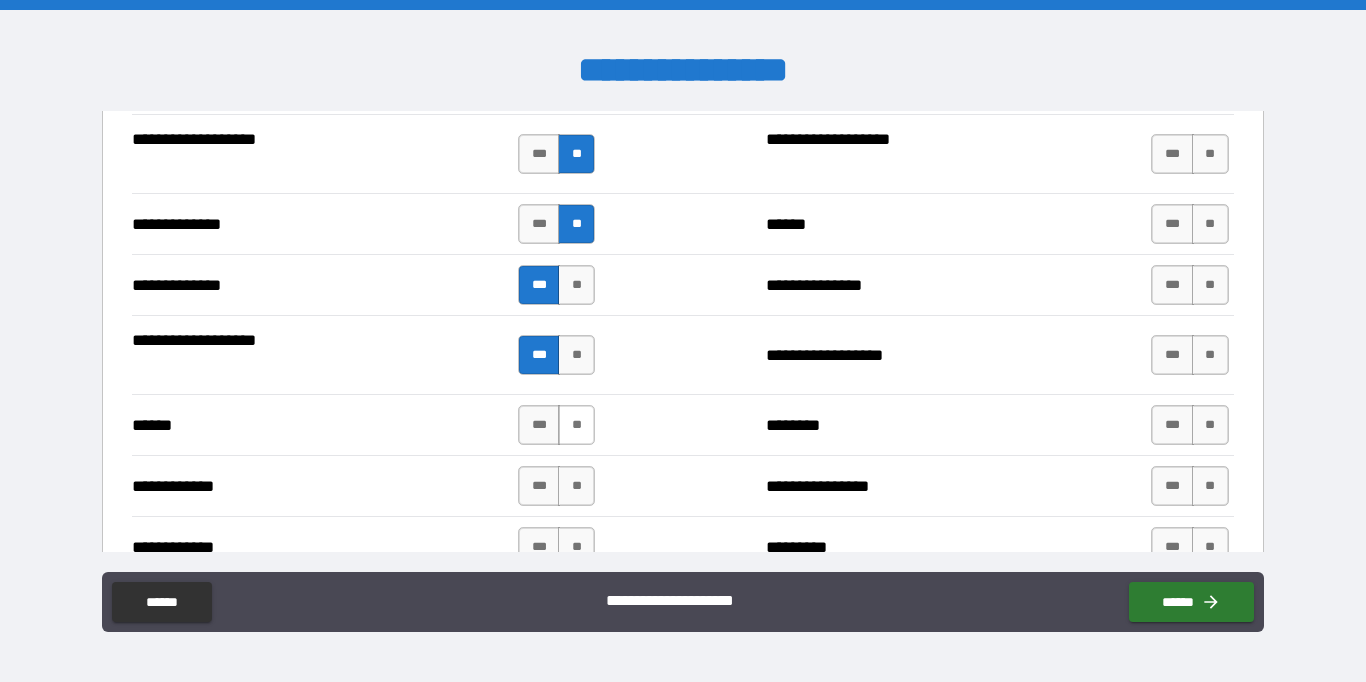 click on "**" at bounding box center (576, 425) 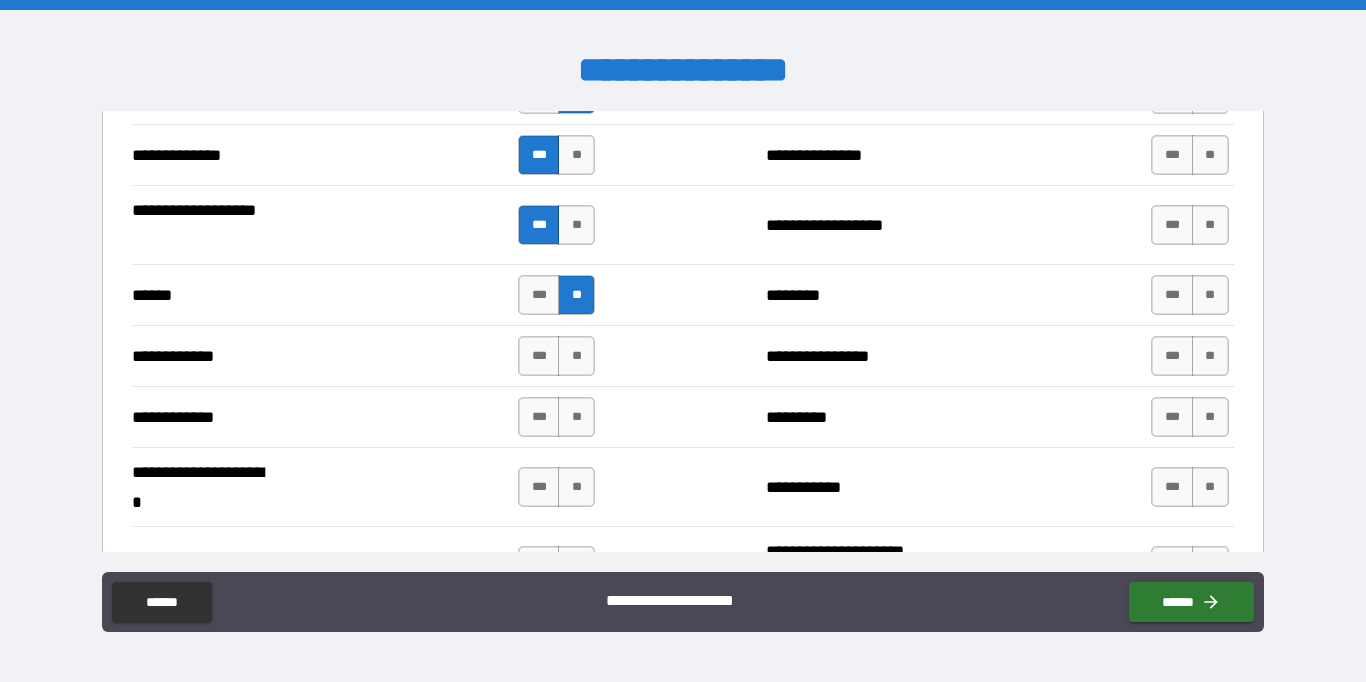 scroll, scrollTop: 3651, scrollLeft: 0, axis: vertical 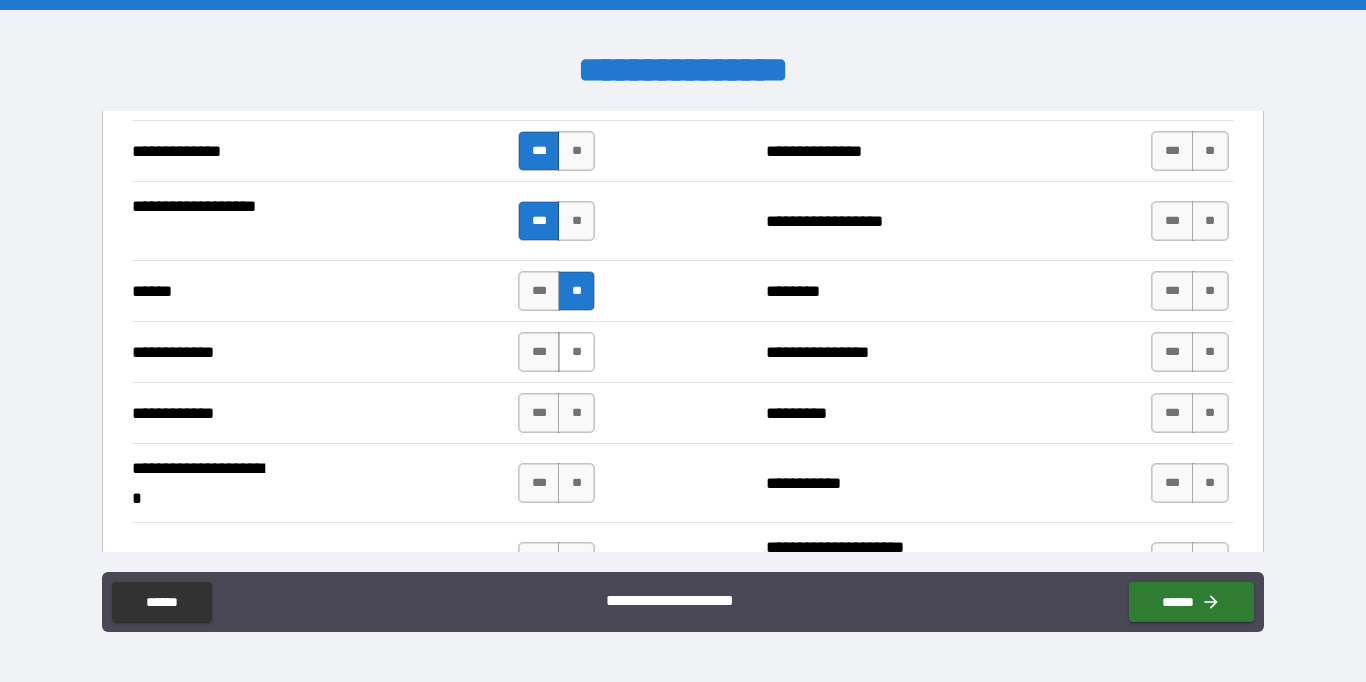 click on "**" at bounding box center [576, 352] 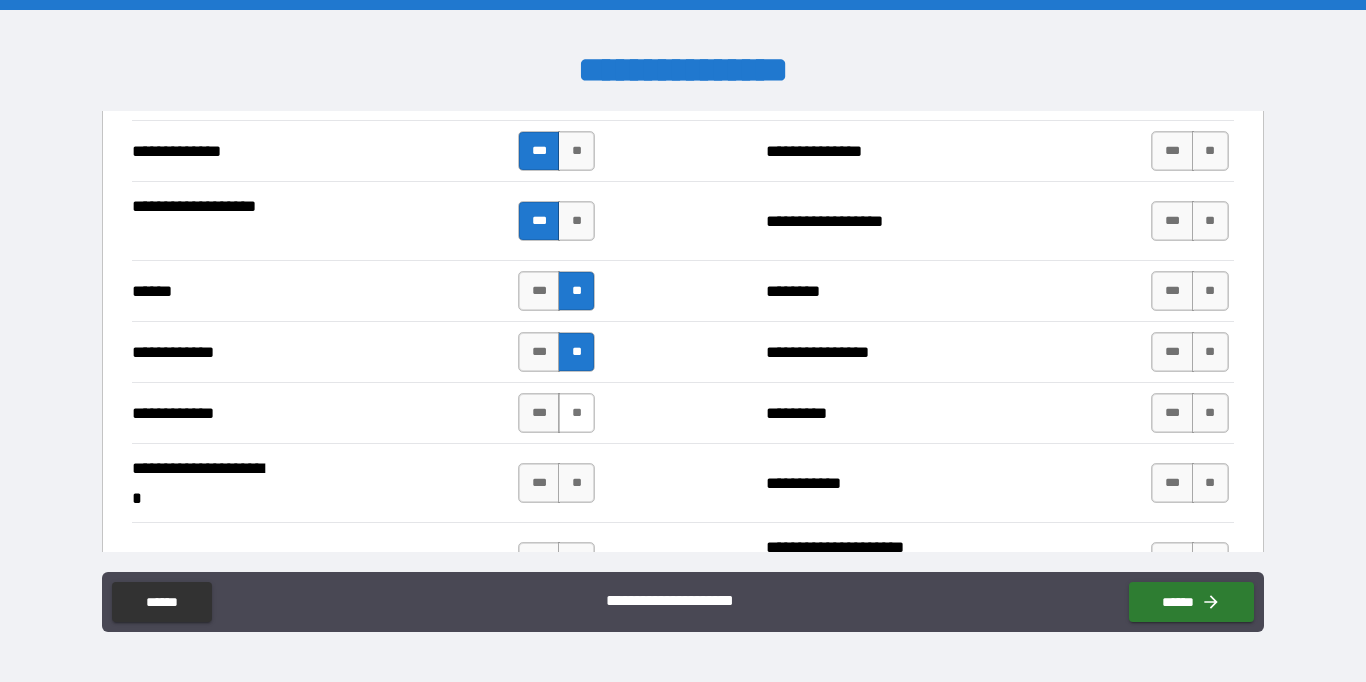 click on "**" at bounding box center [576, 413] 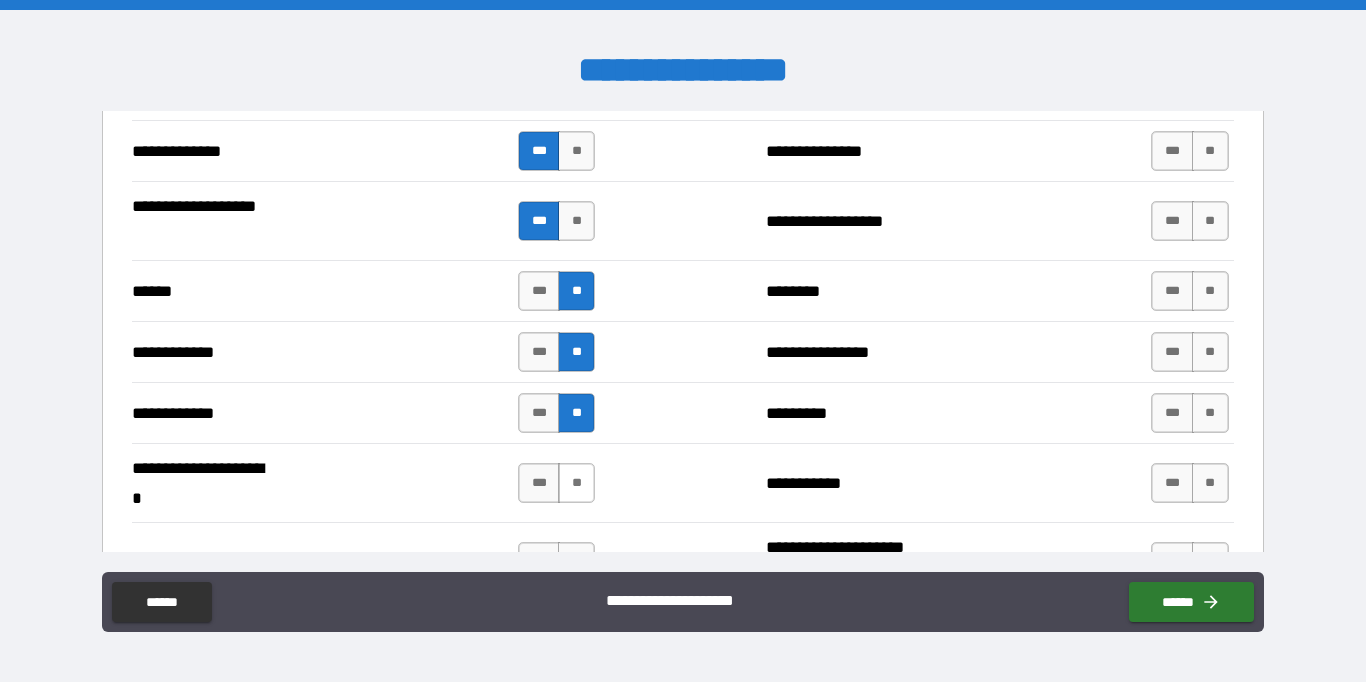 click on "**" at bounding box center (576, 483) 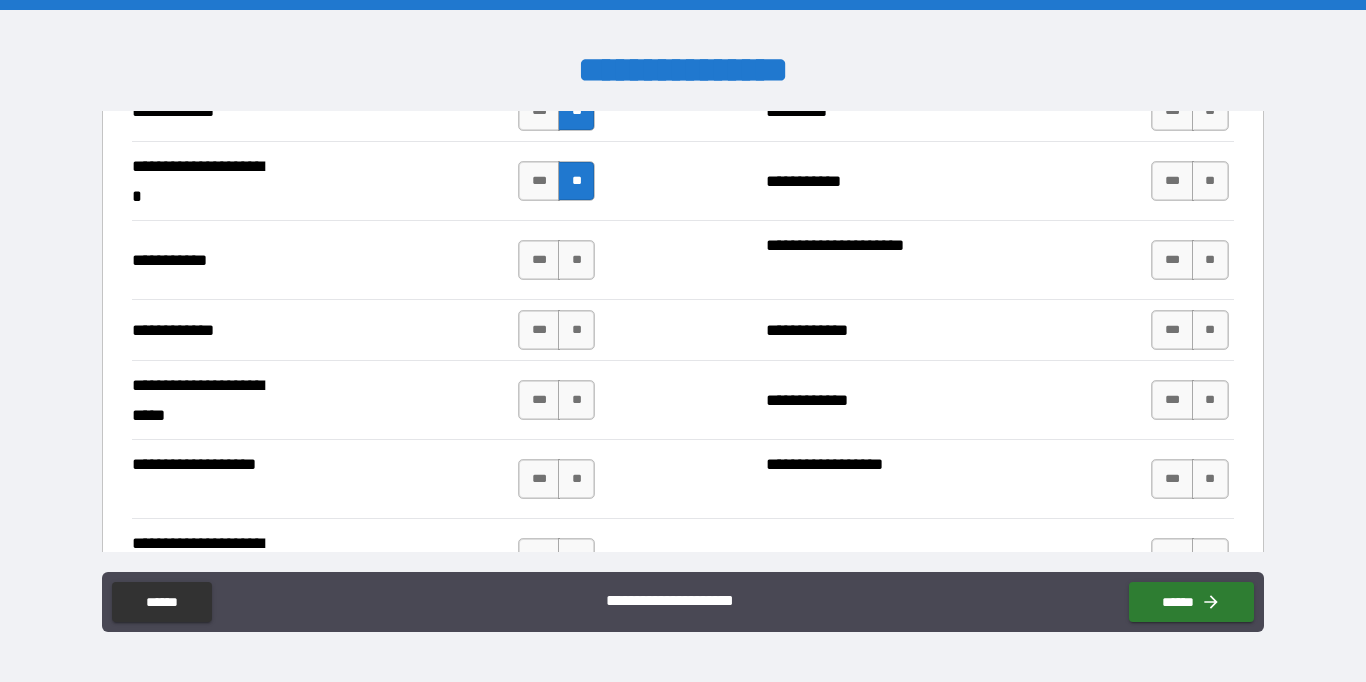 scroll, scrollTop: 3970, scrollLeft: 0, axis: vertical 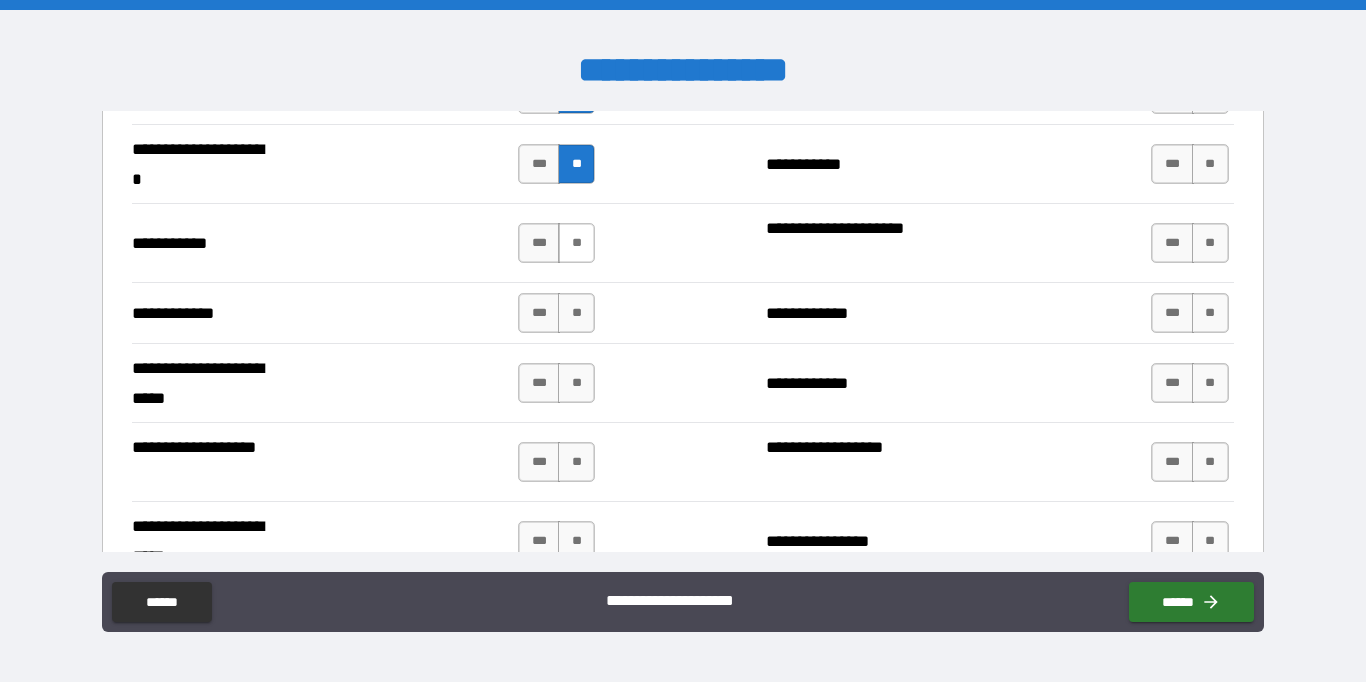 click on "**" at bounding box center [576, 243] 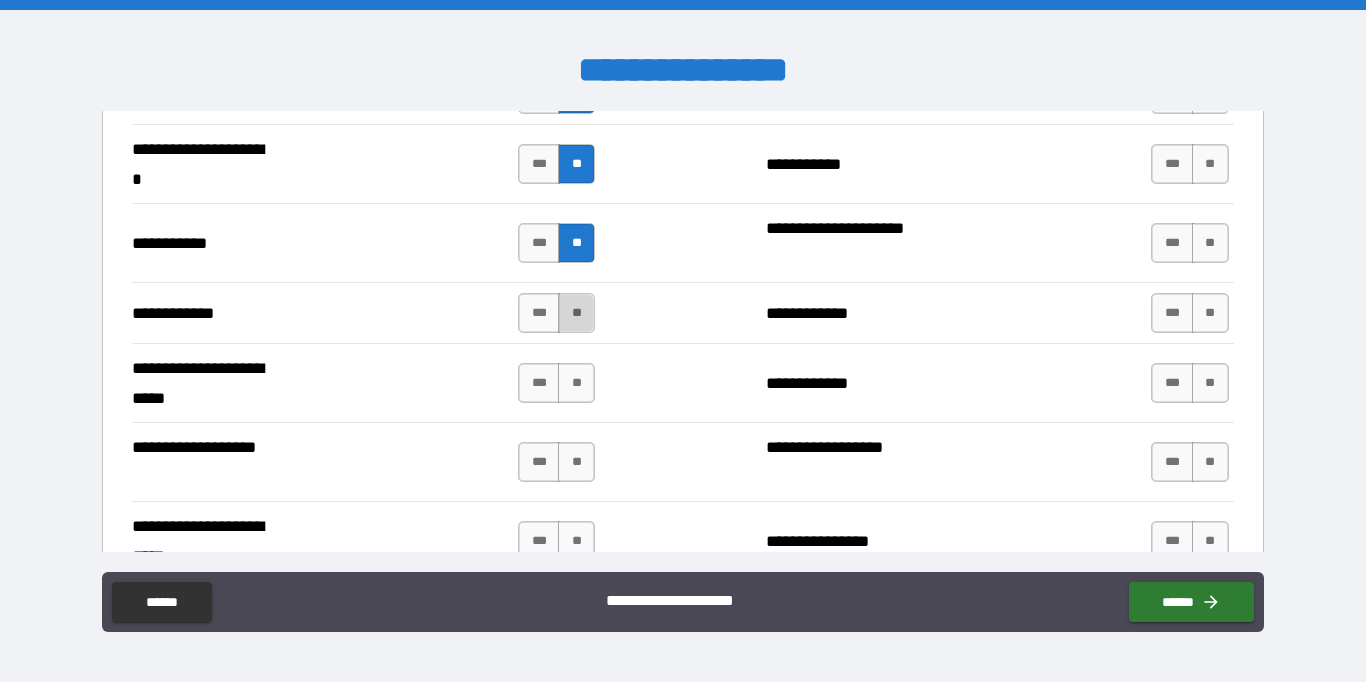click on "**" at bounding box center [576, 313] 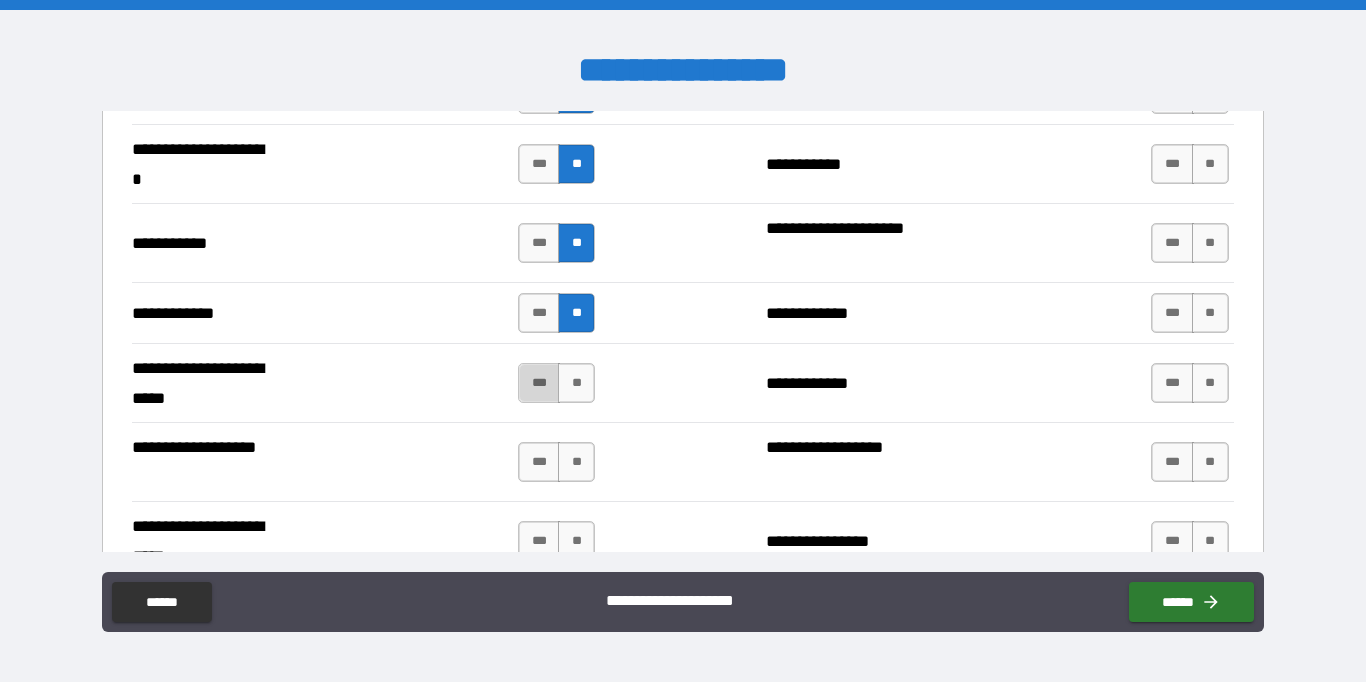 click on "***" at bounding box center (539, 383) 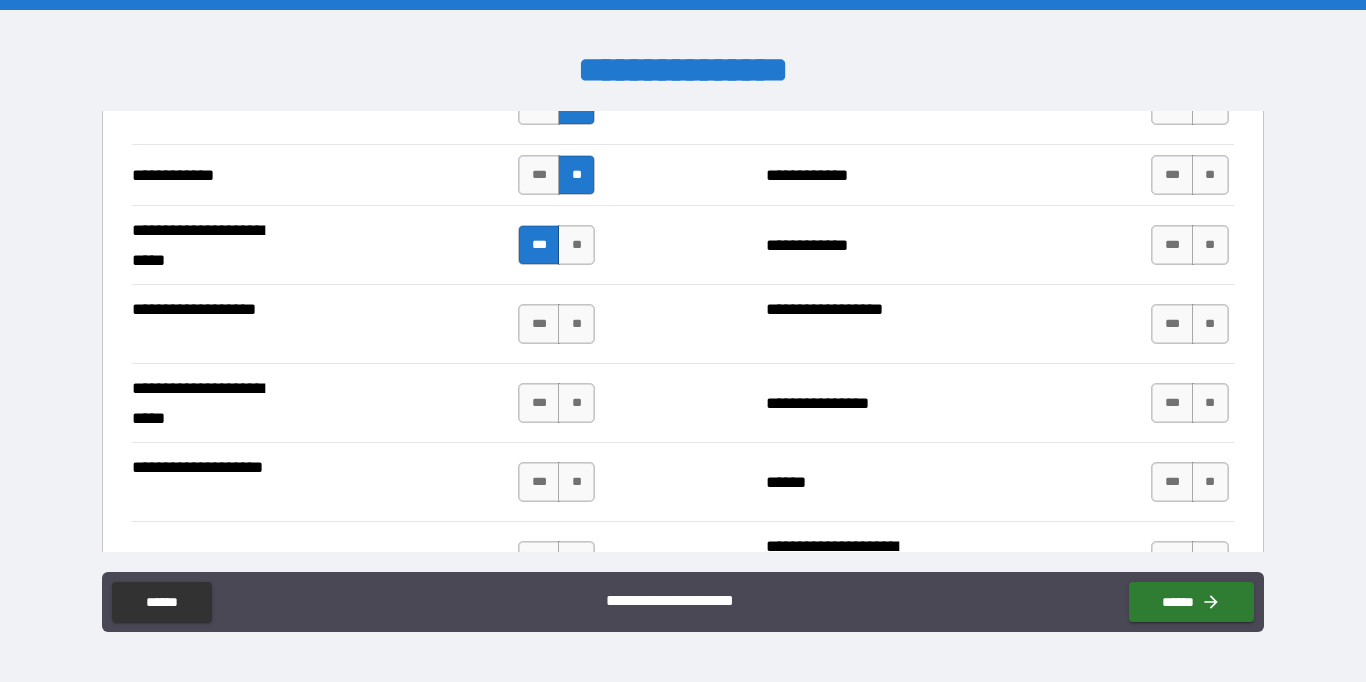 scroll, scrollTop: 4110, scrollLeft: 0, axis: vertical 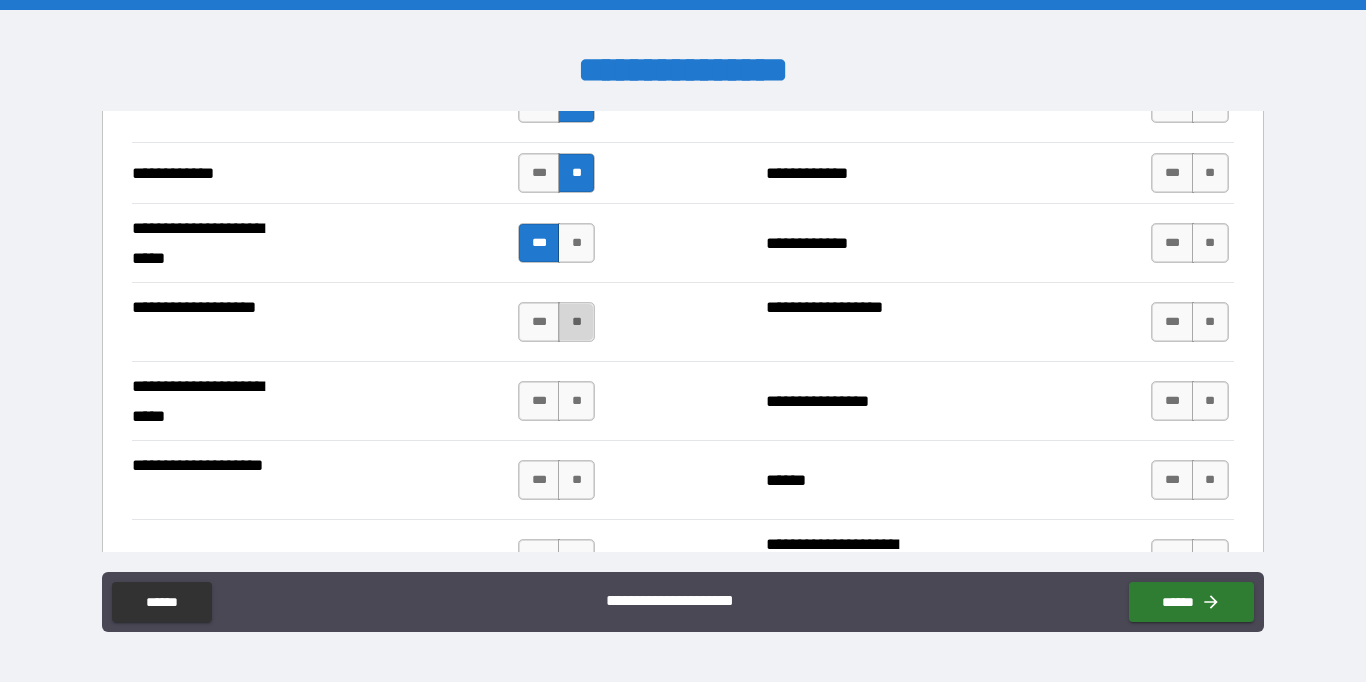 click on "**" at bounding box center (576, 322) 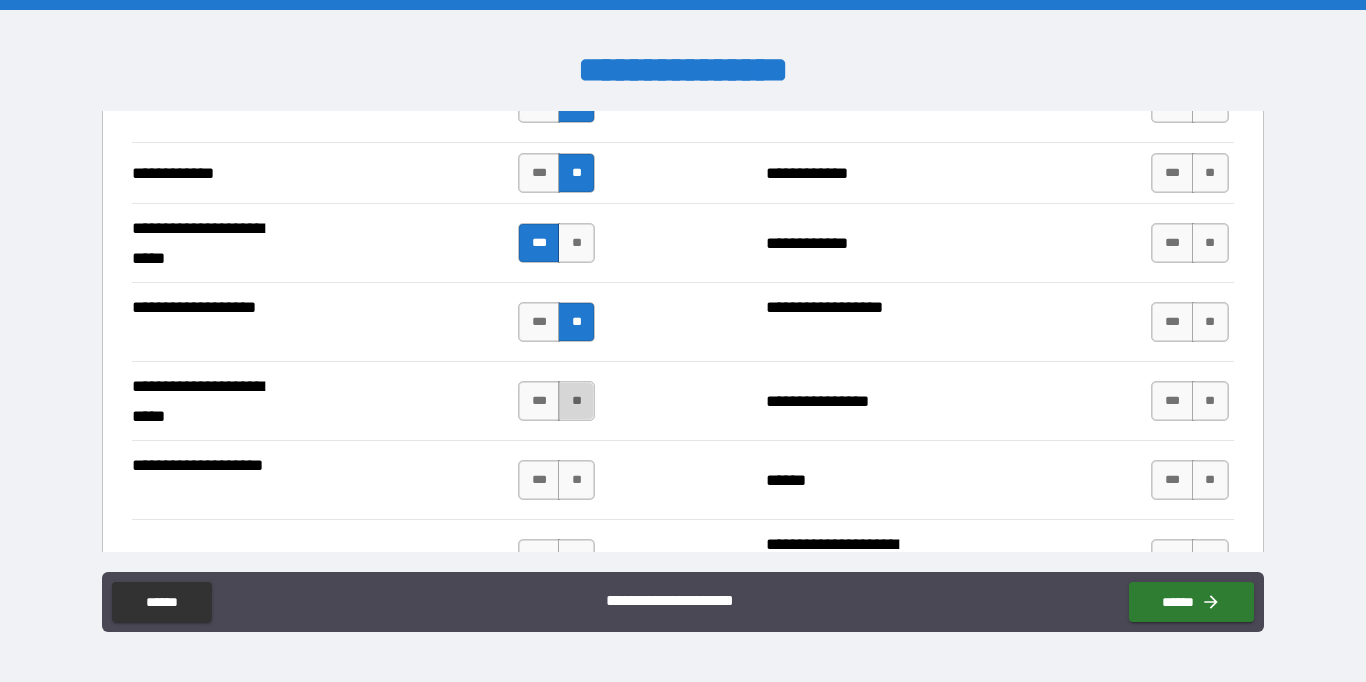 click on "**" at bounding box center (576, 401) 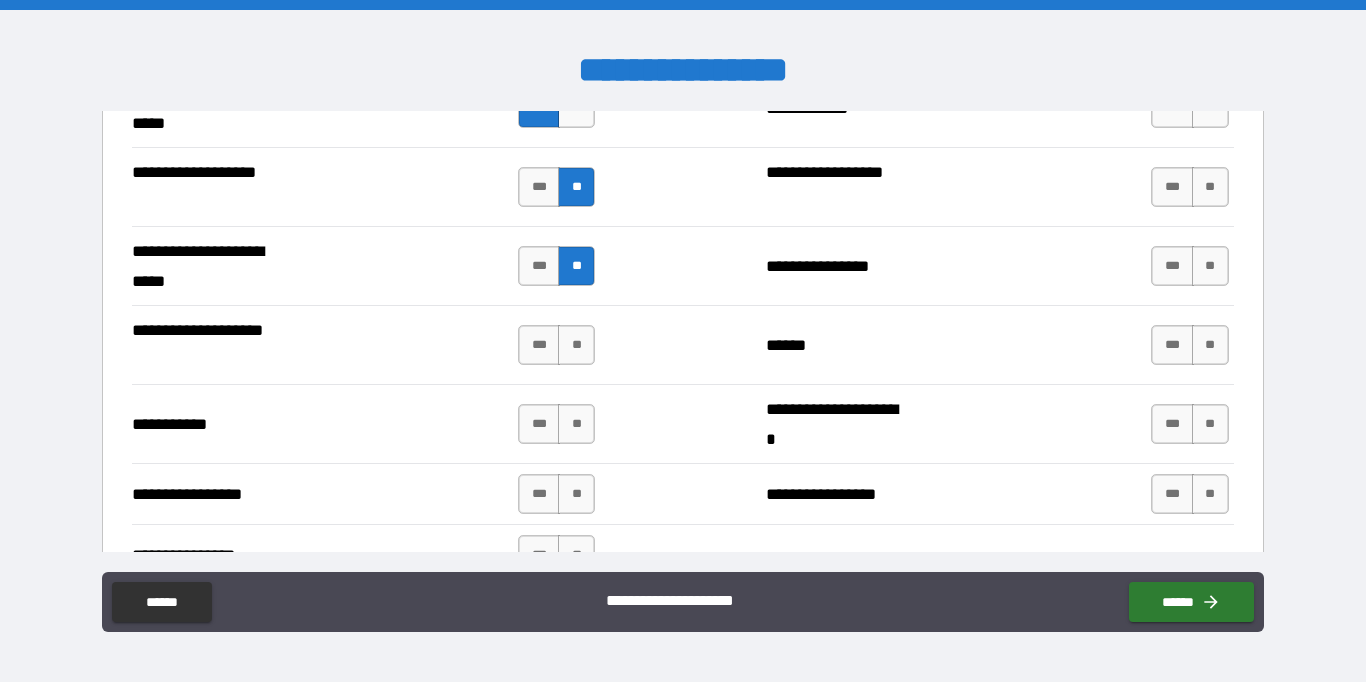 scroll, scrollTop: 4258, scrollLeft: 0, axis: vertical 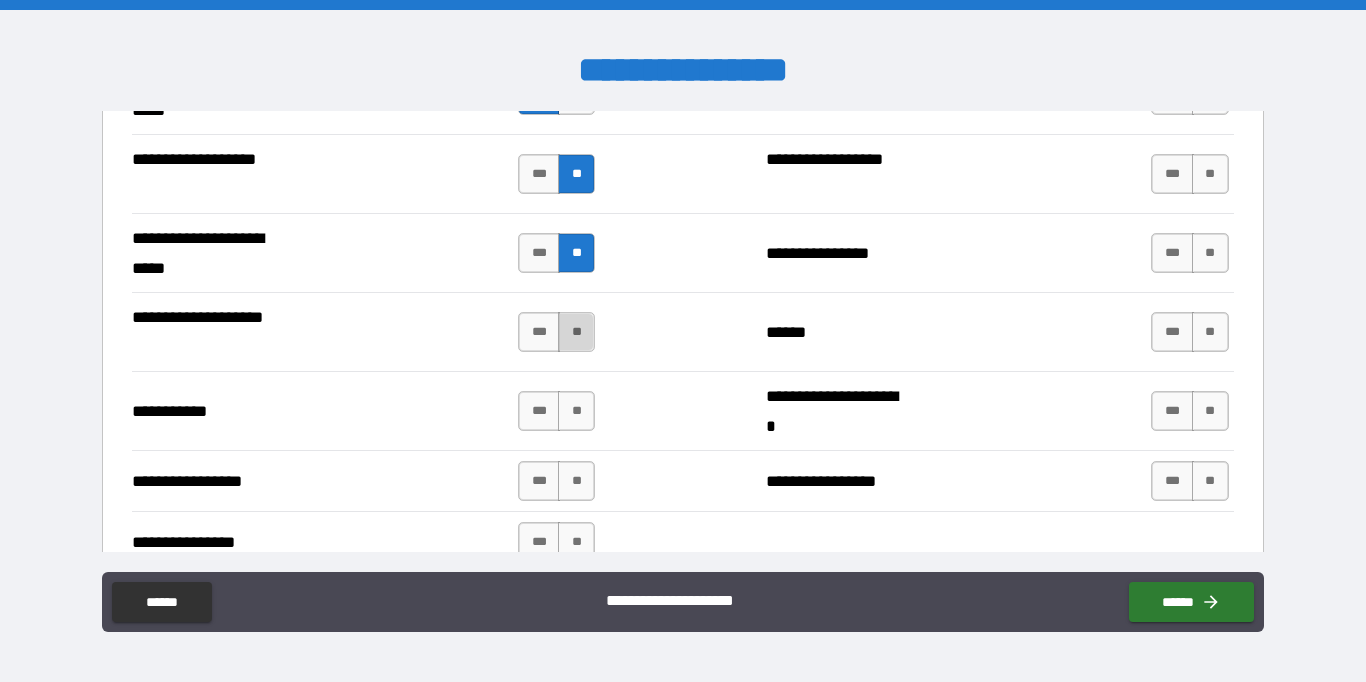 click on "**" at bounding box center [576, 332] 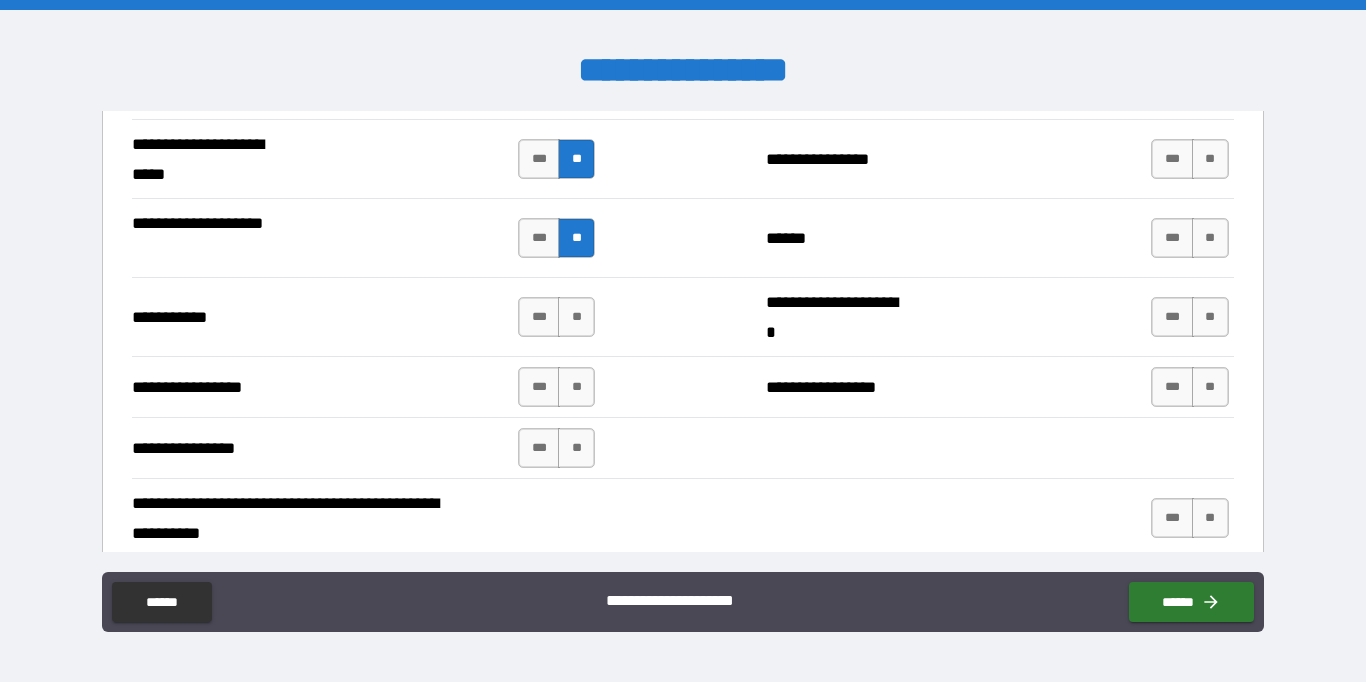 scroll, scrollTop: 4357, scrollLeft: 0, axis: vertical 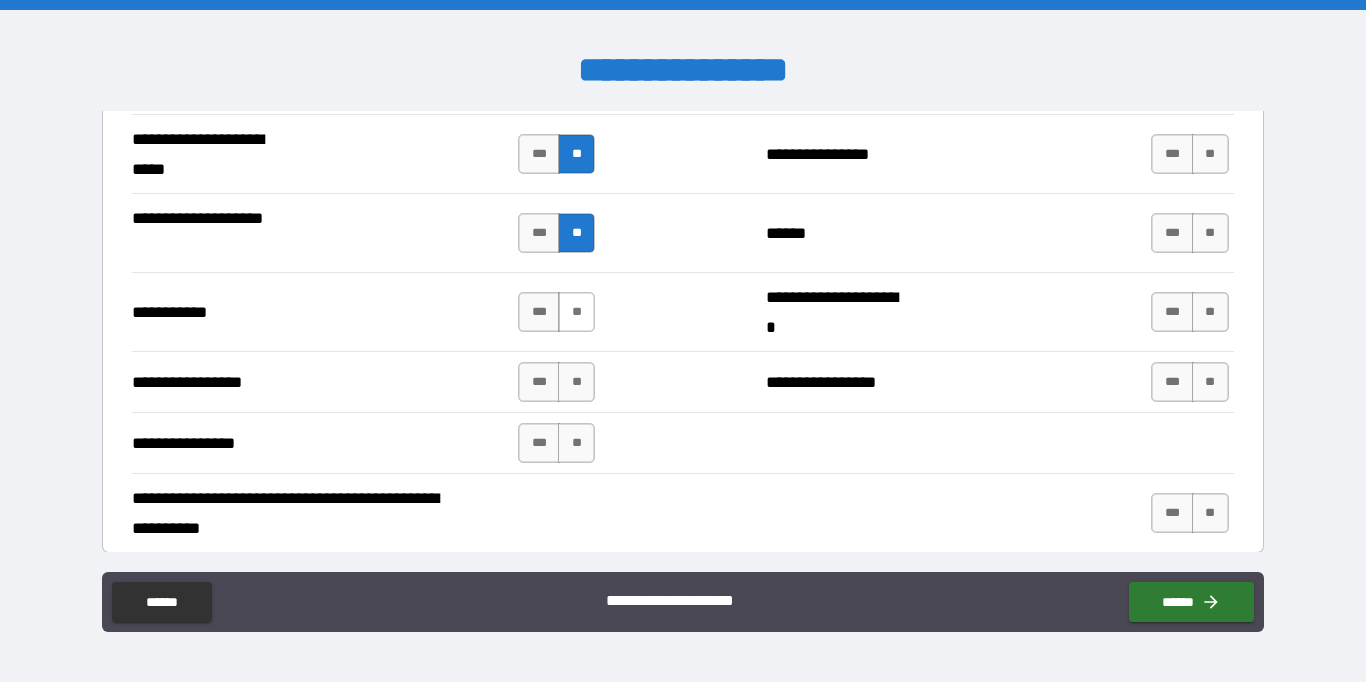 click on "**" at bounding box center (576, 312) 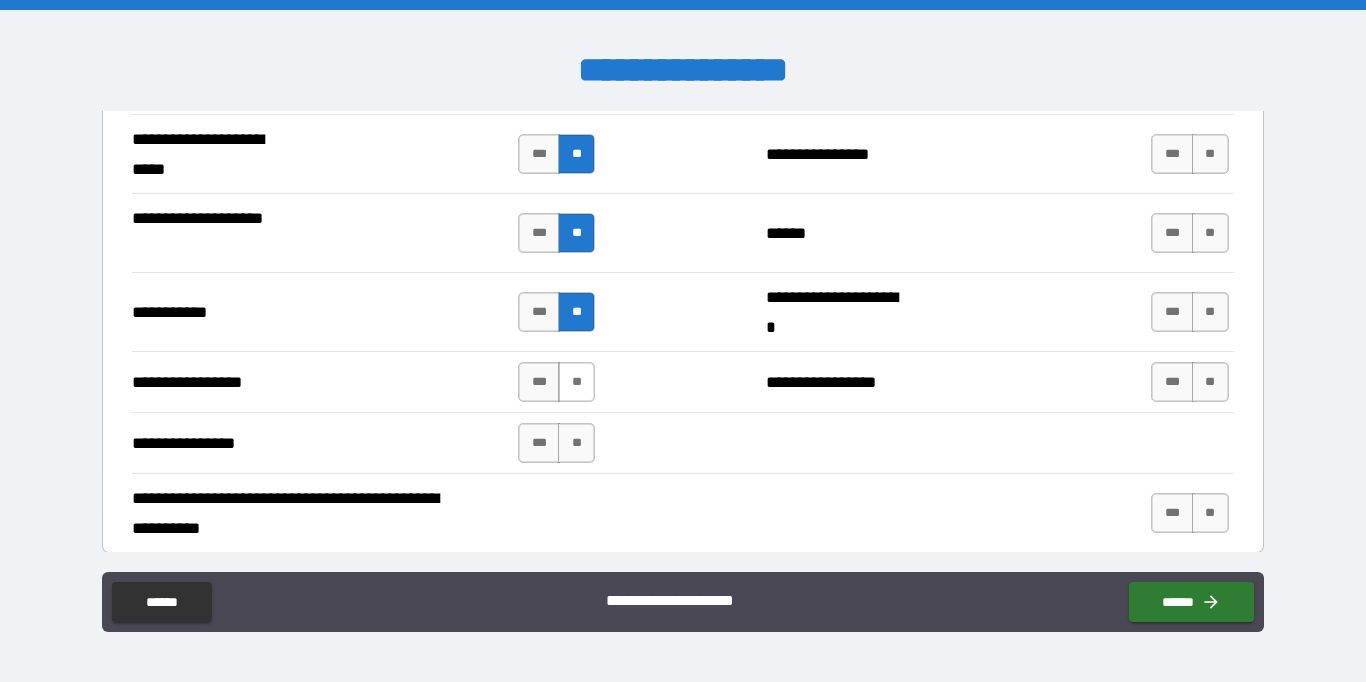 click on "**" at bounding box center [576, 382] 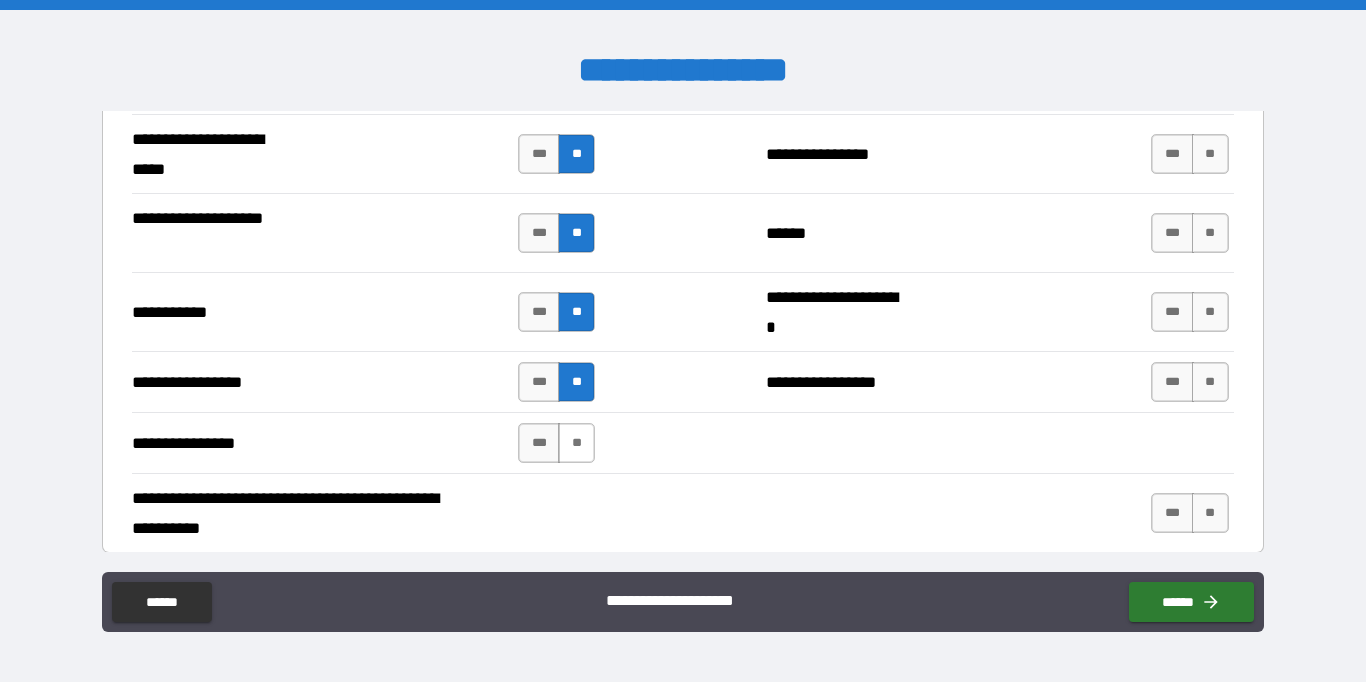 click on "**" at bounding box center [576, 443] 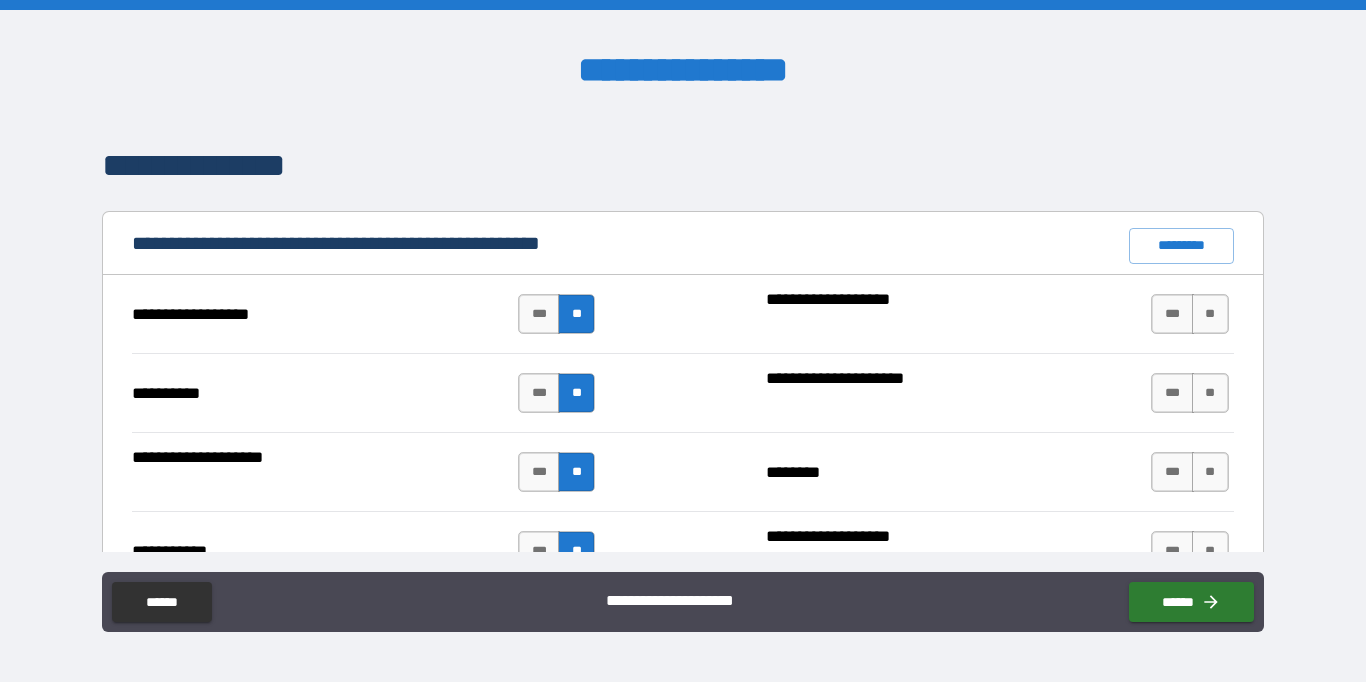 scroll, scrollTop: 1830, scrollLeft: 0, axis: vertical 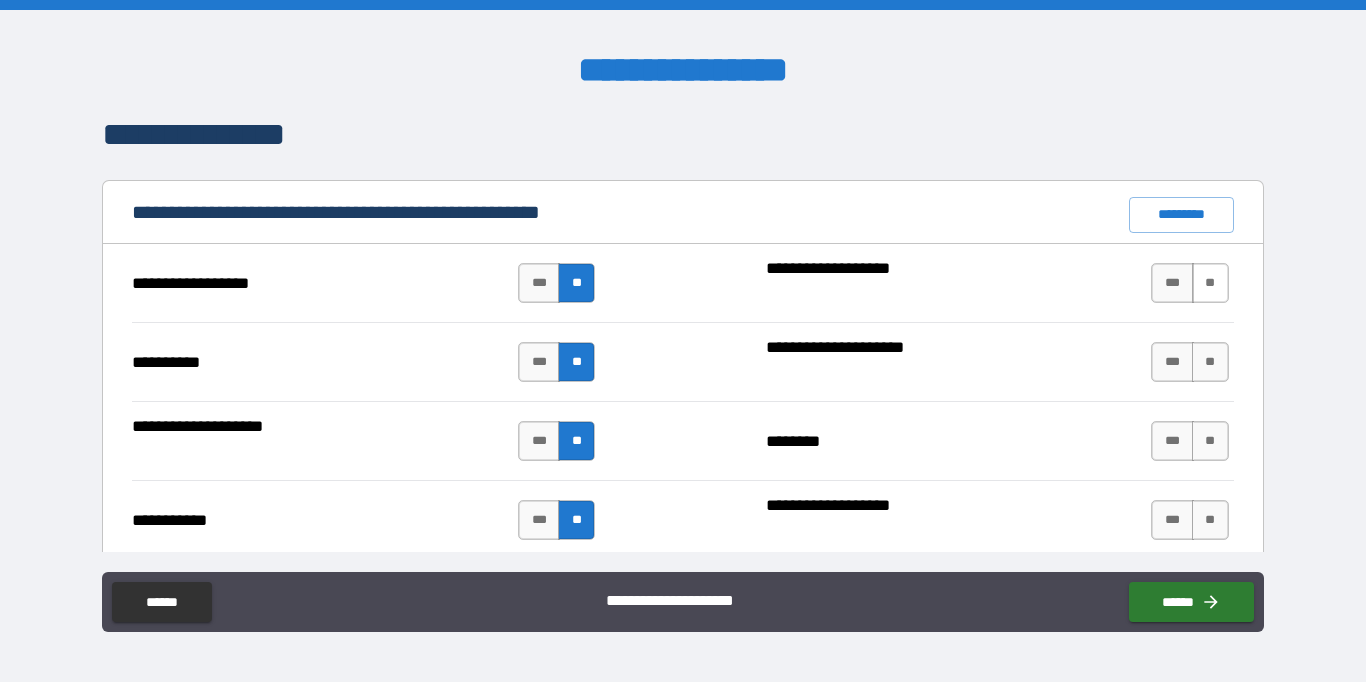 click on "**" at bounding box center (1210, 283) 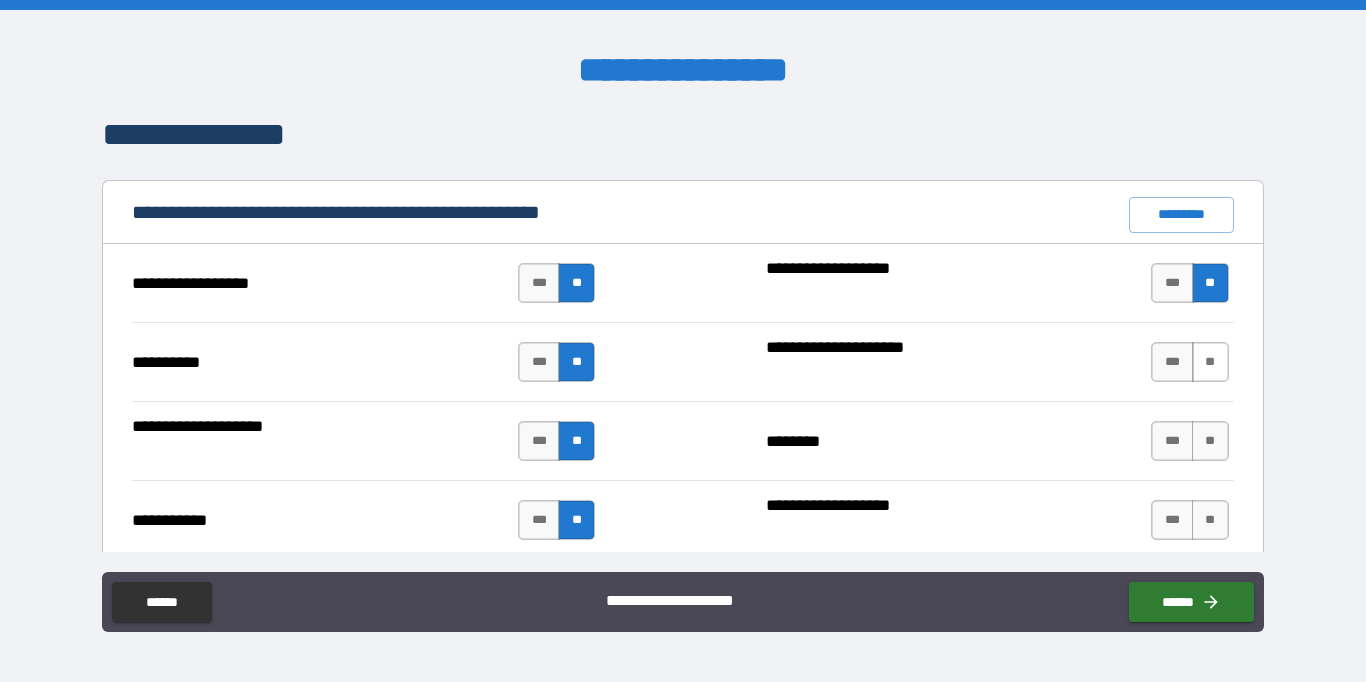 click on "**" at bounding box center (1210, 362) 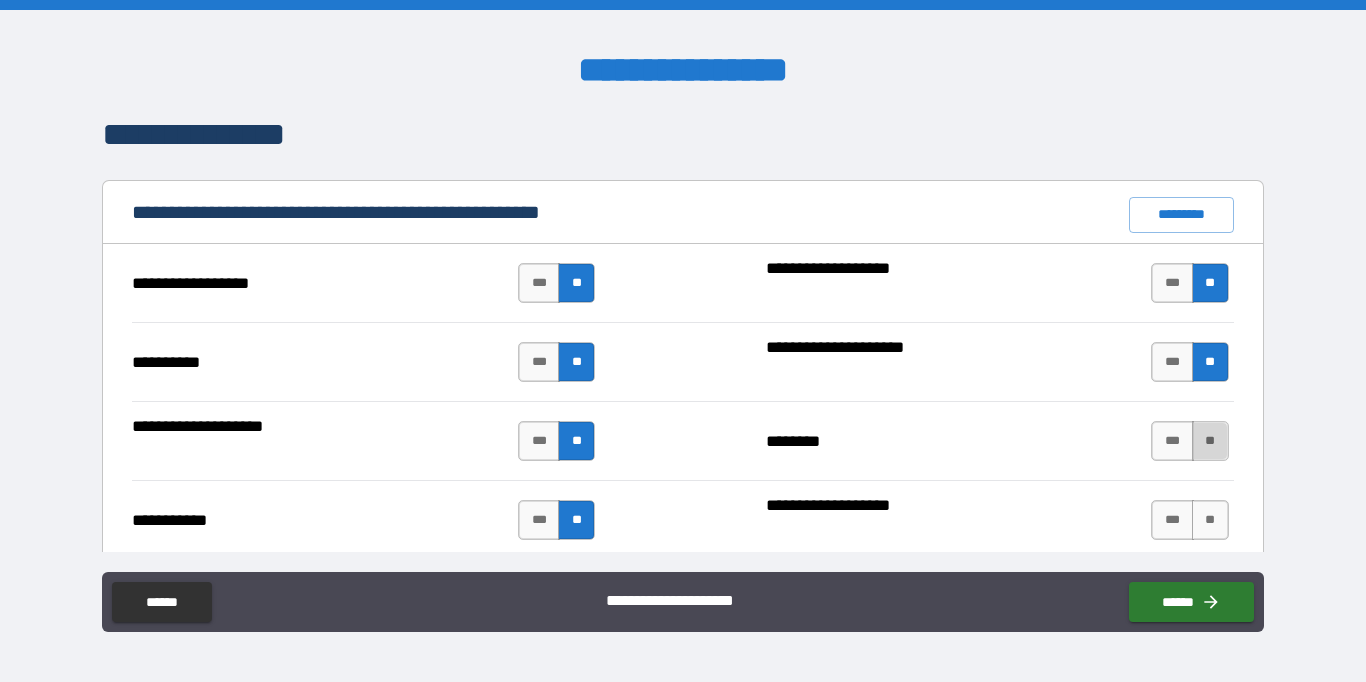 click on "**" at bounding box center (1210, 441) 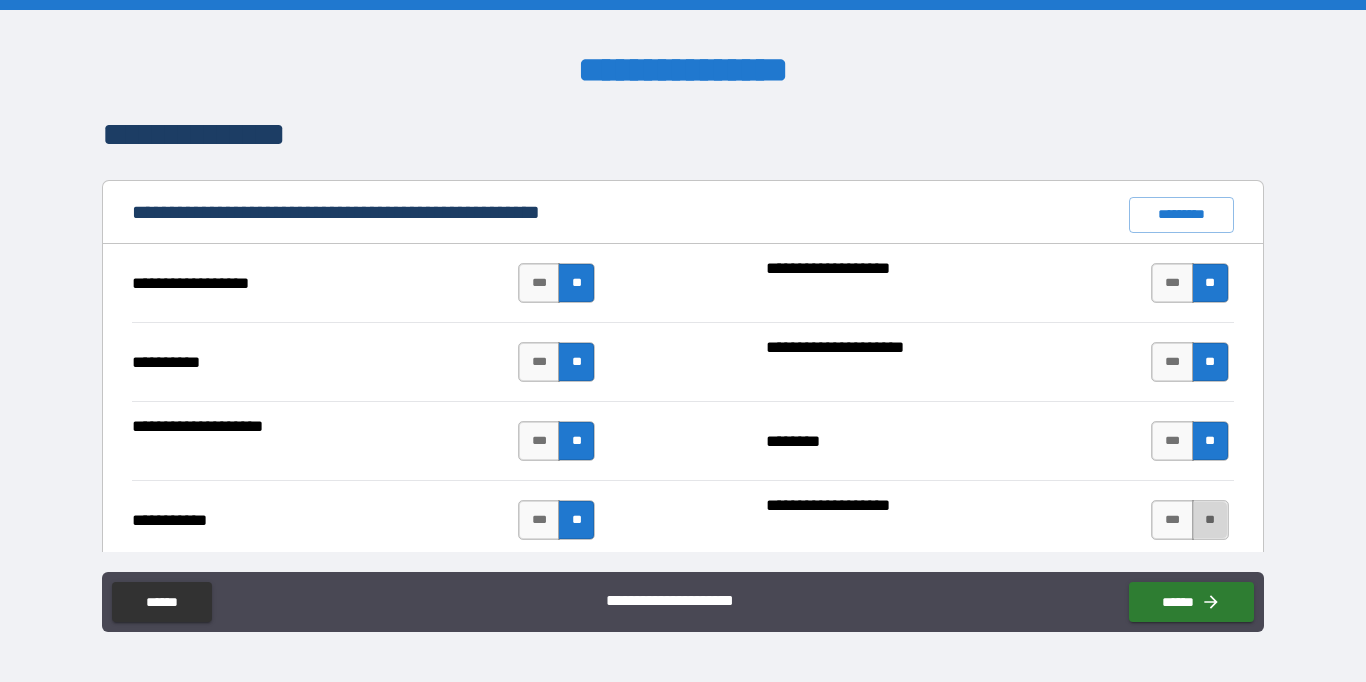click on "**" at bounding box center [1210, 520] 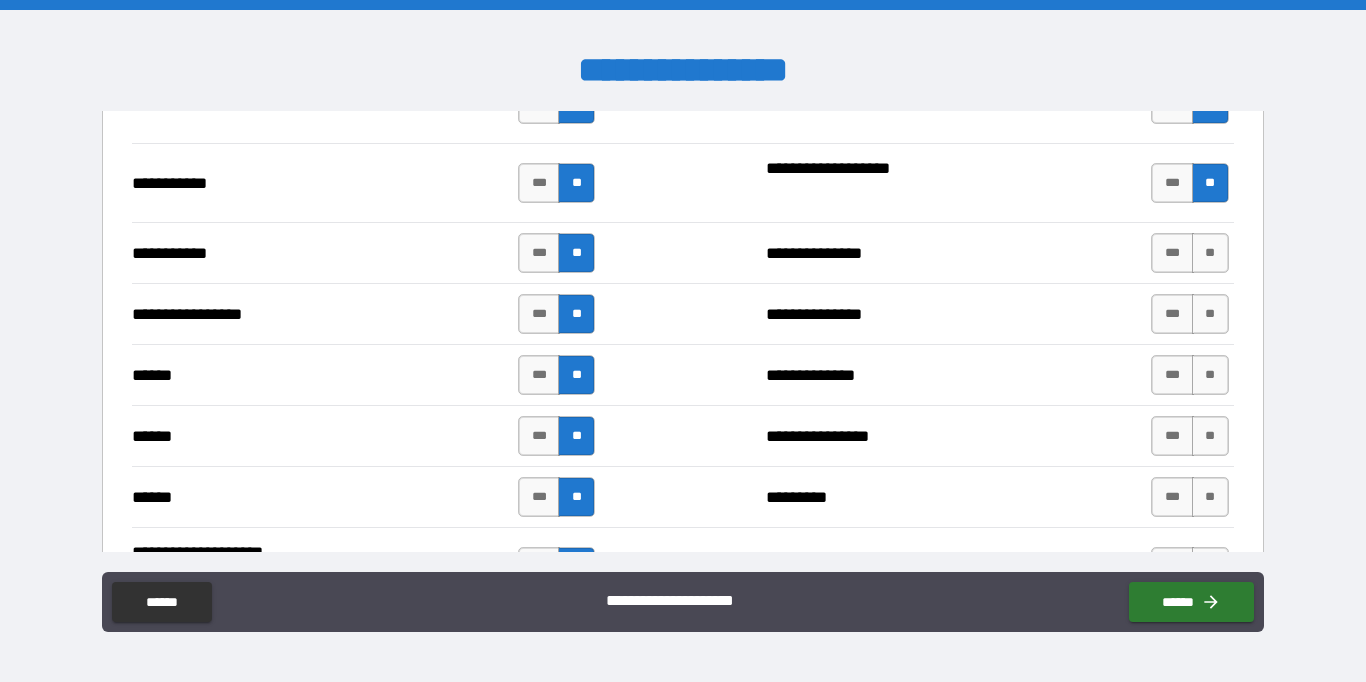 scroll, scrollTop: 2188, scrollLeft: 0, axis: vertical 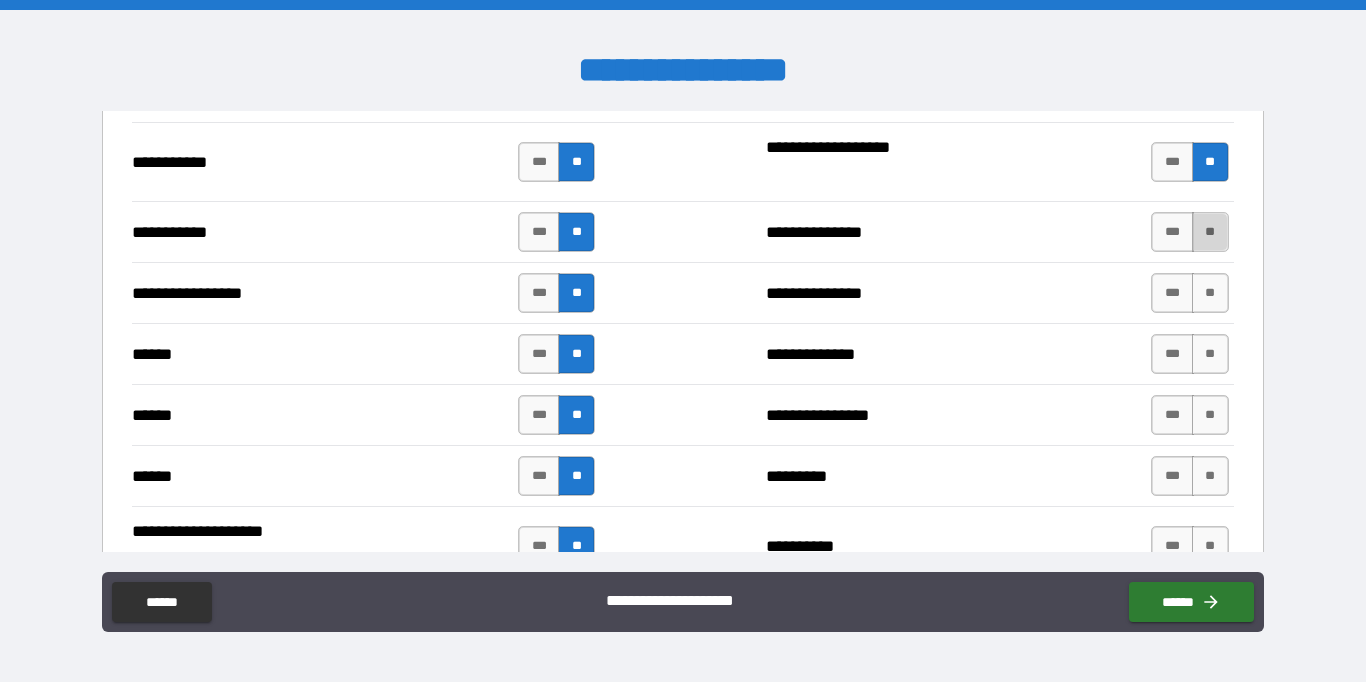 click on "**" at bounding box center (1210, 232) 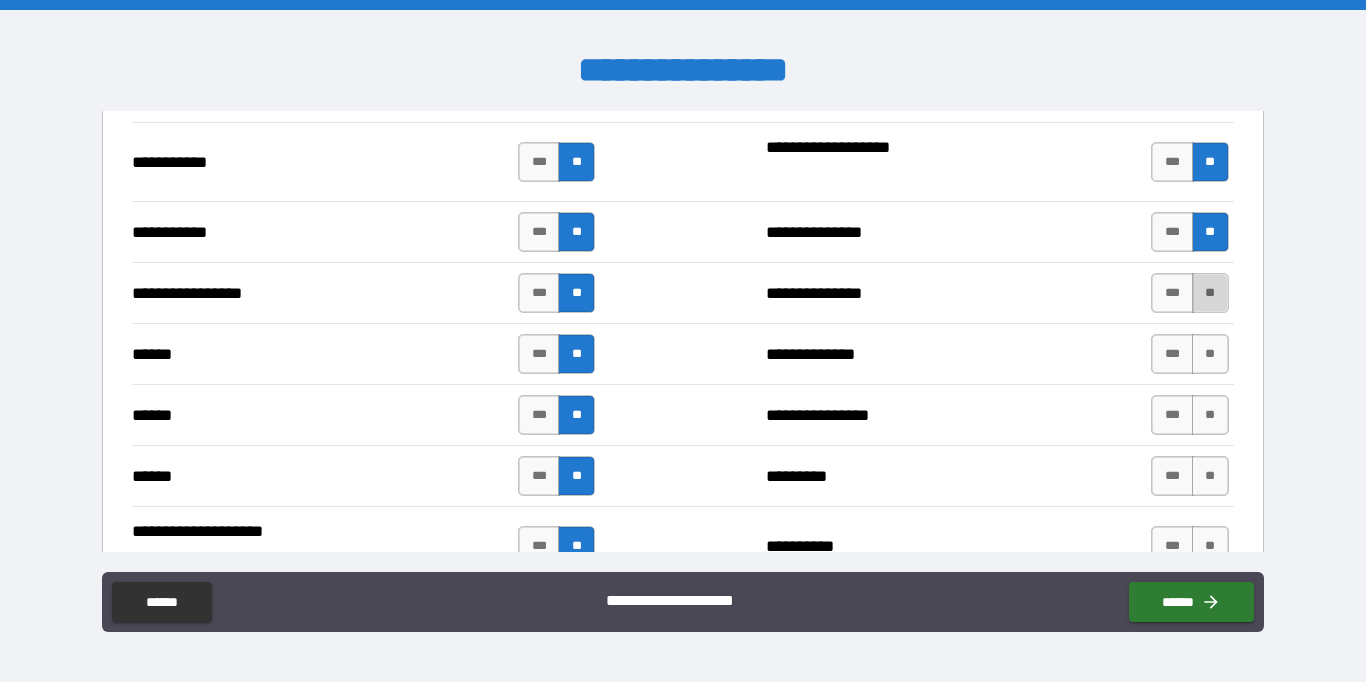 click on "**" at bounding box center [1210, 293] 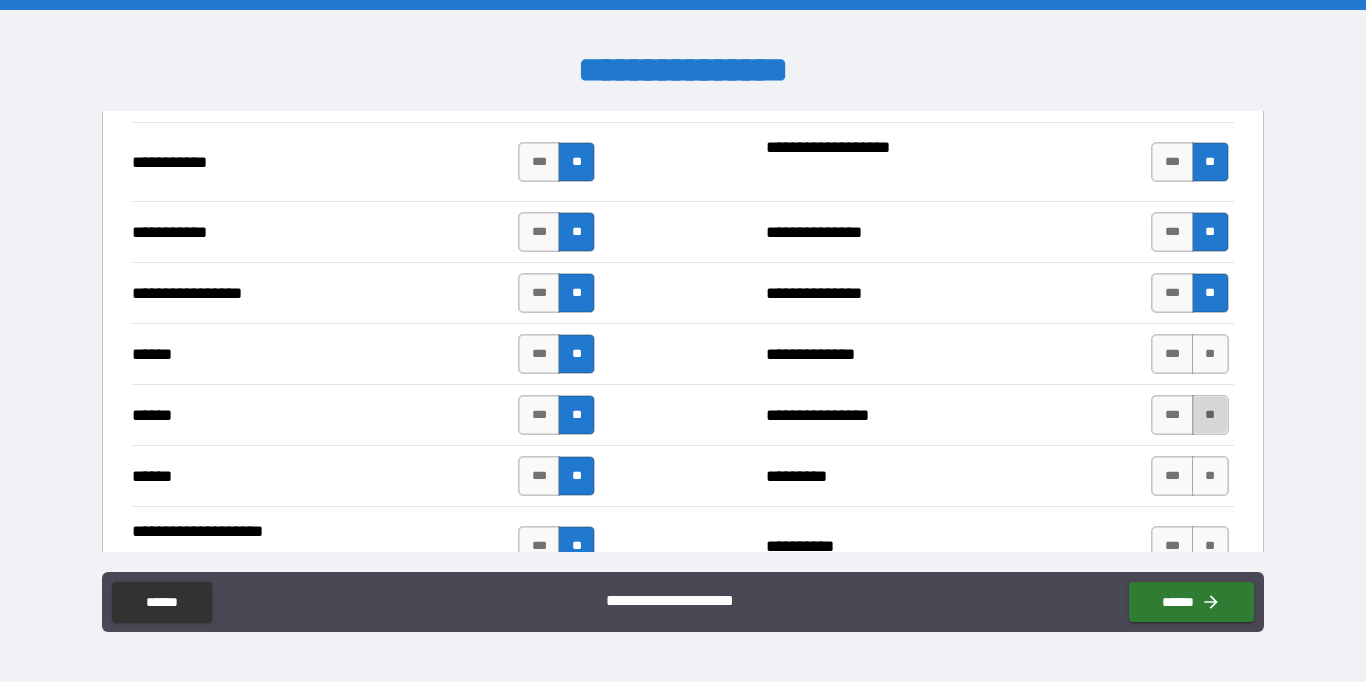click on "**" at bounding box center [1210, 415] 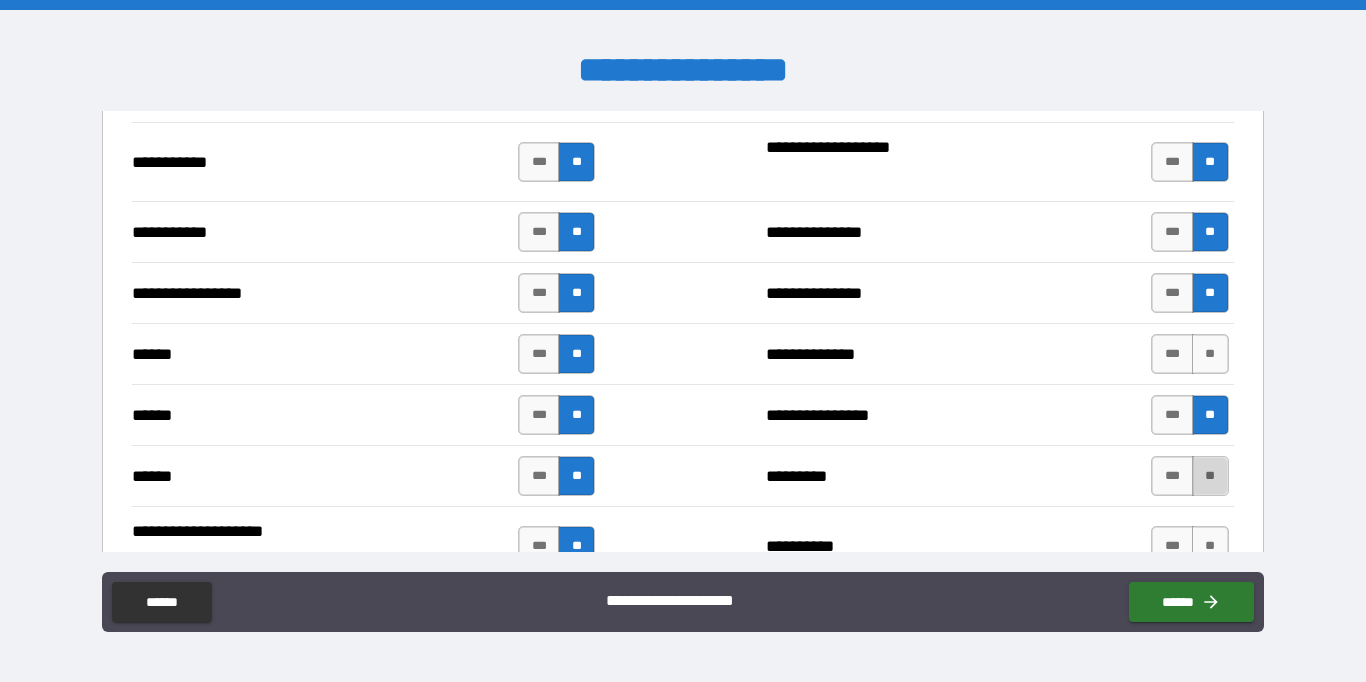 click on "**" at bounding box center [1210, 476] 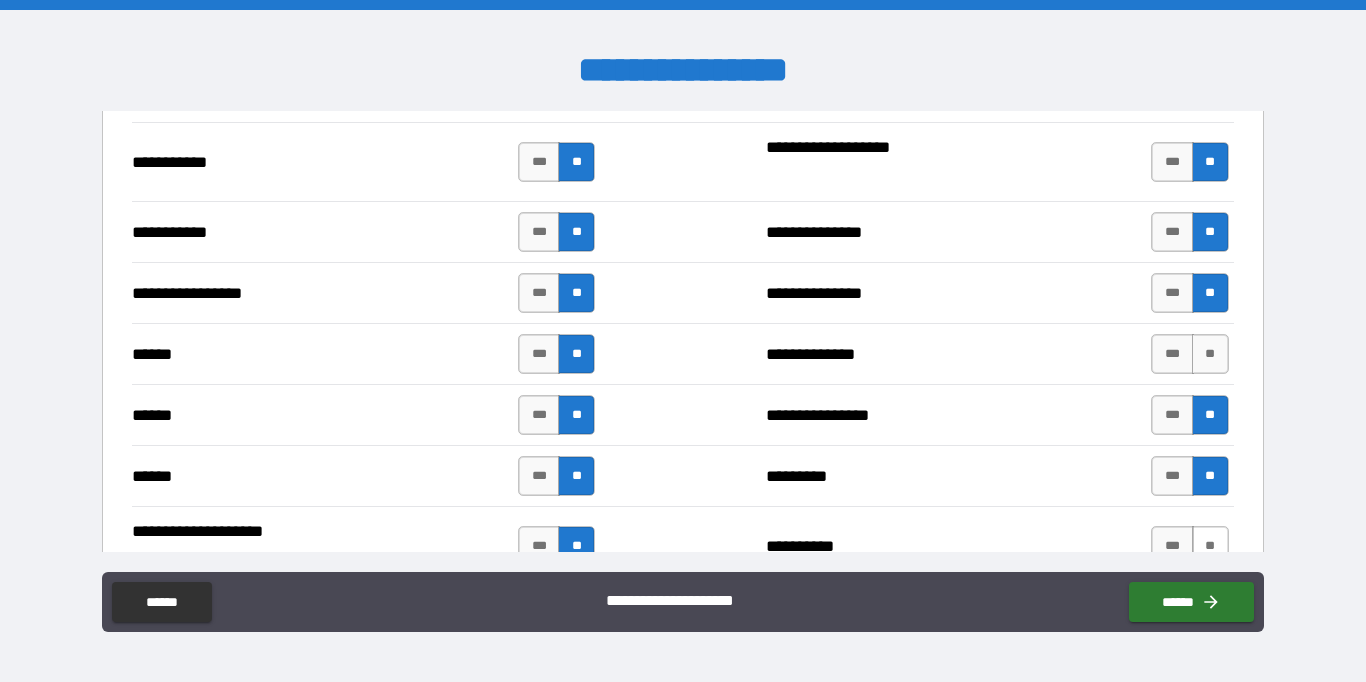click on "**" at bounding box center (1210, 546) 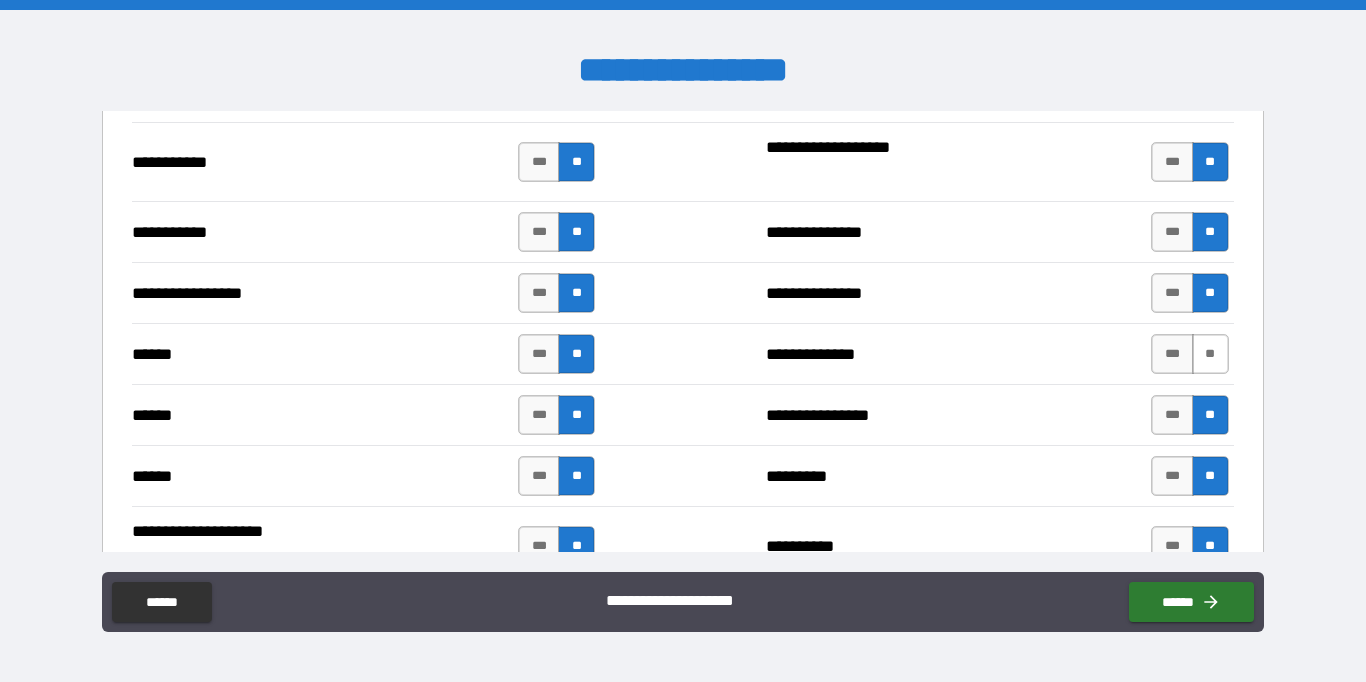 click on "**" at bounding box center [1210, 354] 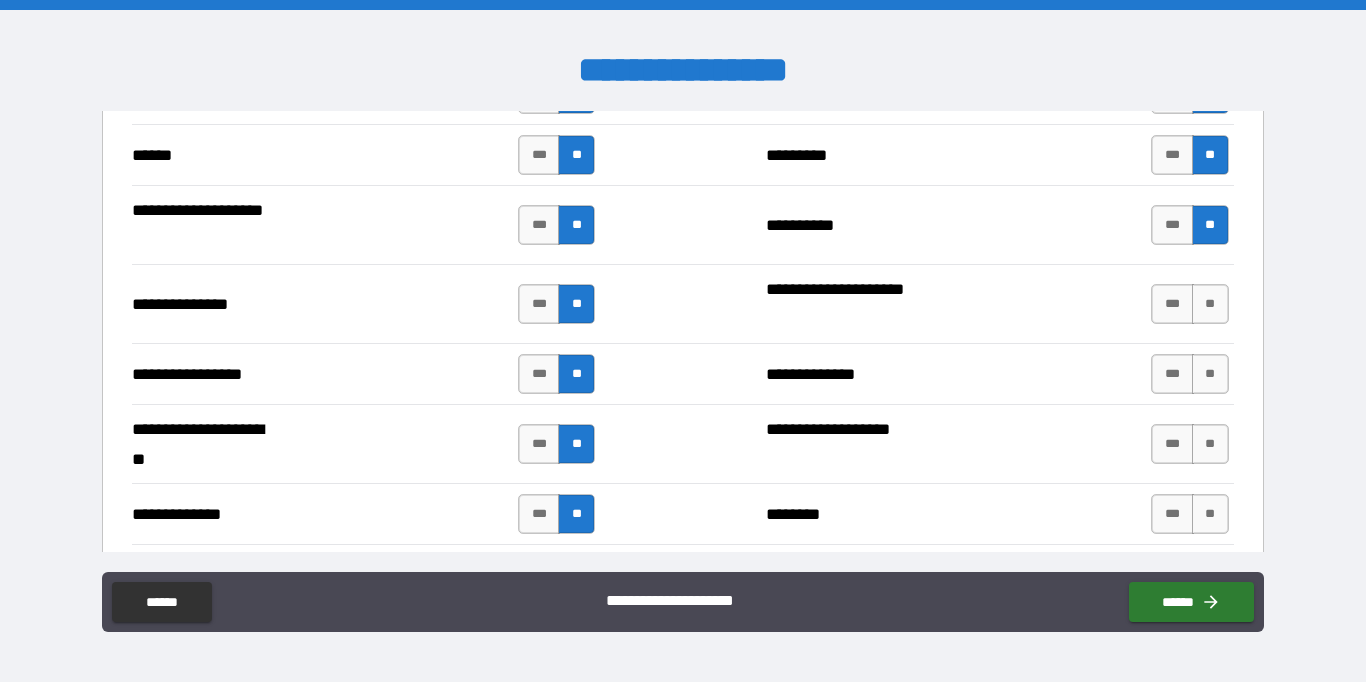 scroll, scrollTop: 2524, scrollLeft: 0, axis: vertical 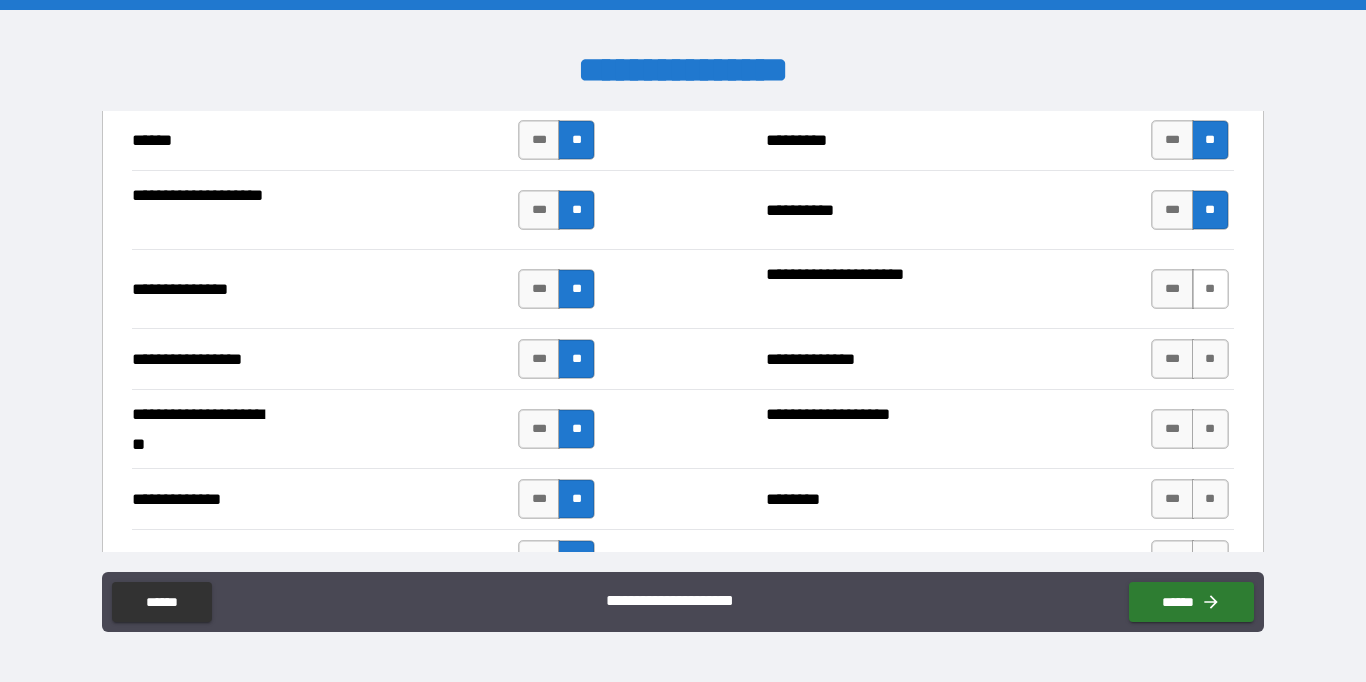 click on "**" at bounding box center (1210, 289) 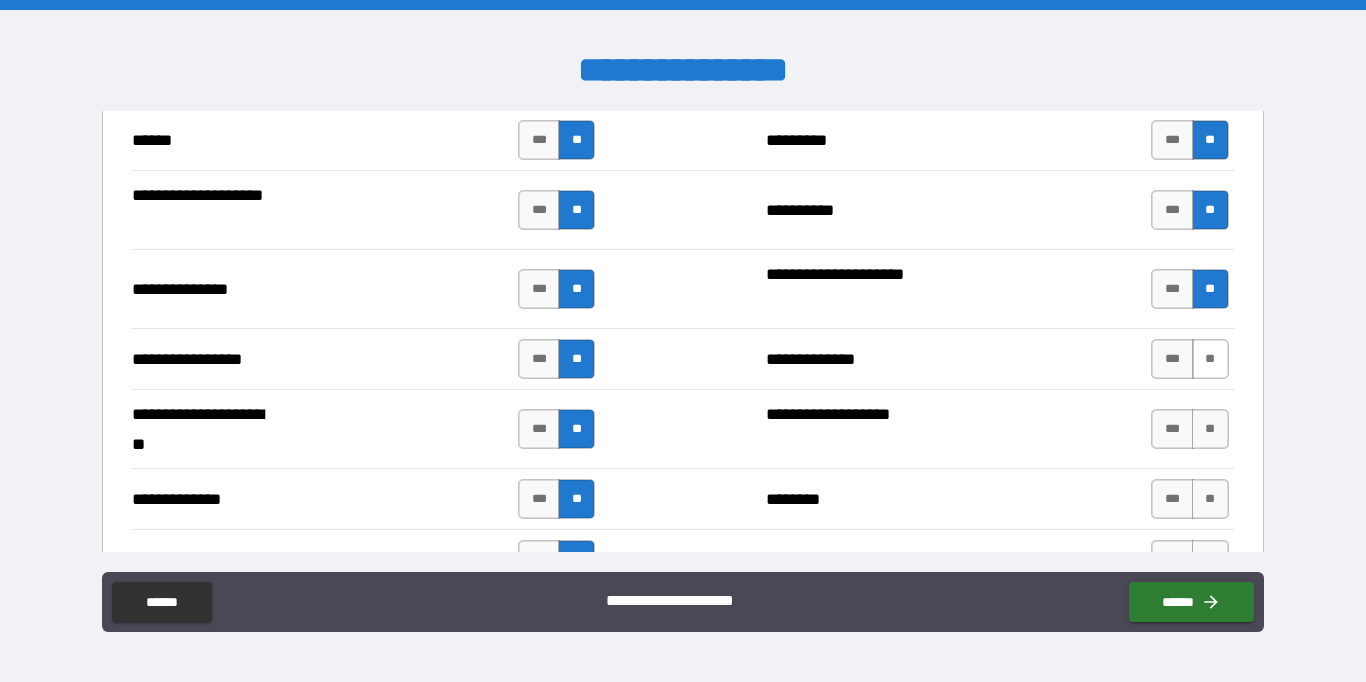 click on "**" at bounding box center [1210, 359] 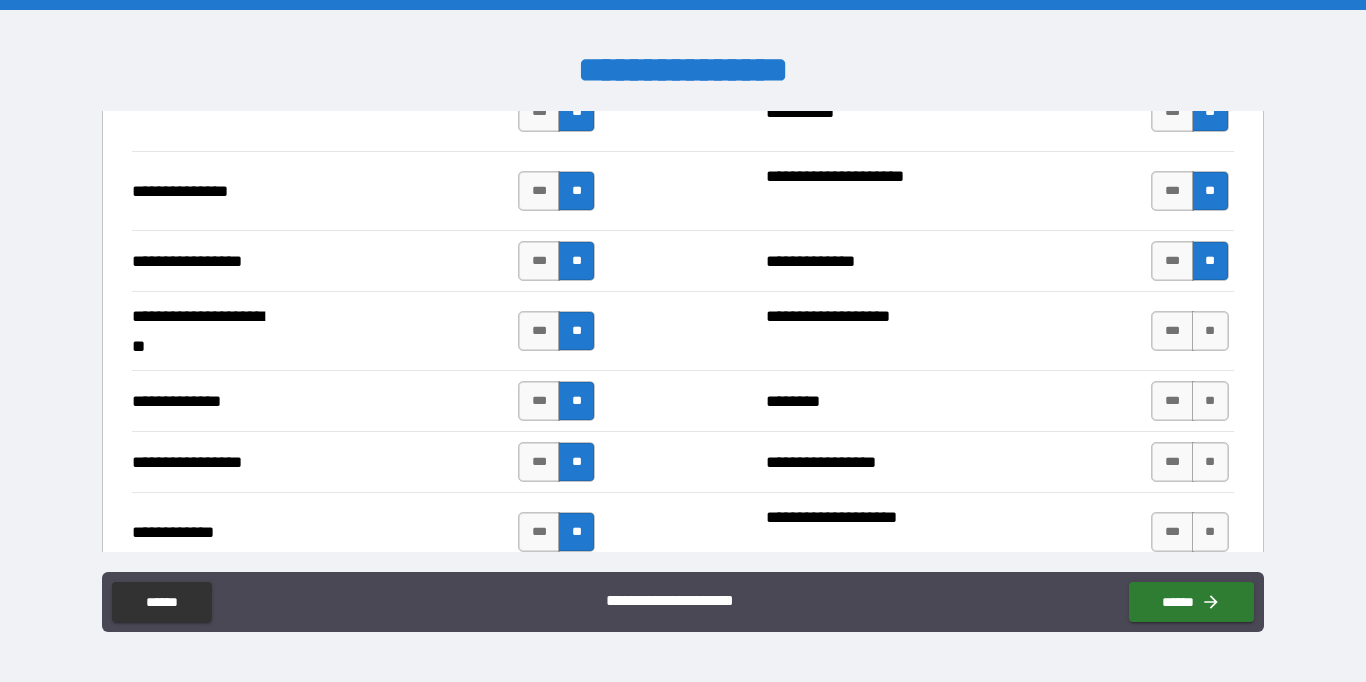 scroll, scrollTop: 2659, scrollLeft: 0, axis: vertical 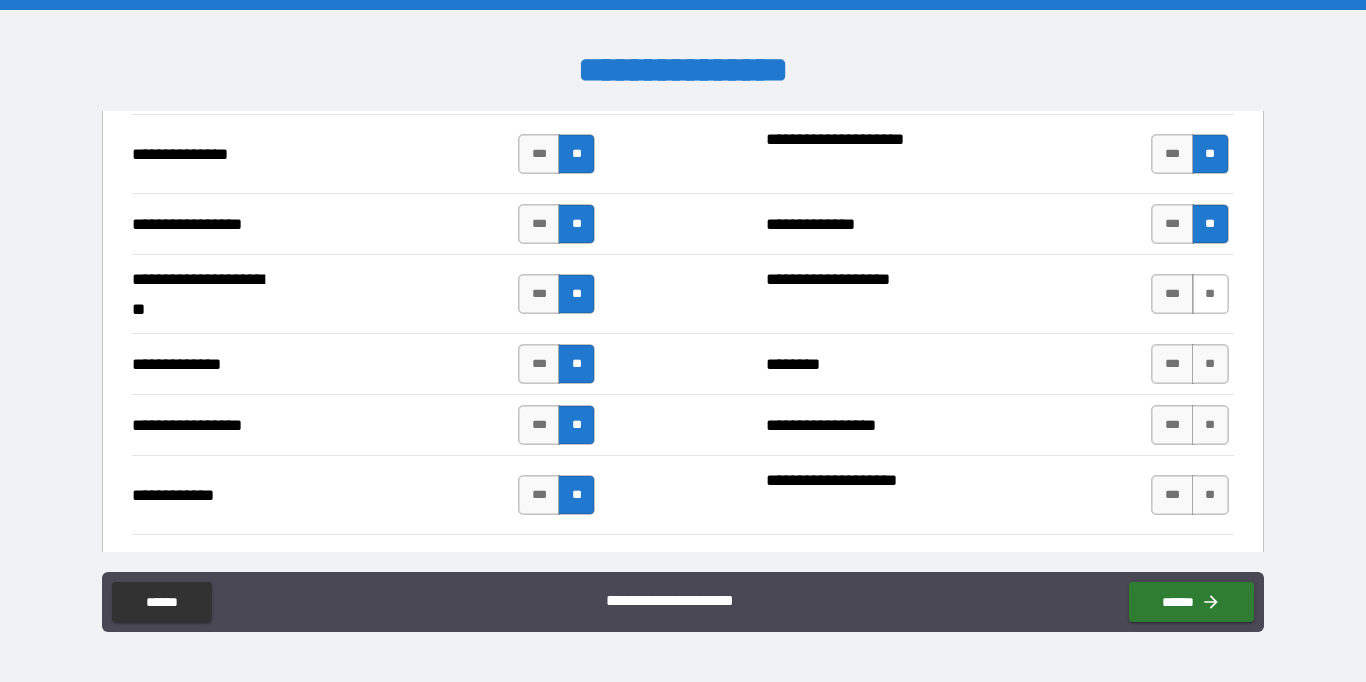 click on "**" at bounding box center [1210, 294] 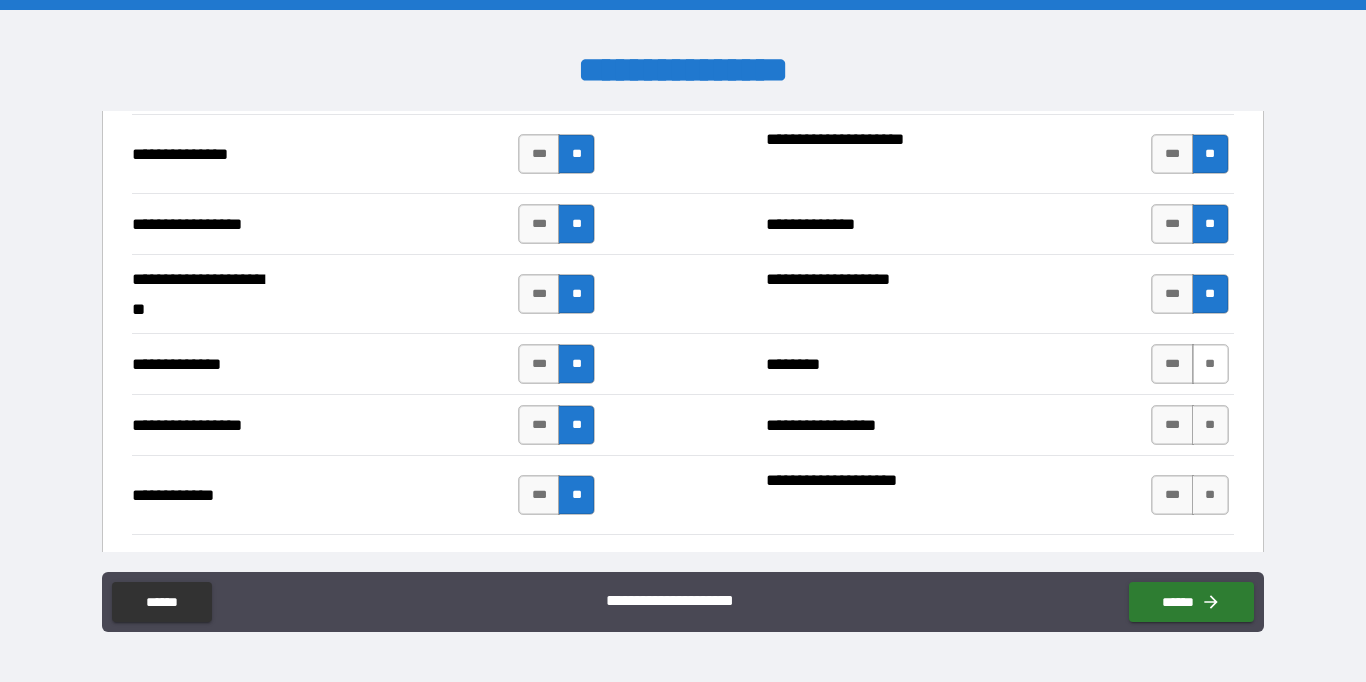 click on "**" at bounding box center [1210, 364] 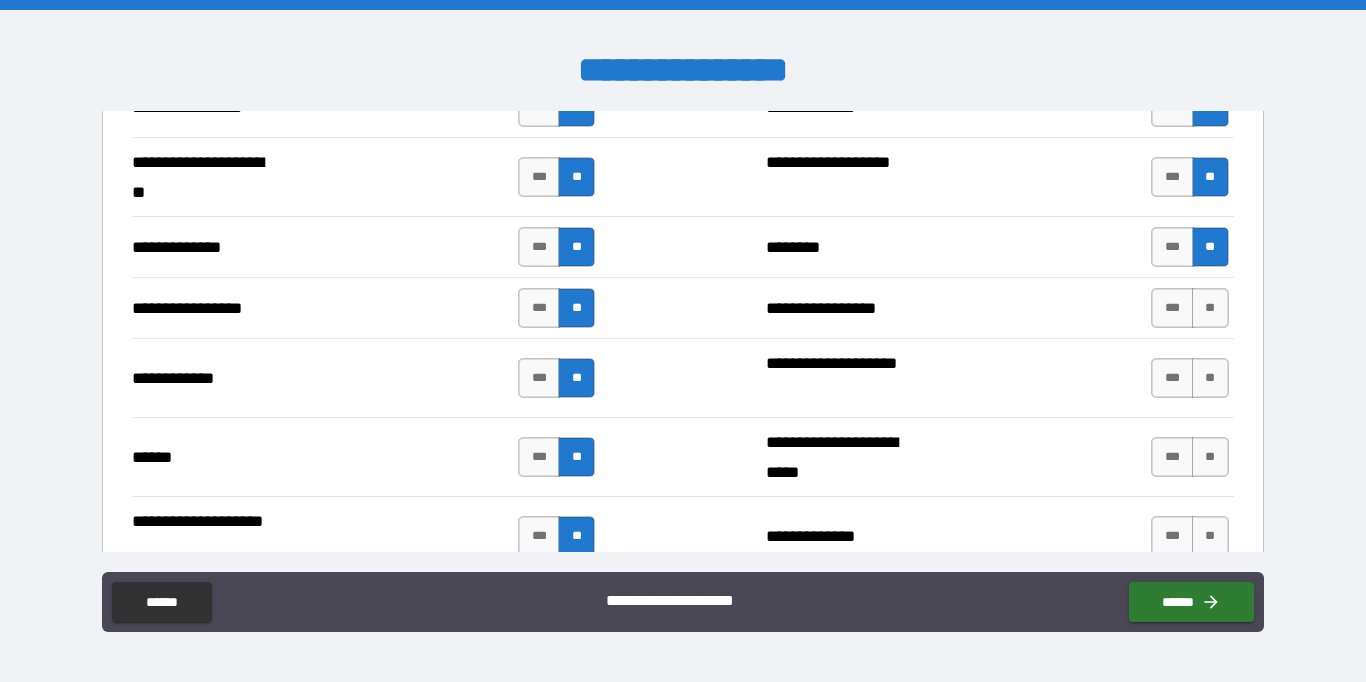 scroll, scrollTop: 2779, scrollLeft: 0, axis: vertical 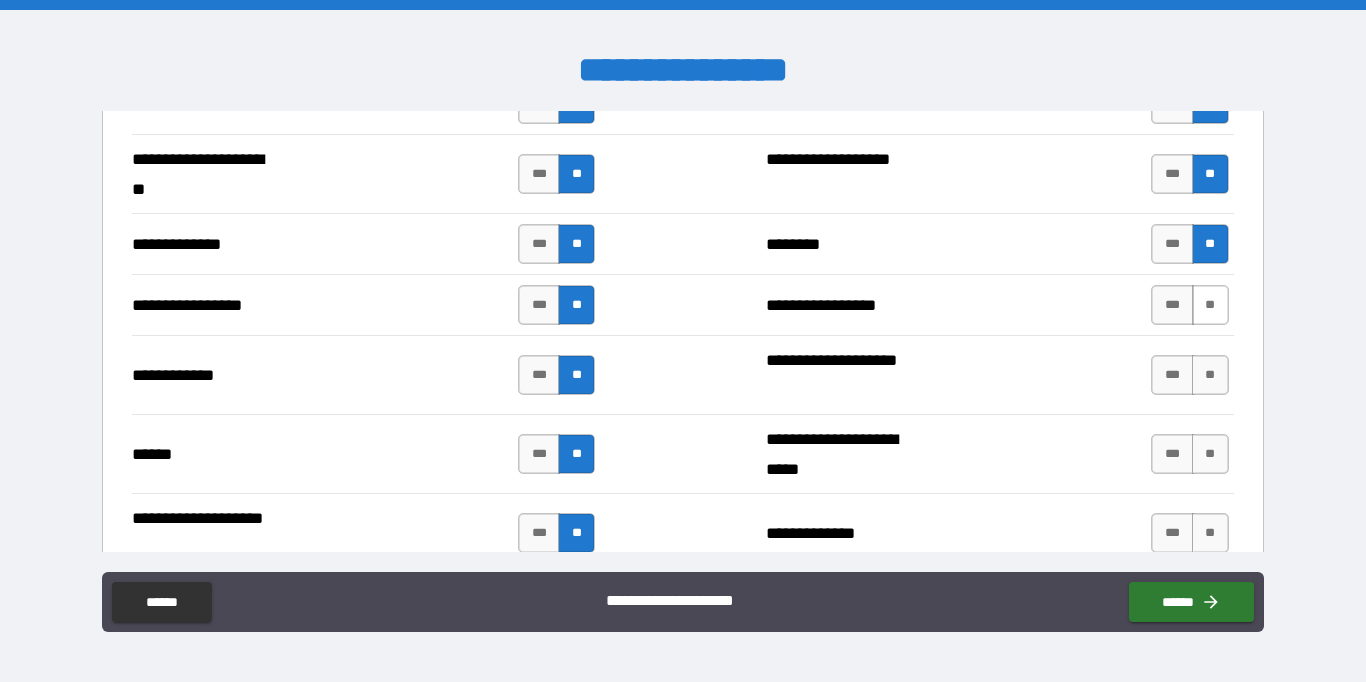 click on "**" at bounding box center (1210, 305) 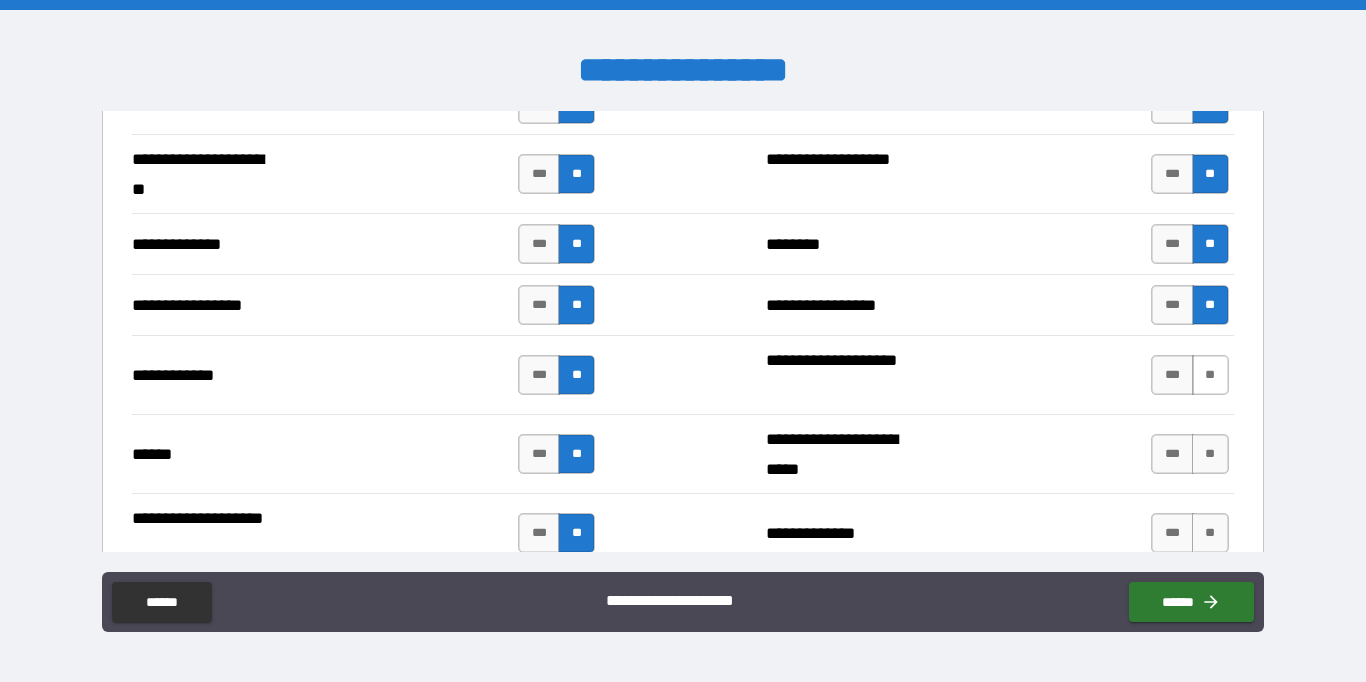 click on "**" at bounding box center (1210, 375) 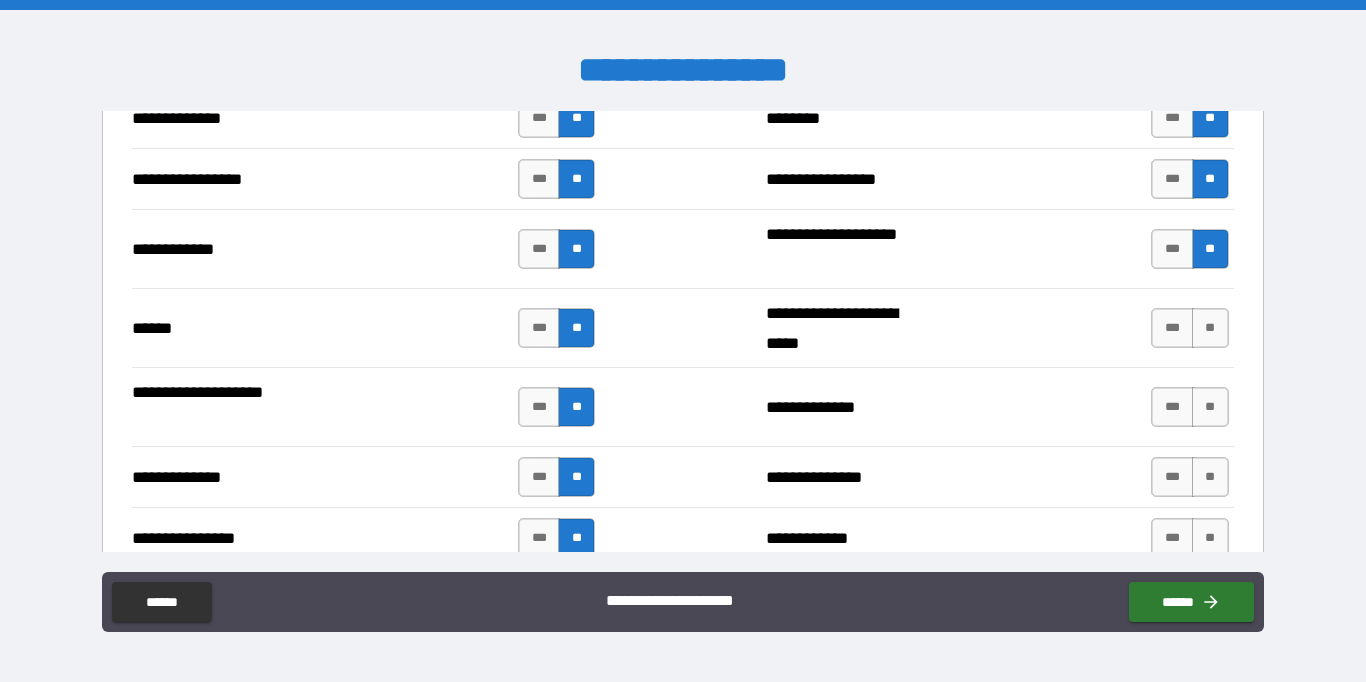 scroll, scrollTop: 2911, scrollLeft: 0, axis: vertical 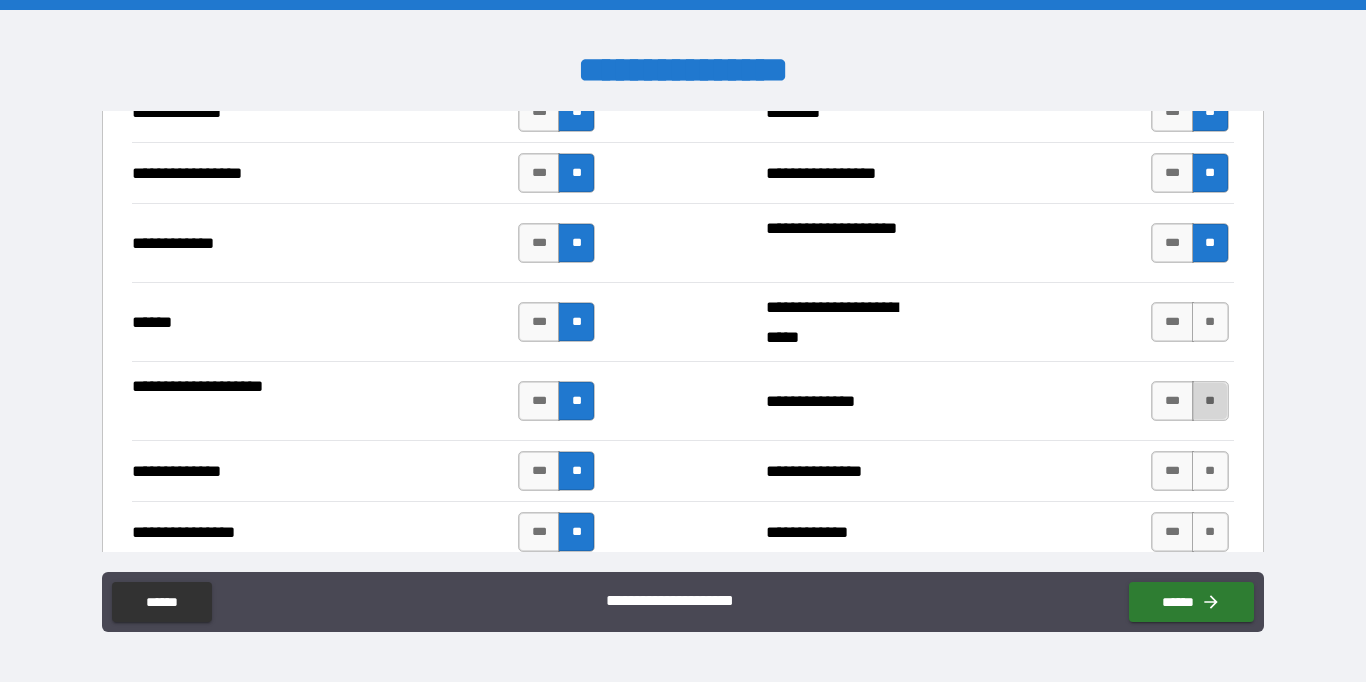 click on "**" at bounding box center [1210, 401] 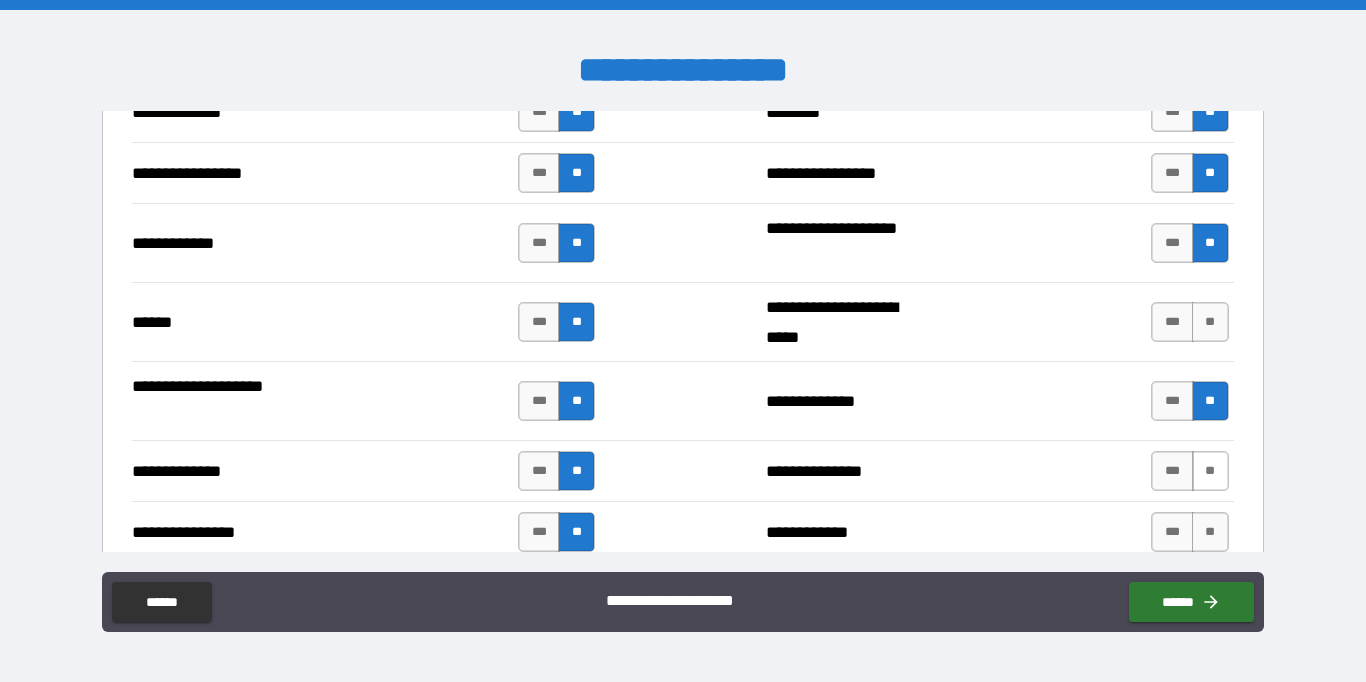 click on "**" at bounding box center (1210, 471) 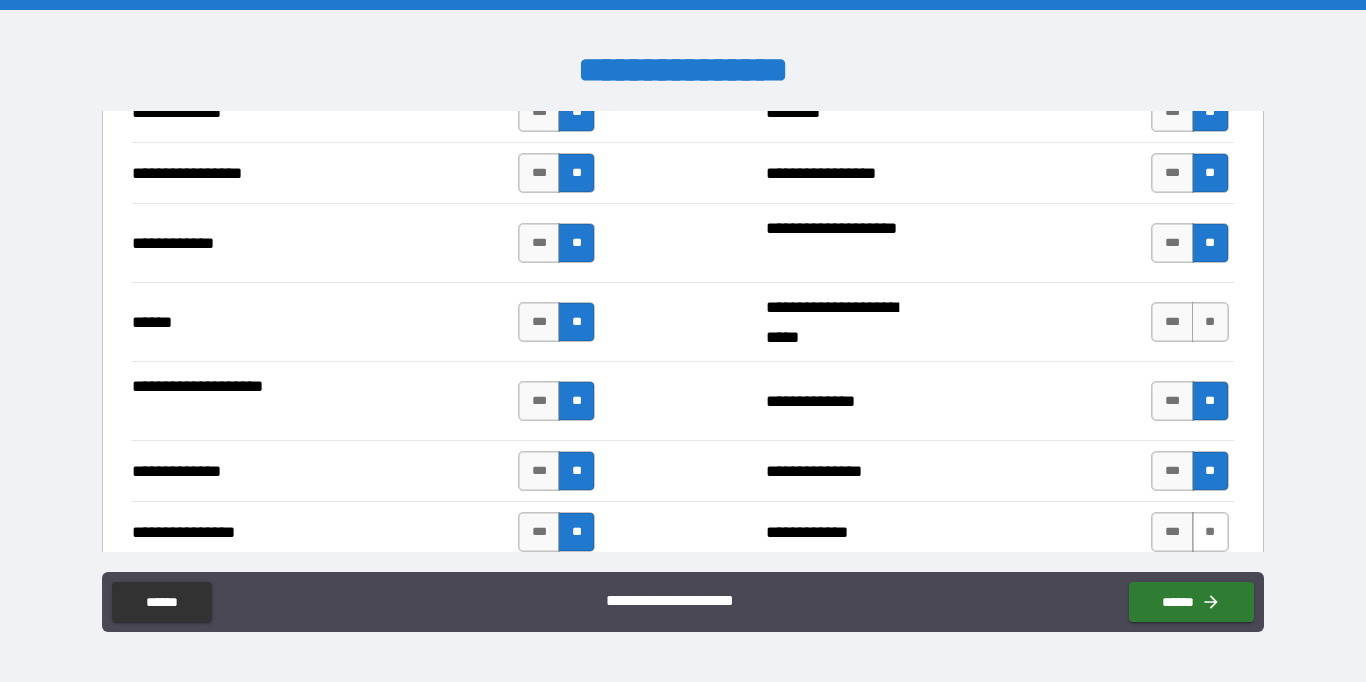 click on "**" at bounding box center [1210, 532] 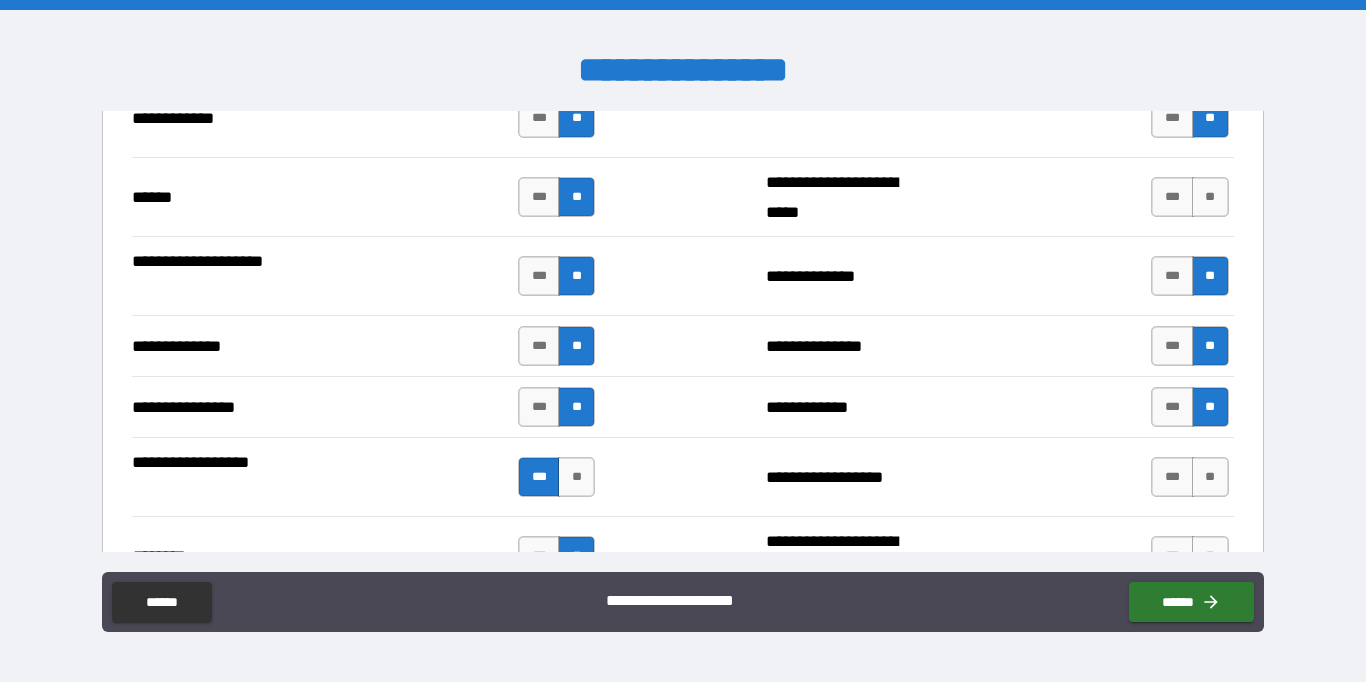 scroll, scrollTop: 3041, scrollLeft: 0, axis: vertical 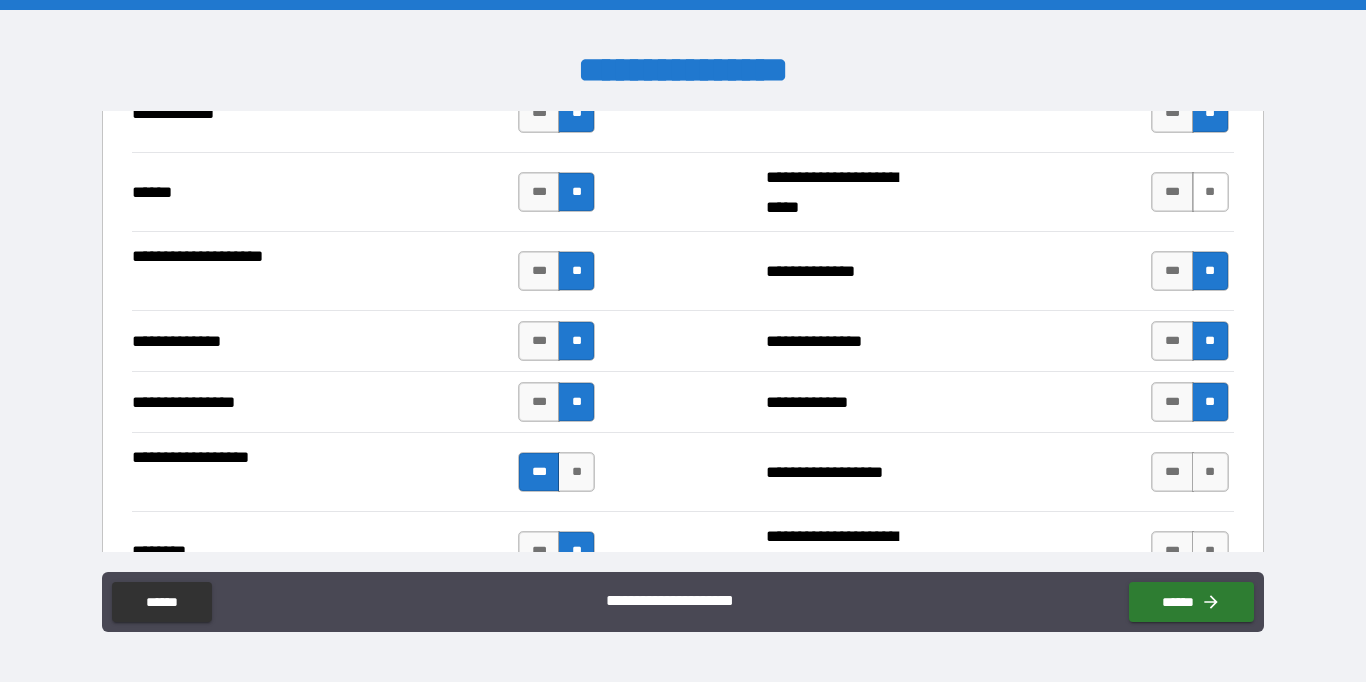 click on "**" at bounding box center [1210, 192] 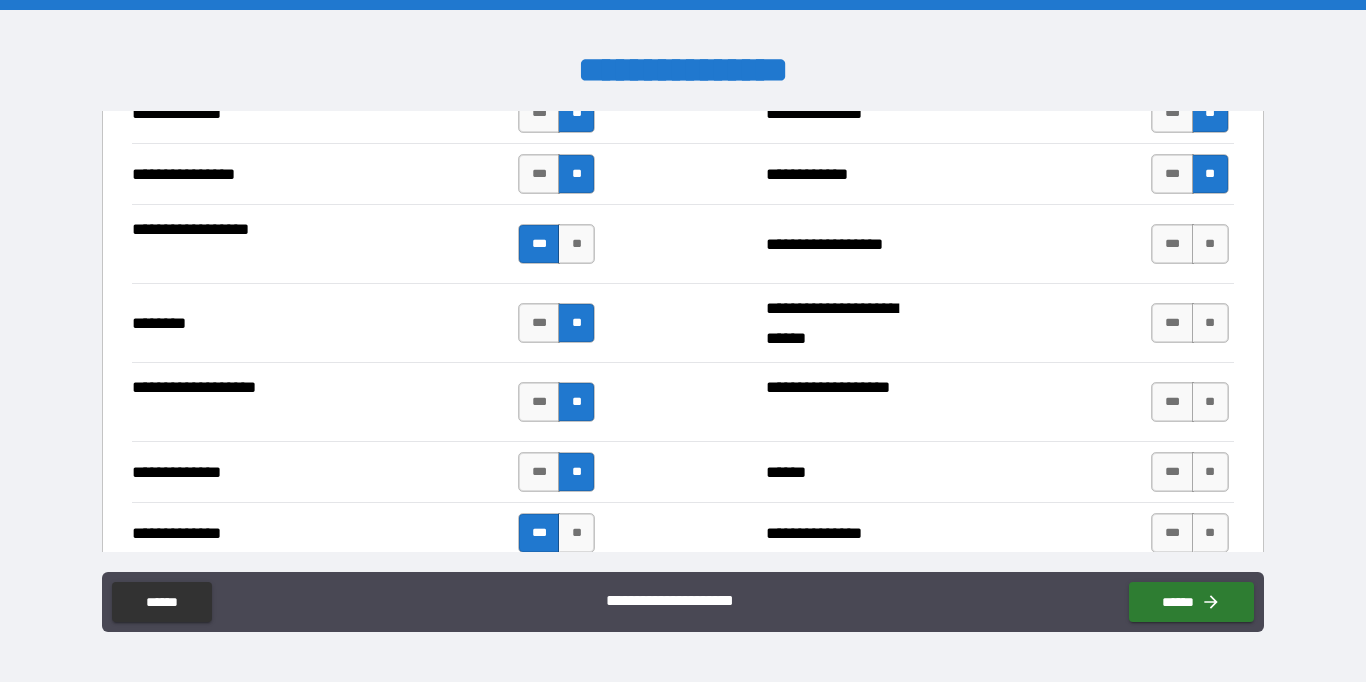 scroll, scrollTop: 3279, scrollLeft: 0, axis: vertical 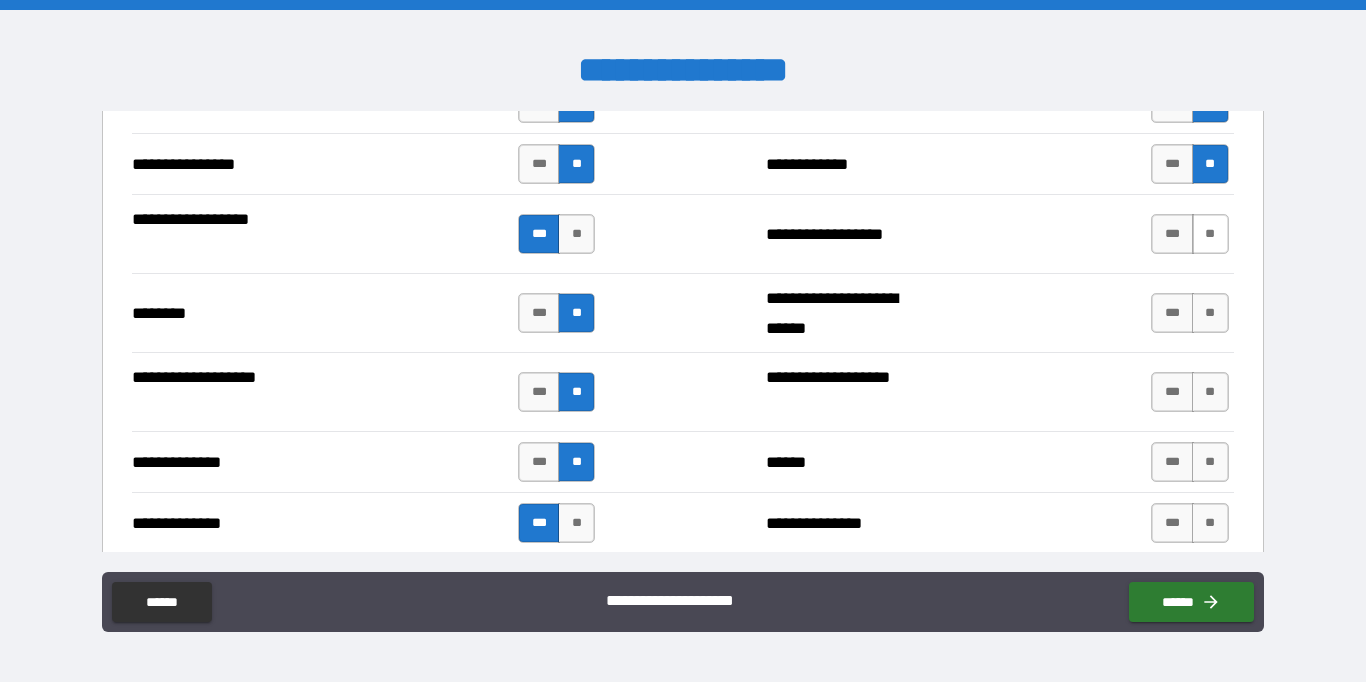 click on "**" at bounding box center (1210, 234) 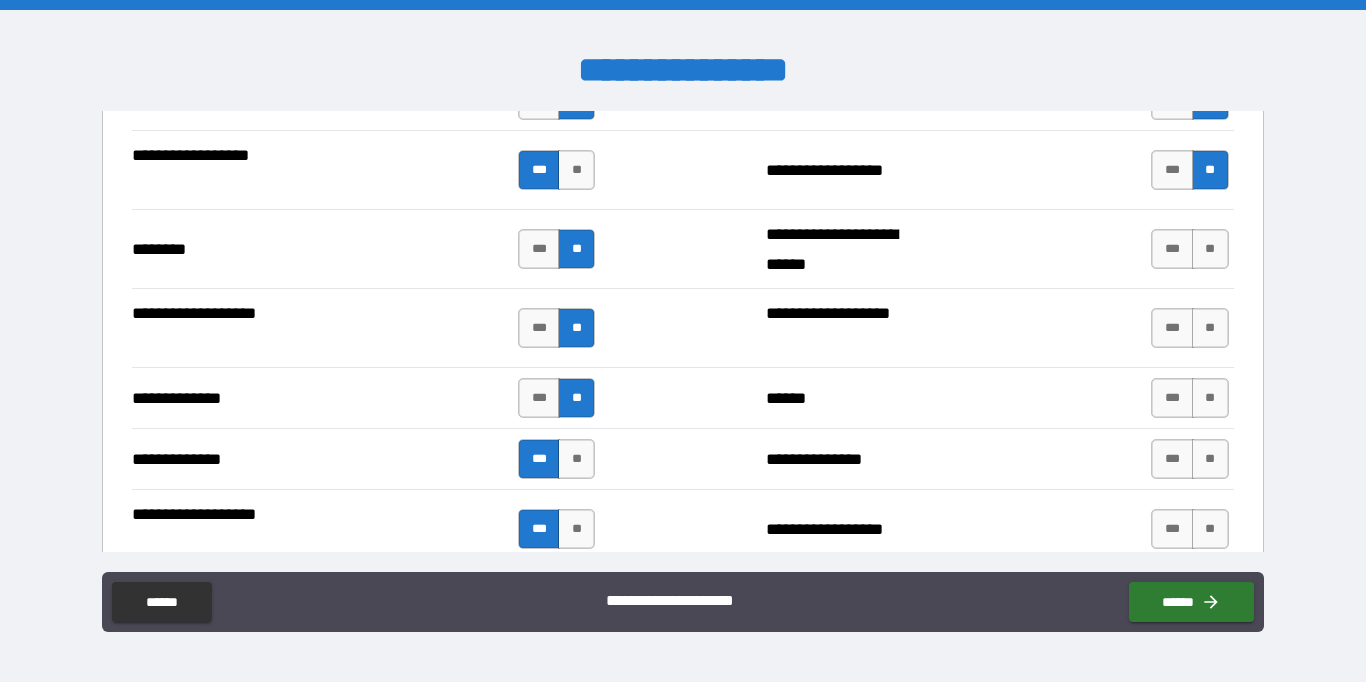 scroll, scrollTop: 3349, scrollLeft: 0, axis: vertical 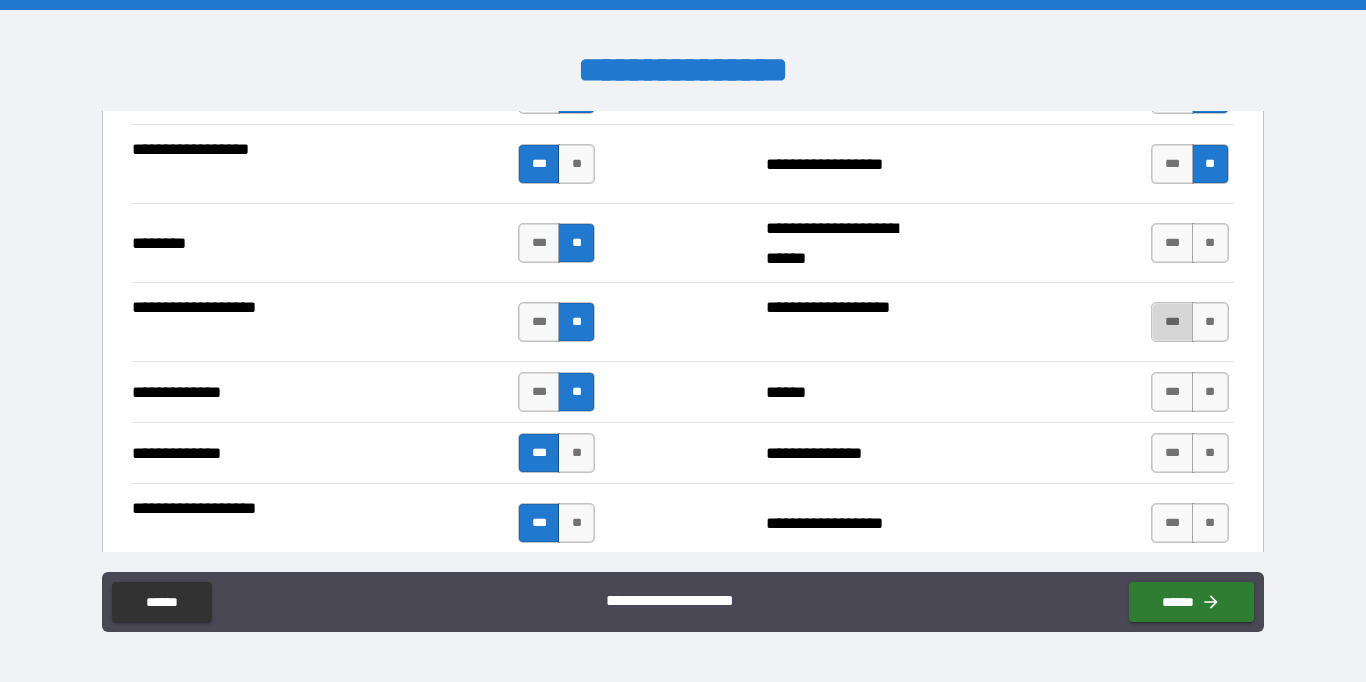 click on "***" at bounding box center [1172, 322] 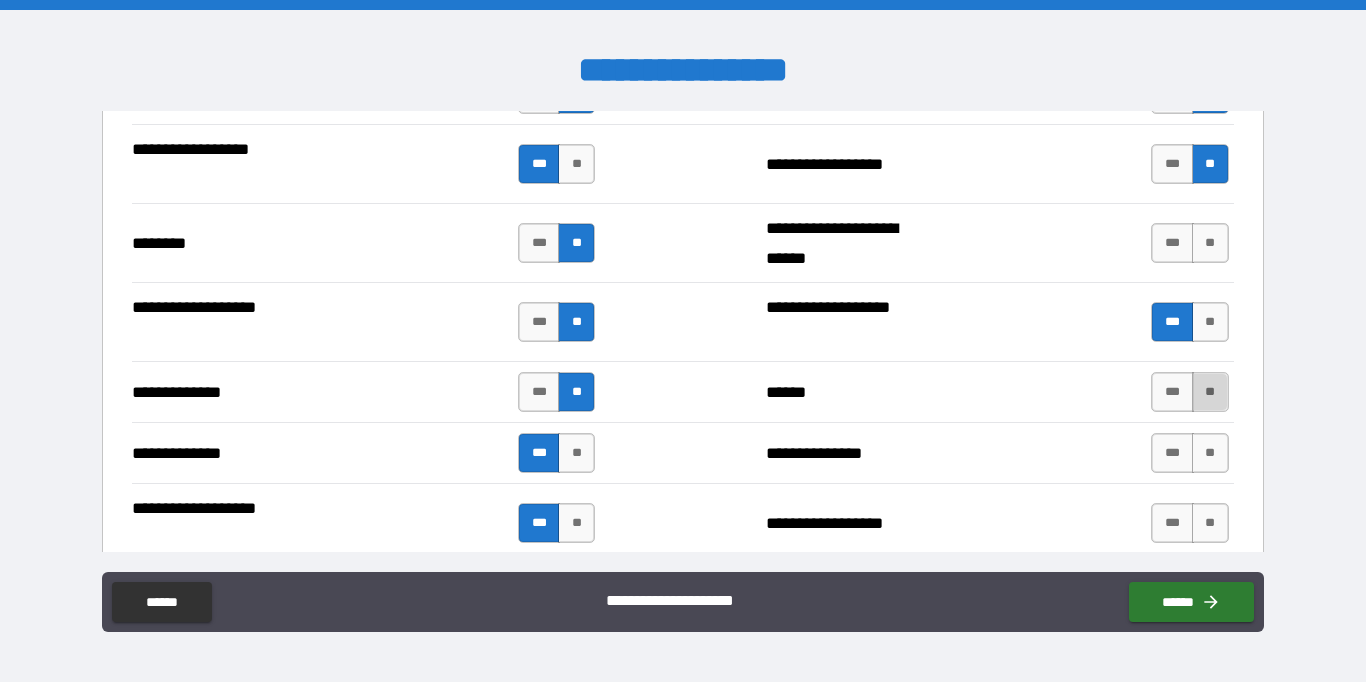 click on "**" at bounding box center [1210, 392] 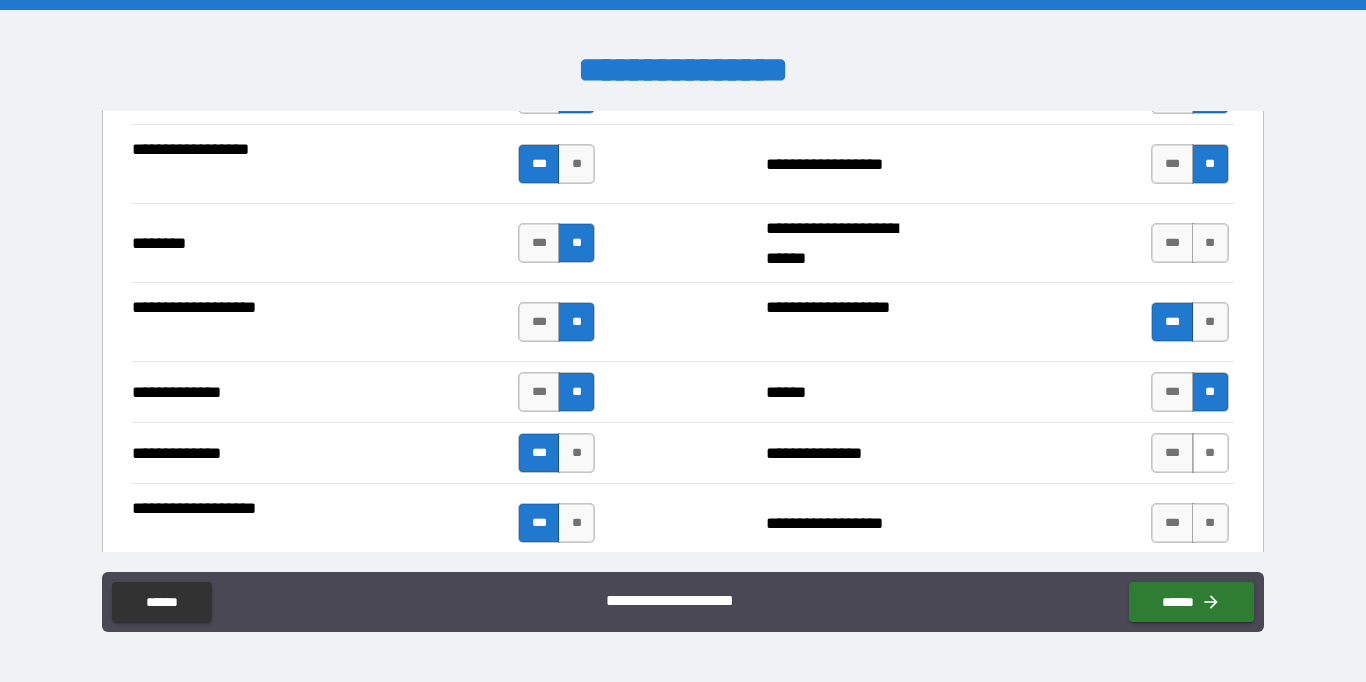 click on "**" at bounding box center [1210, 453] 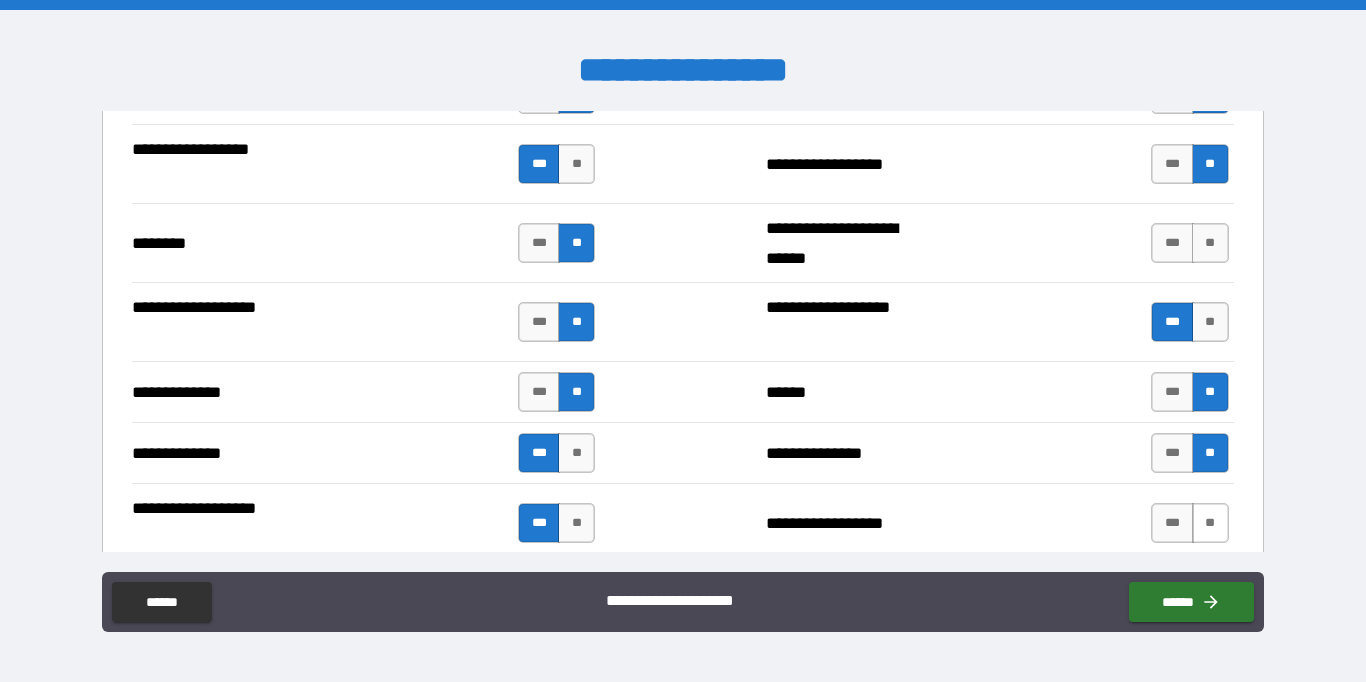 click on "**" at bounding box center (1210, 523) 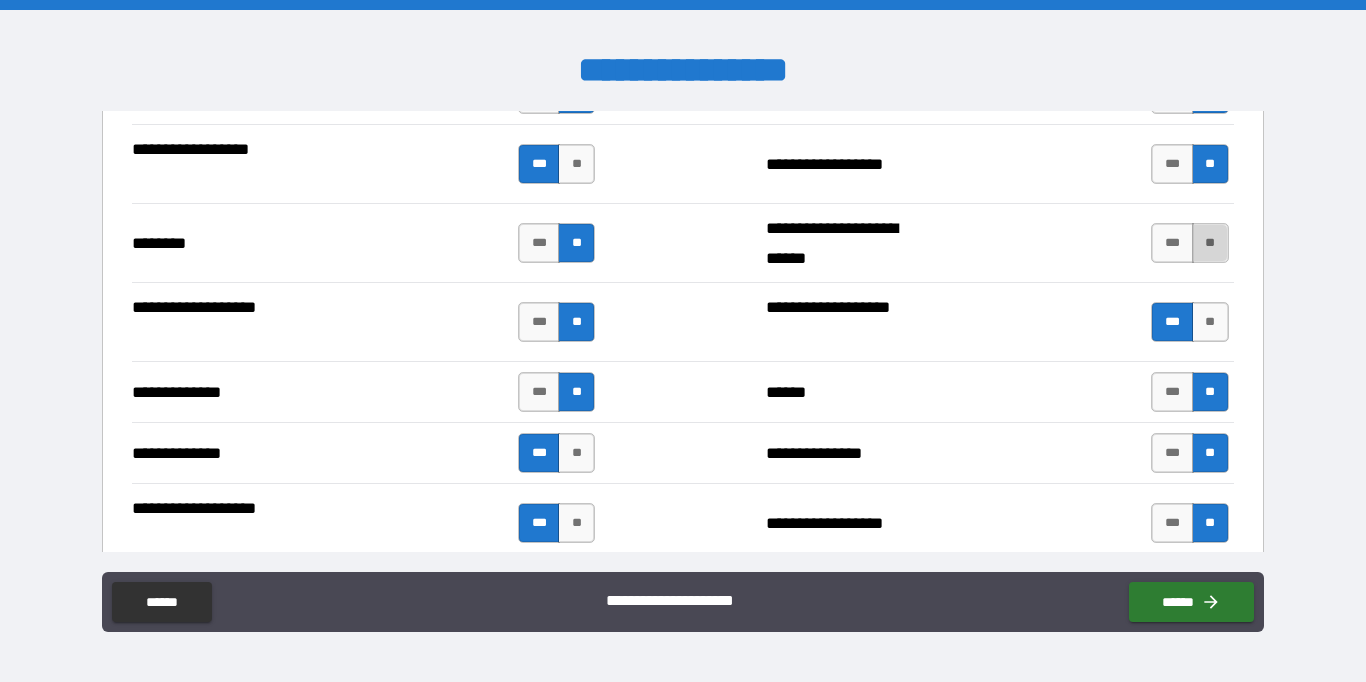click on "**" at bounding box center (1210, 243) 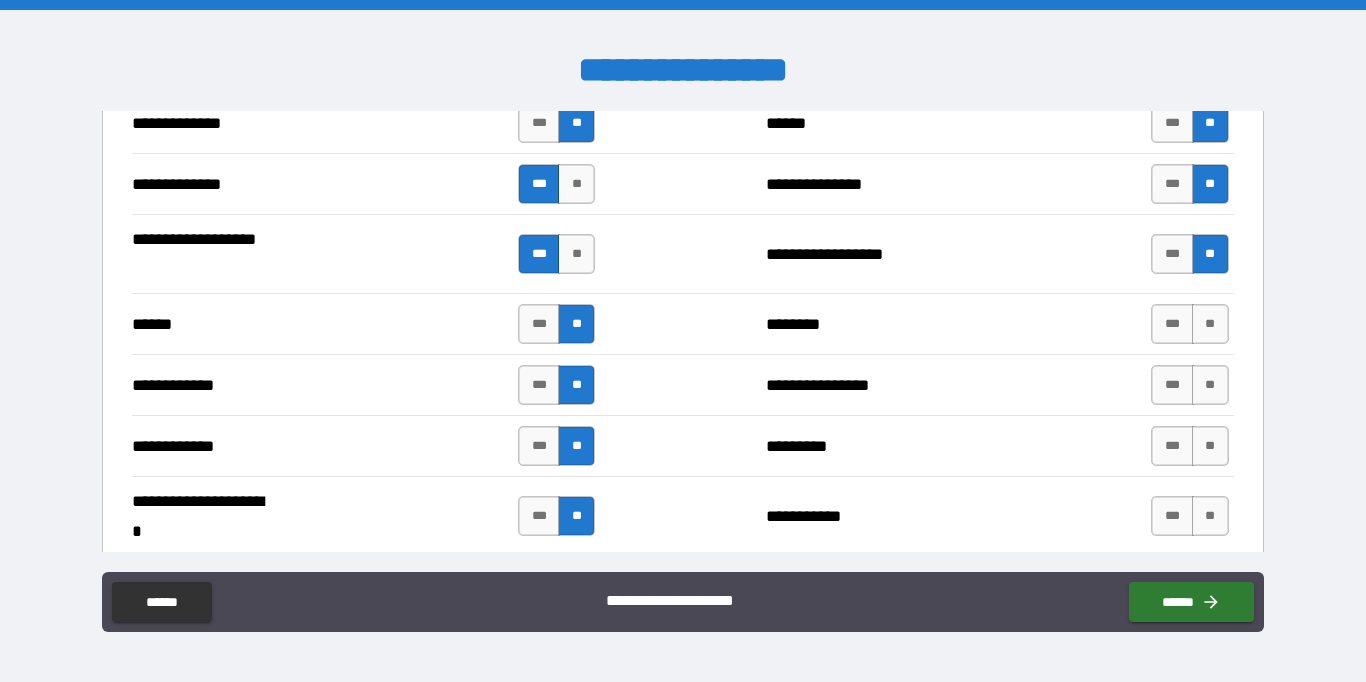 scroll, scrollTop: 3620, scrollLeft: 0, axis: vertical 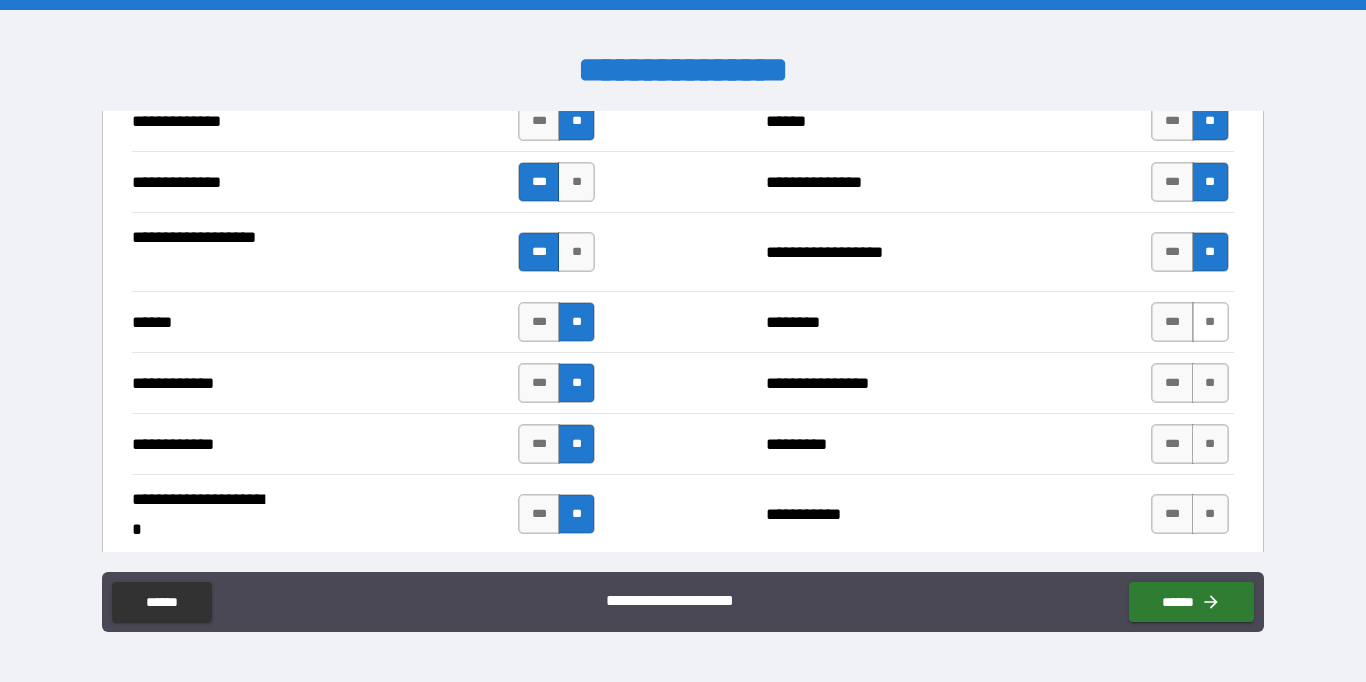 click on "**" at bounding box center [1210, 322] 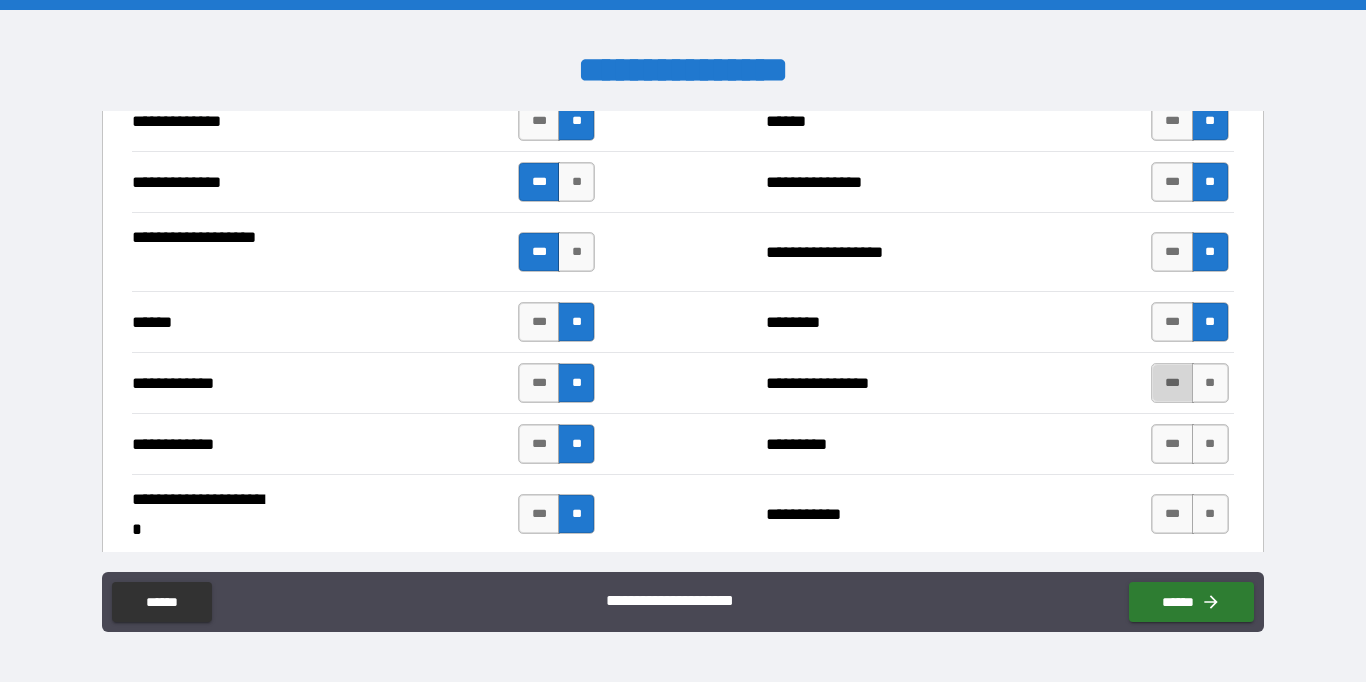 click on "***" at bounding box center [1172, 383] 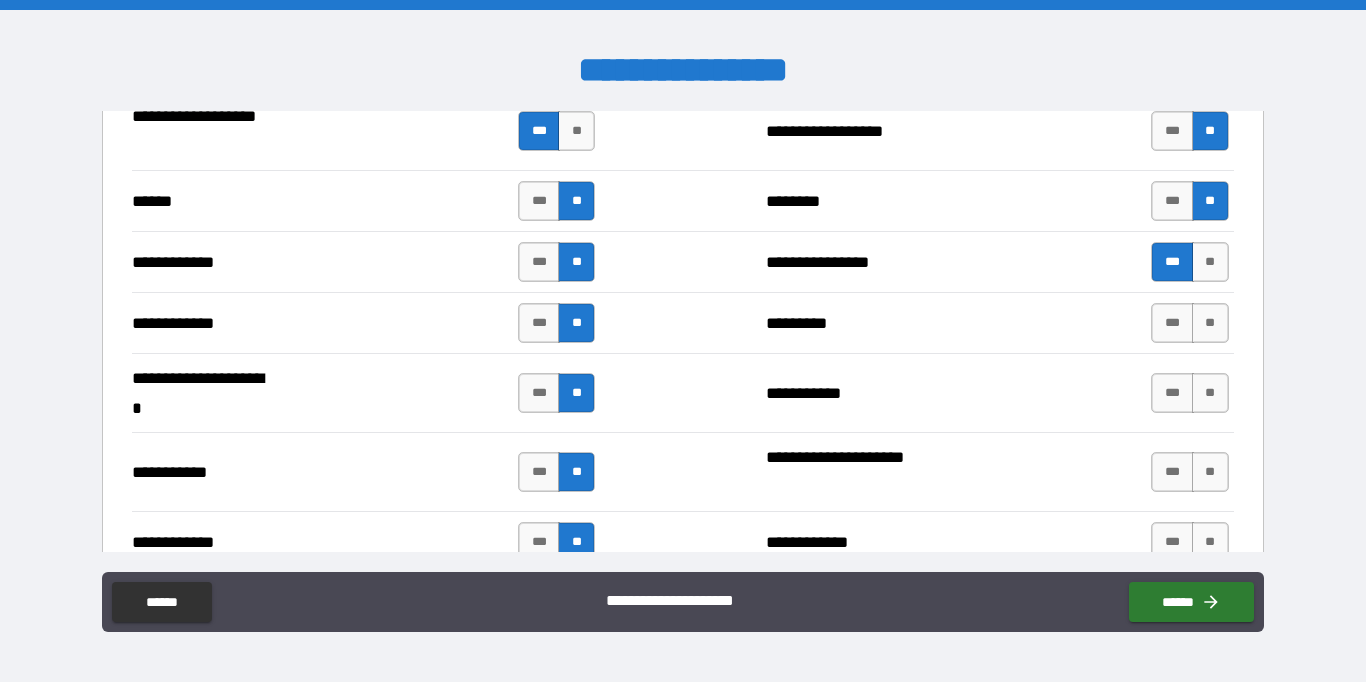 scroll, scrollTop: 3742, scrollLeft: 0, axis: vertical 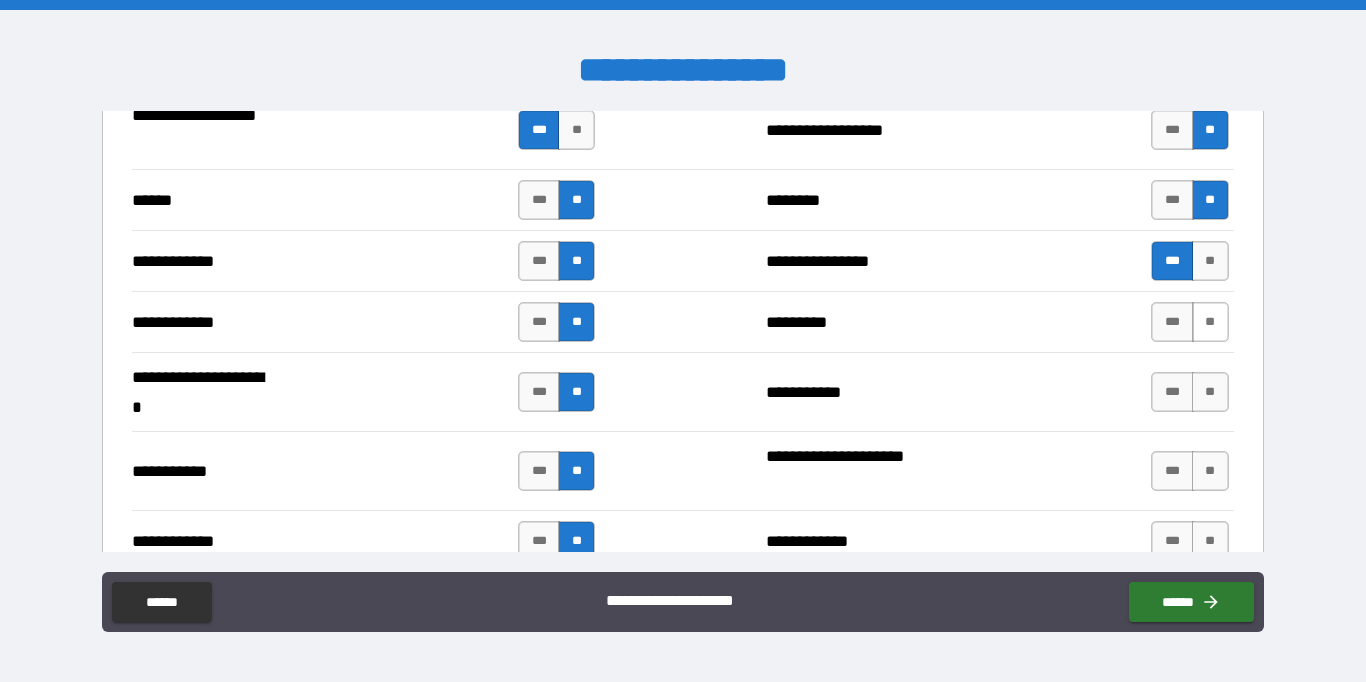 click on "**" at bounding box center [1210, 322] 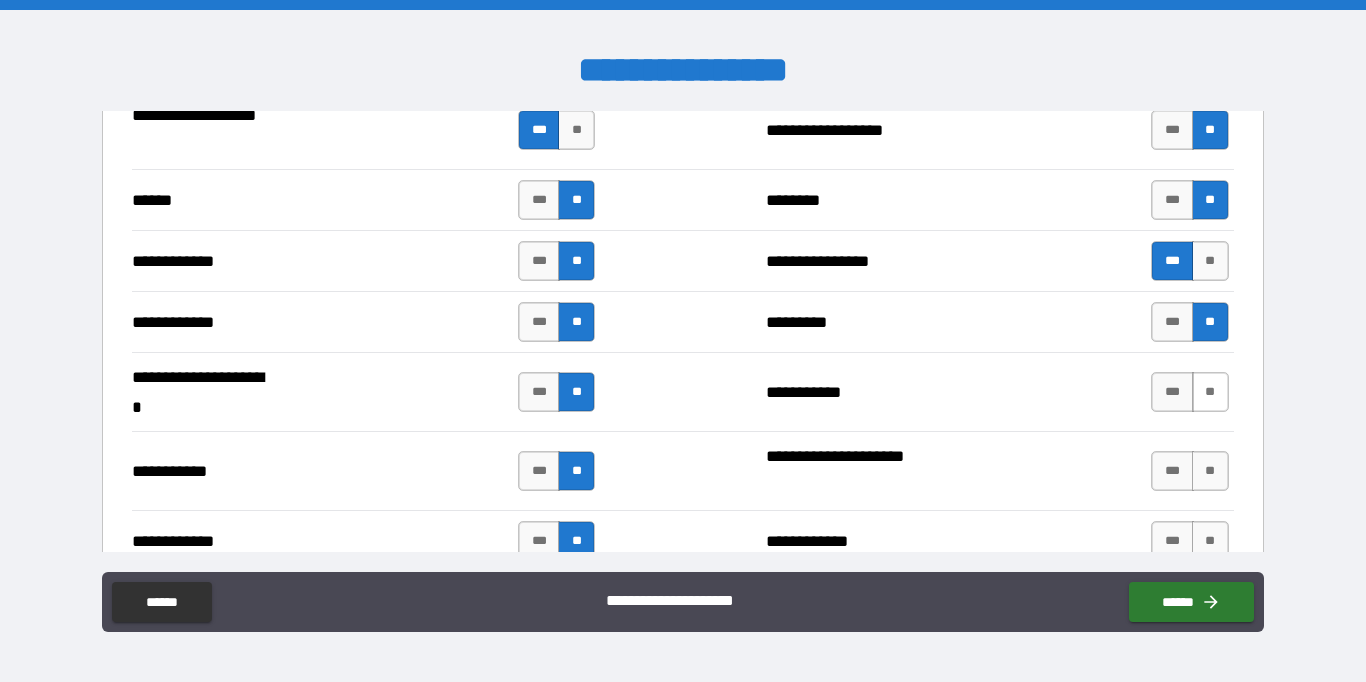 click on "**" at bounding box center (1210, 392) 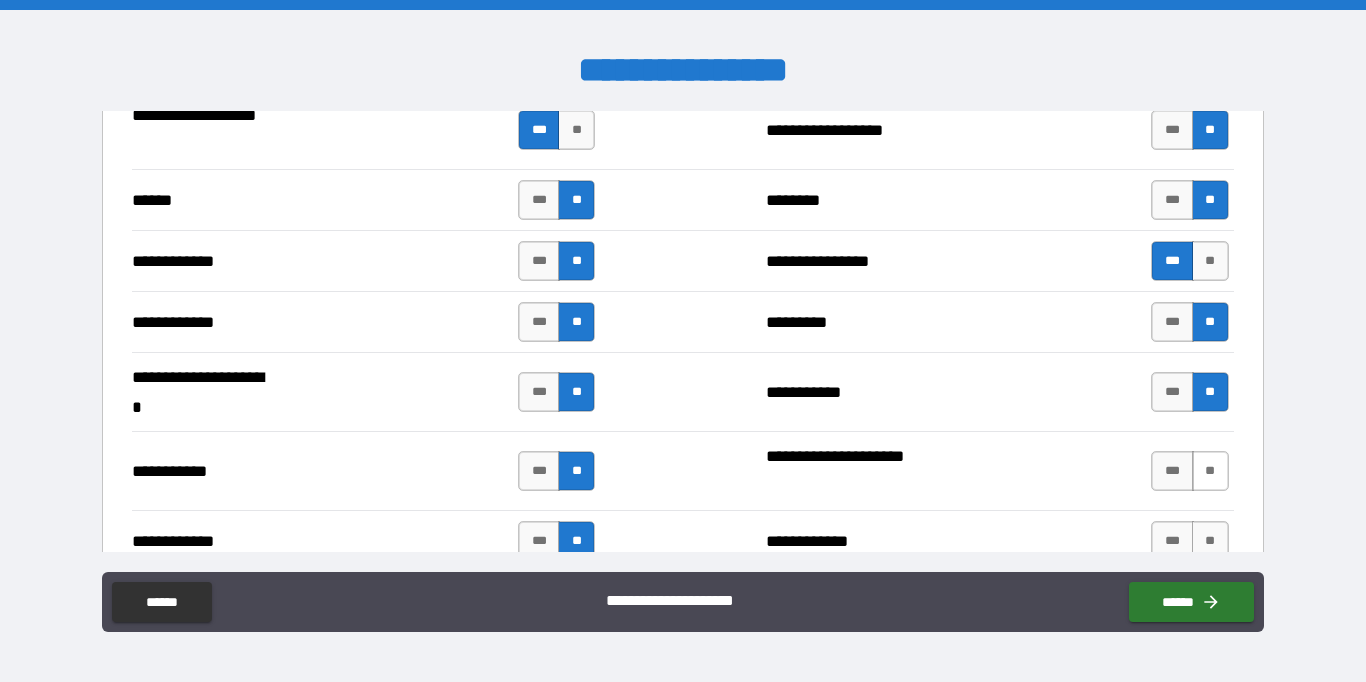 click on "**" at bounding box center [1210, 471] 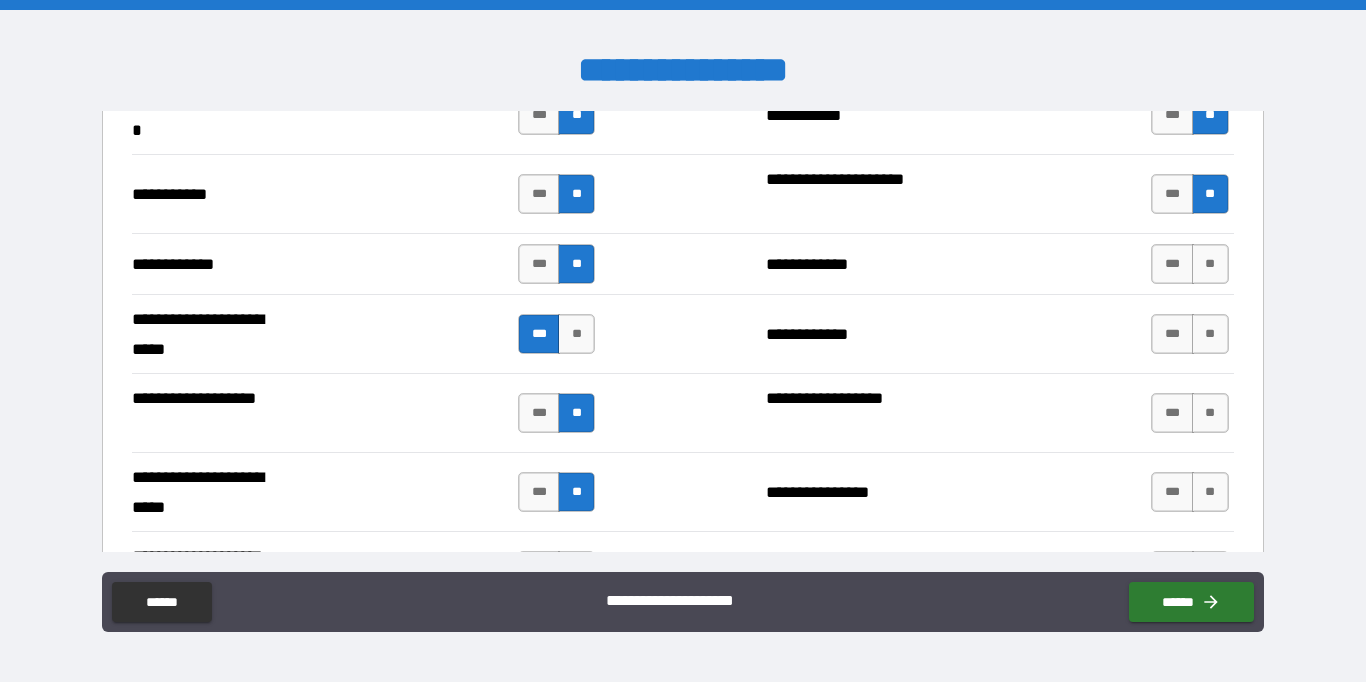 scroll, scrollTop: 4027, scrollLeft: 0, axis: vertical 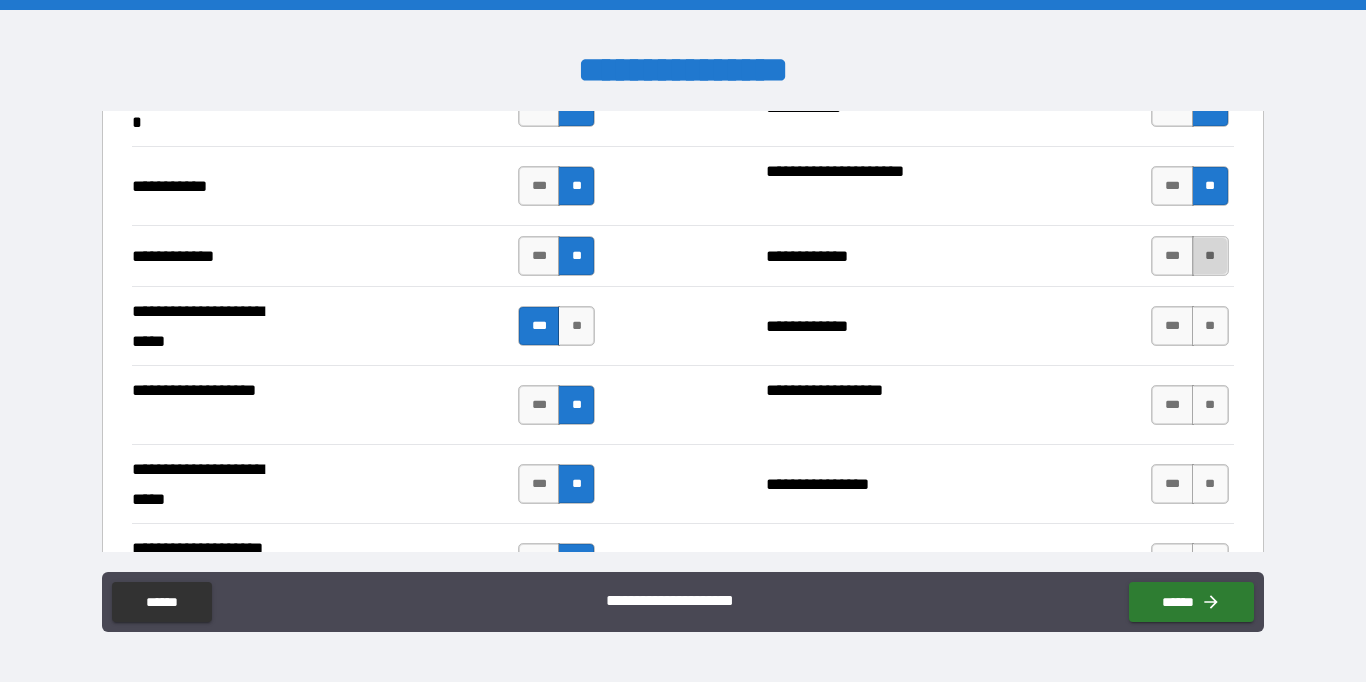 click on "**" at bounding box center [1210, 256] 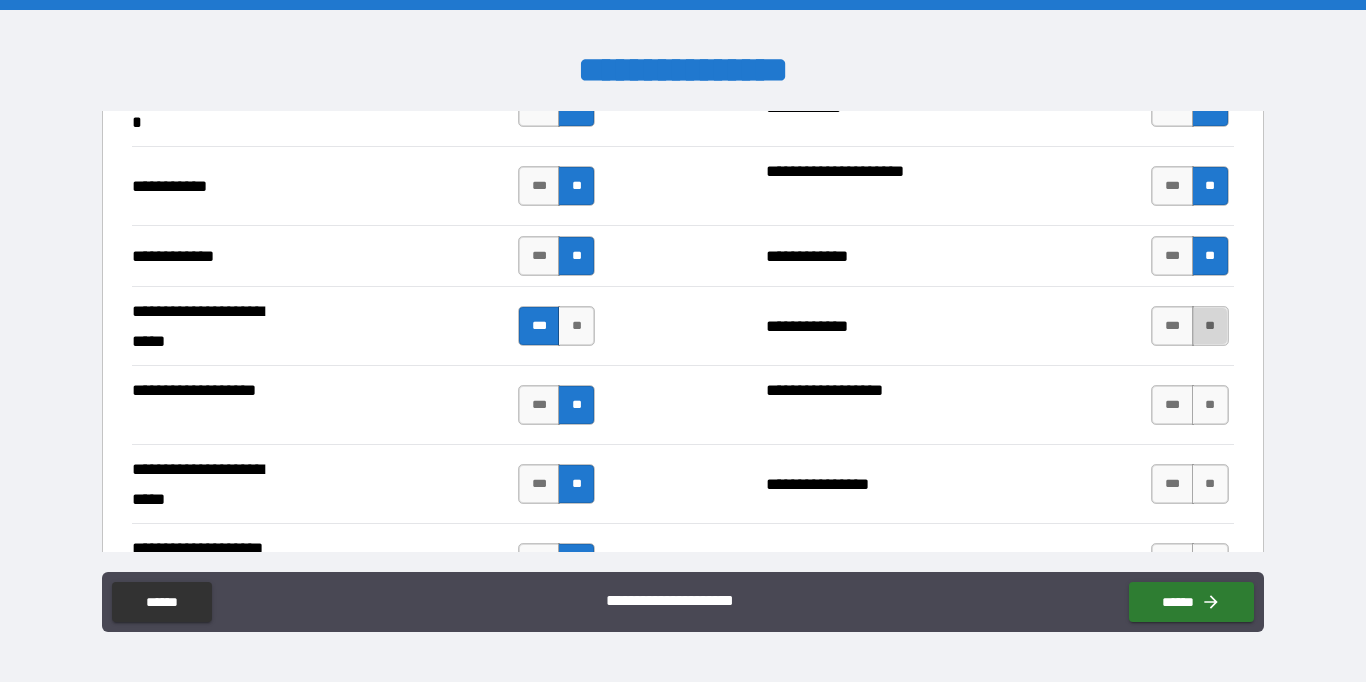 click on "**" at bounding box center [1210, 326] 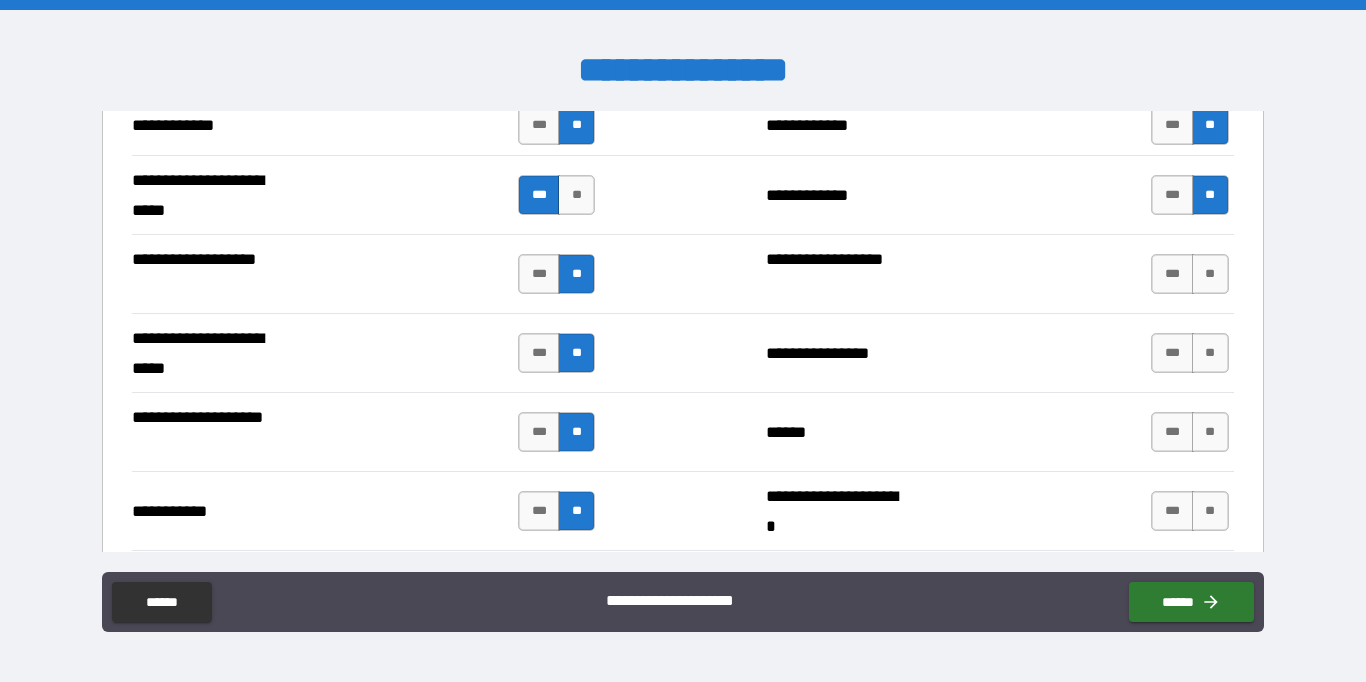 scroll, scrollTop: 4163, scrollLeft: 0, axis: vertical 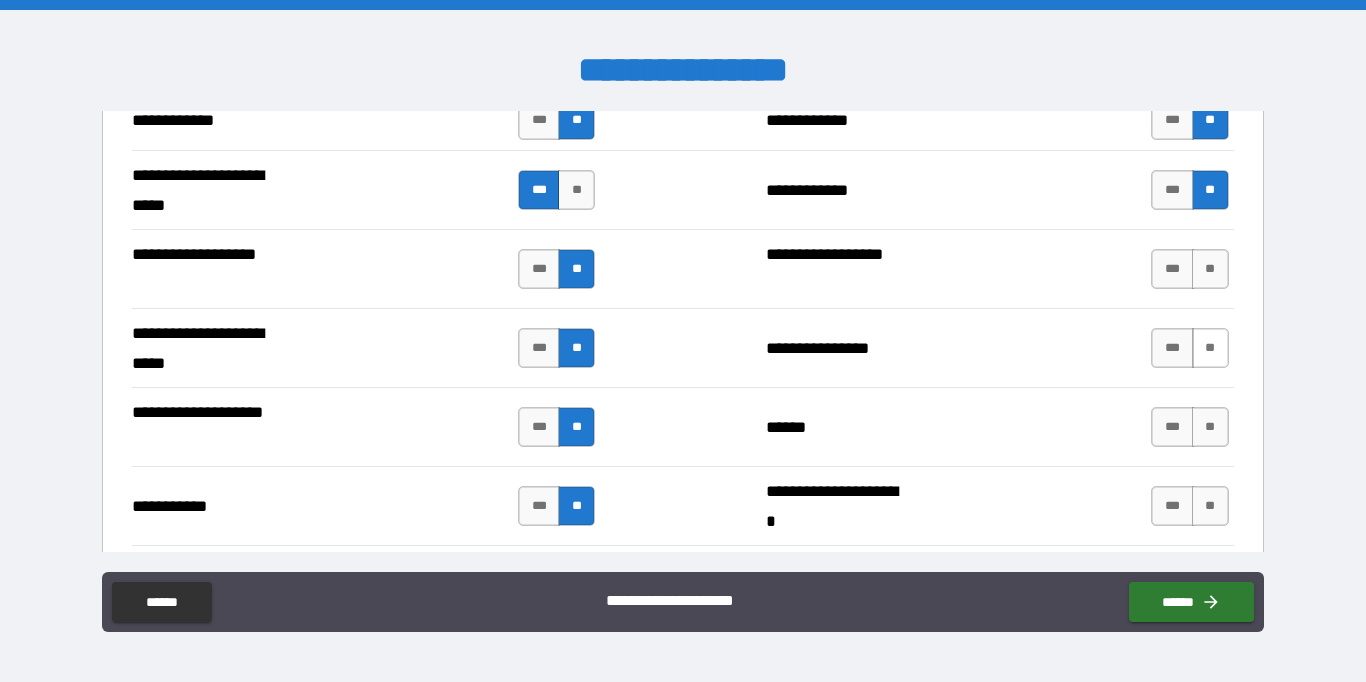 click on "**" at bounding box center [1210, 348] 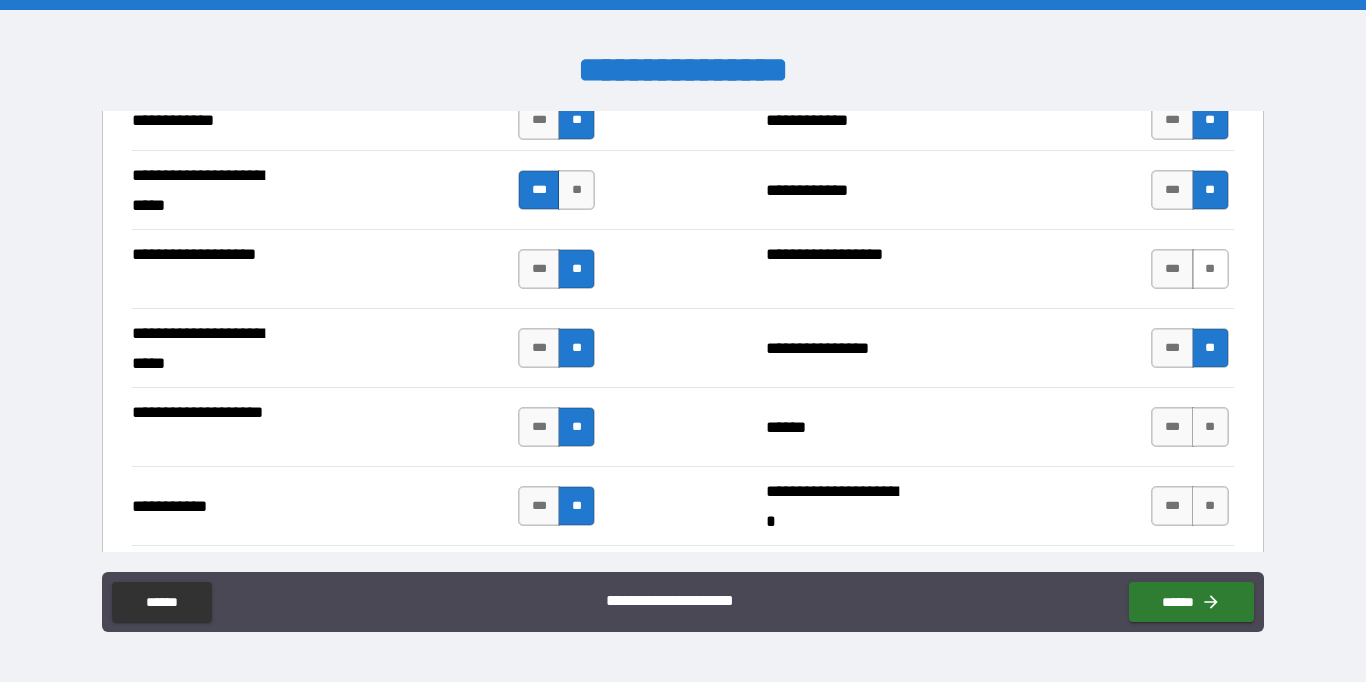 click on "**" at bounding box center [1210, 269] 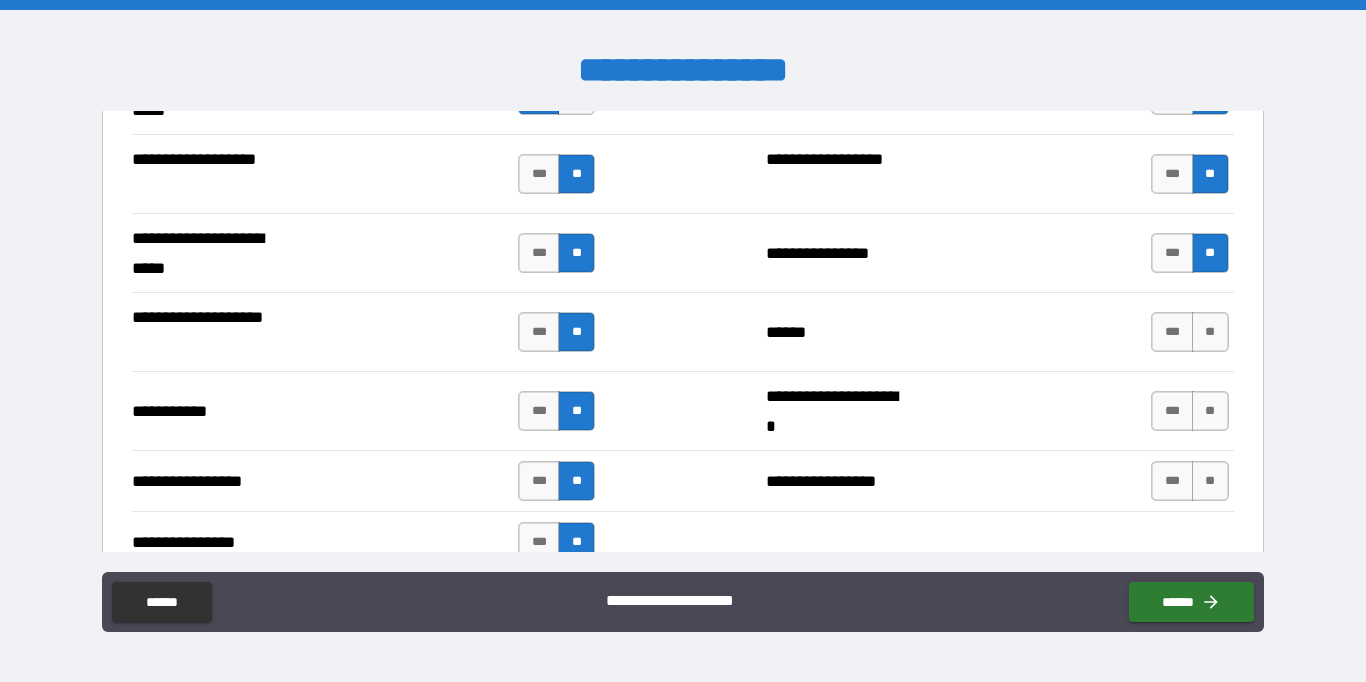 scroll, scrollTop: 4274, scrollLeft: 0, axis: vertical 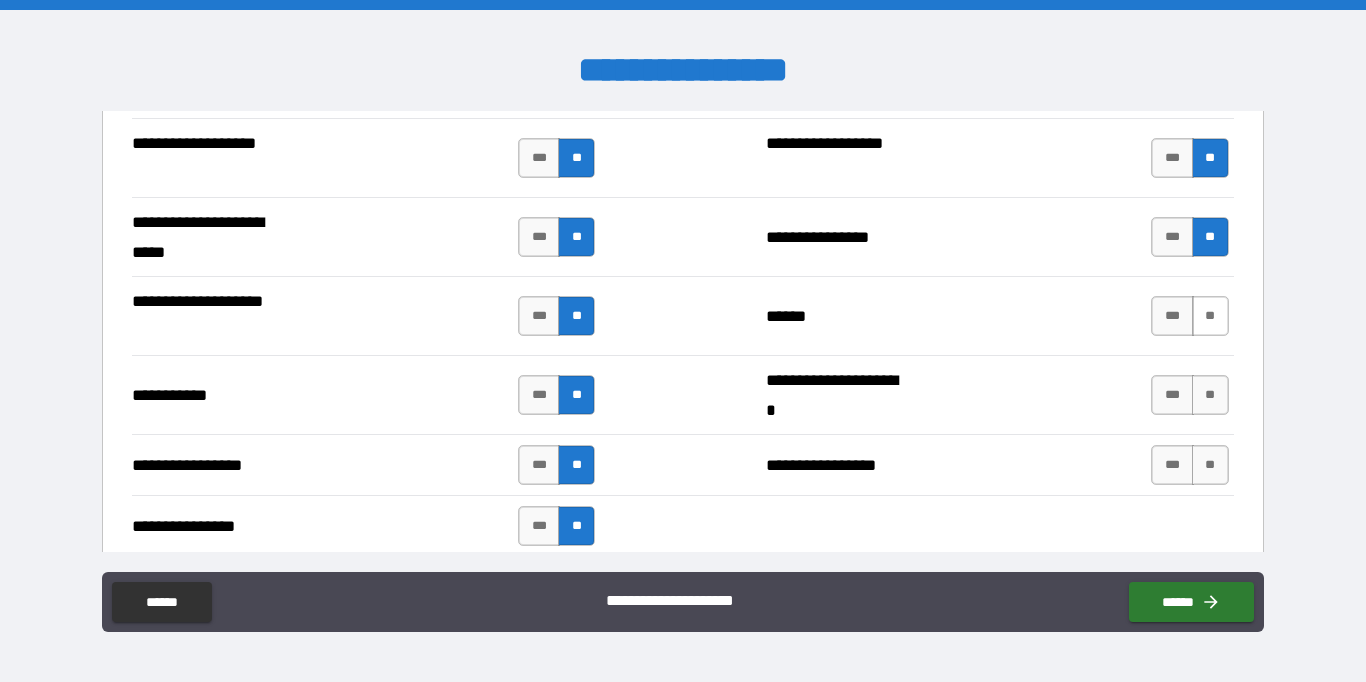 click on "**" at bounding box center (1210, 316) 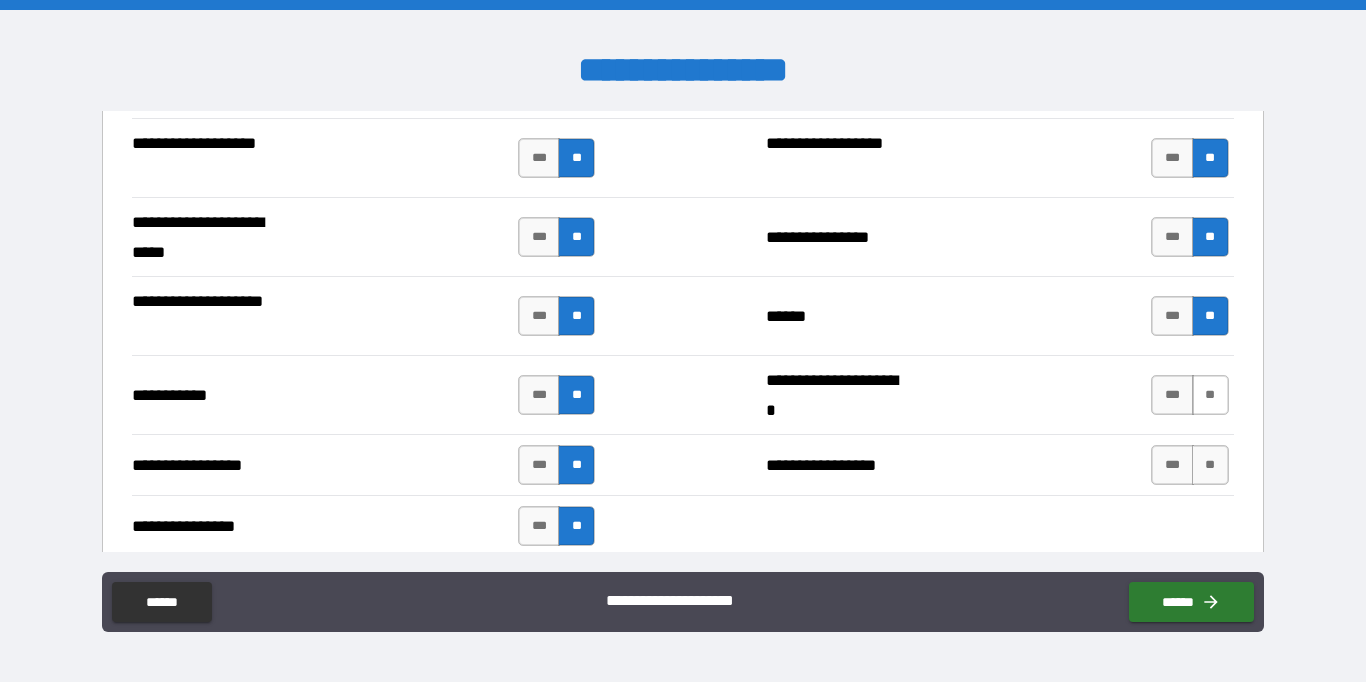 click on "**" at bounding box center (1210, 395) 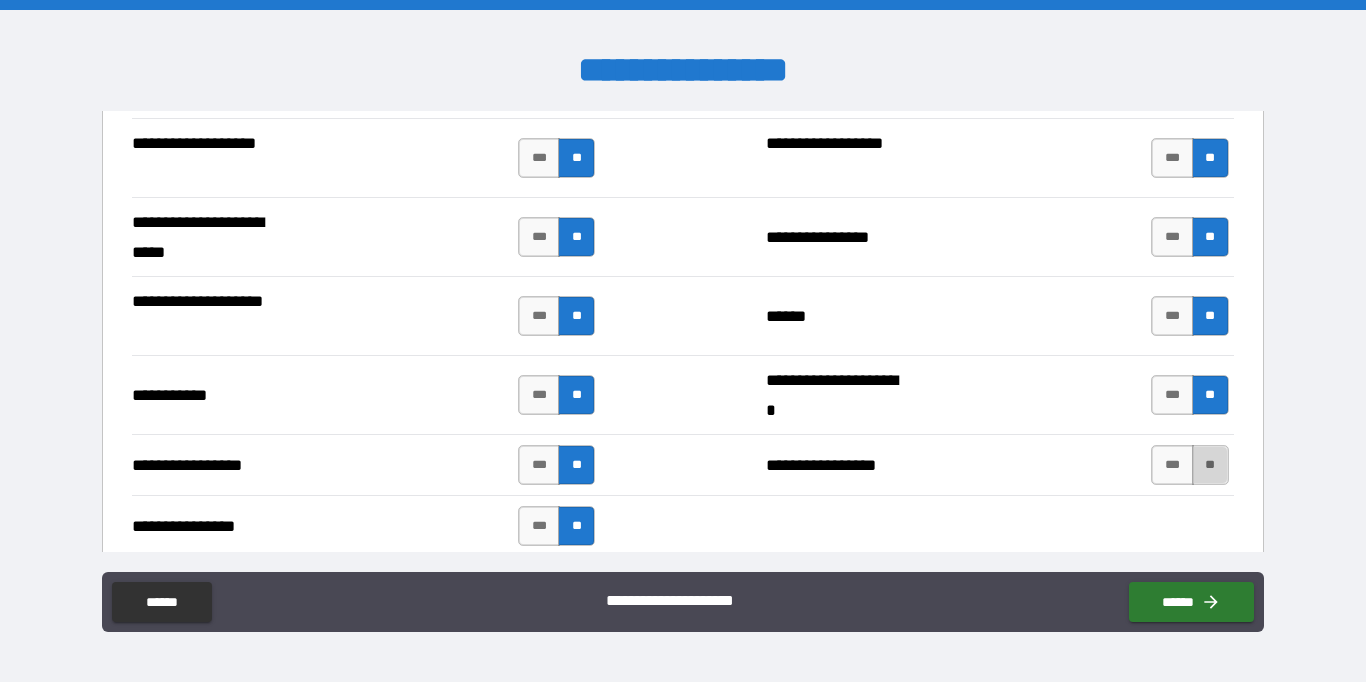 click on "**" at bounding box center (1210, 465) 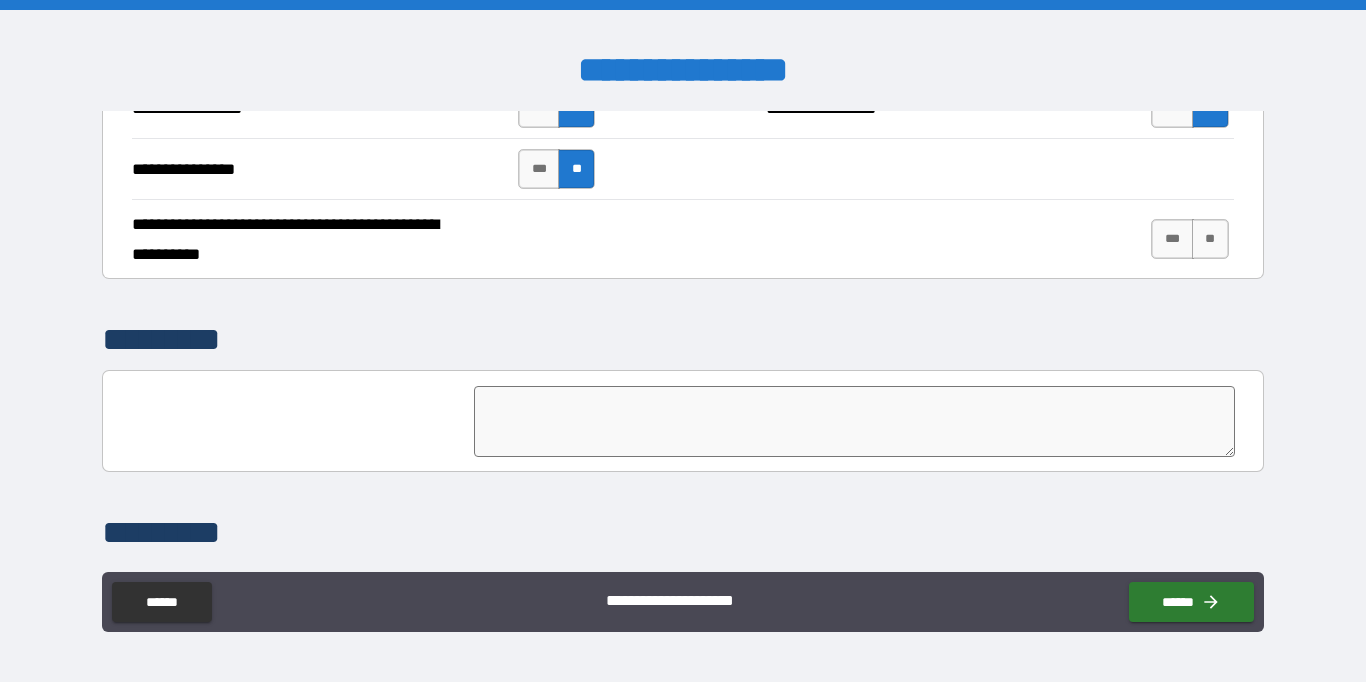 scroll, scrollTop: 4636, scrollLeft: 0, axis: vertical 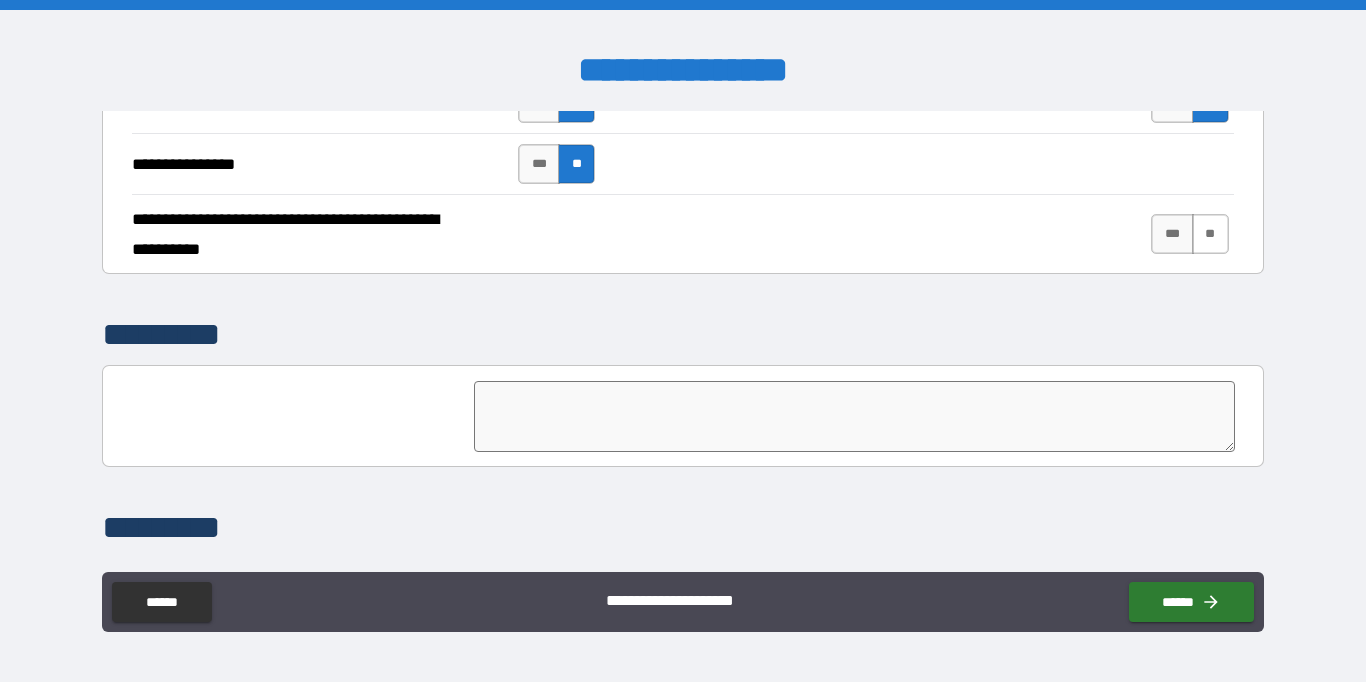 click on "**" at bounding box center [1210, 234] 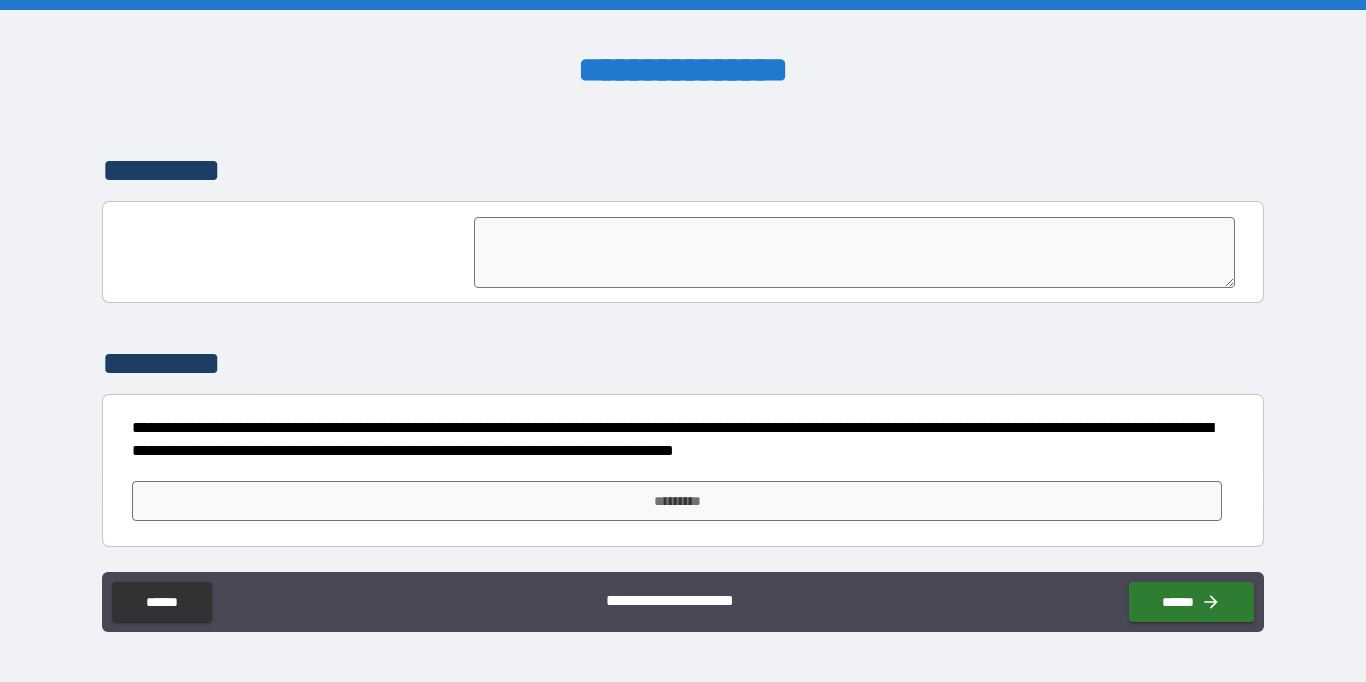 scroll, scrollTop: 4800, scrollLeft: 0, axis: vertical 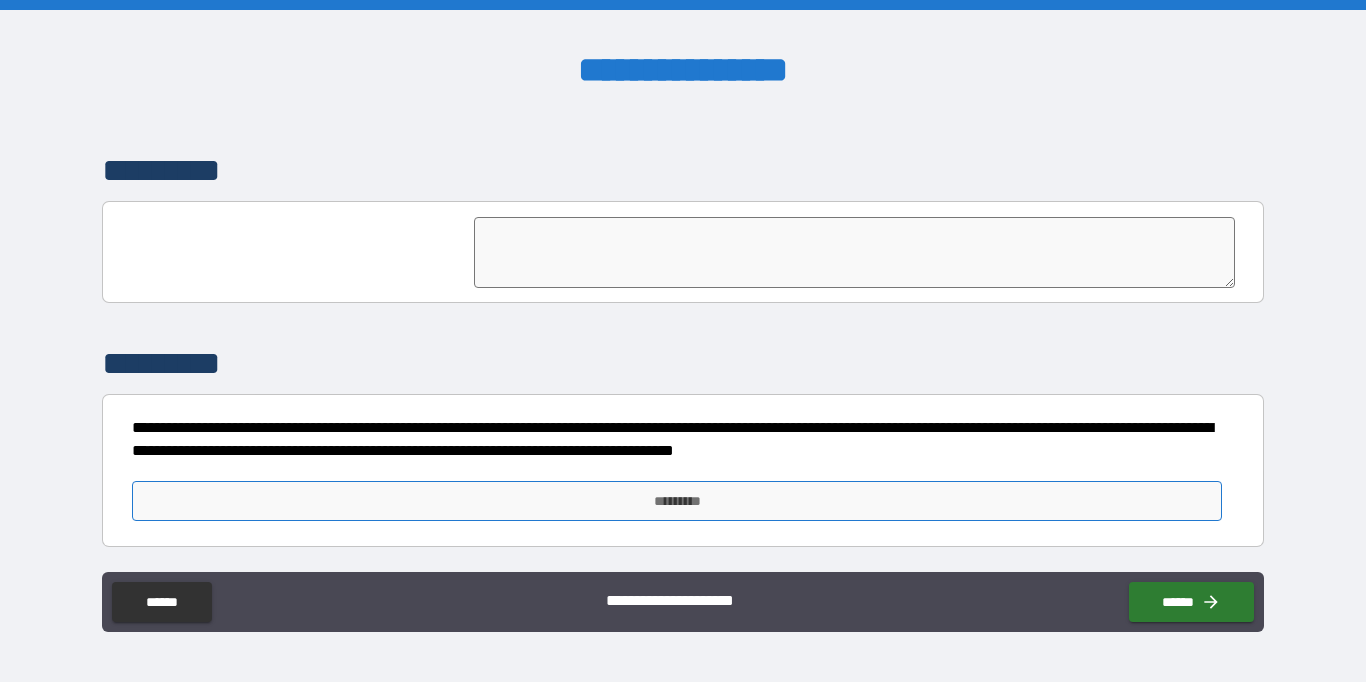 click on "*********" at bounding box center (677, 501) 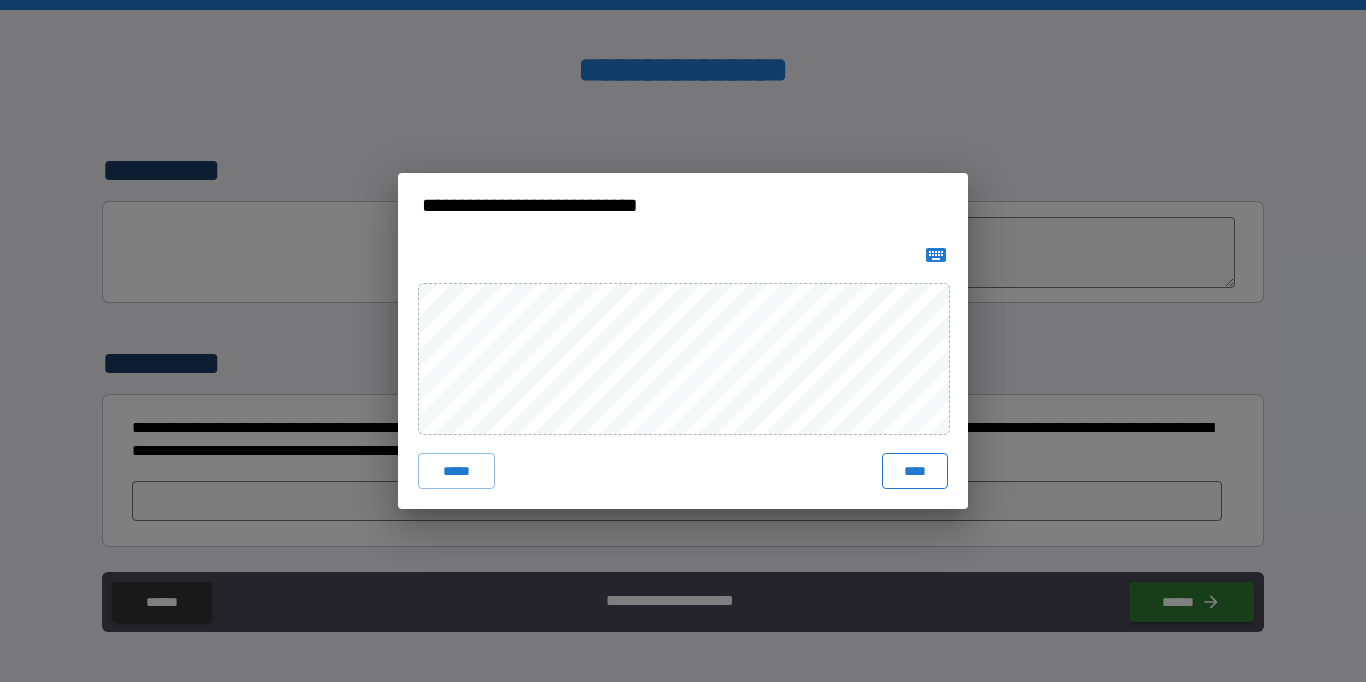 click on "****" at bounding box center (915, 471) 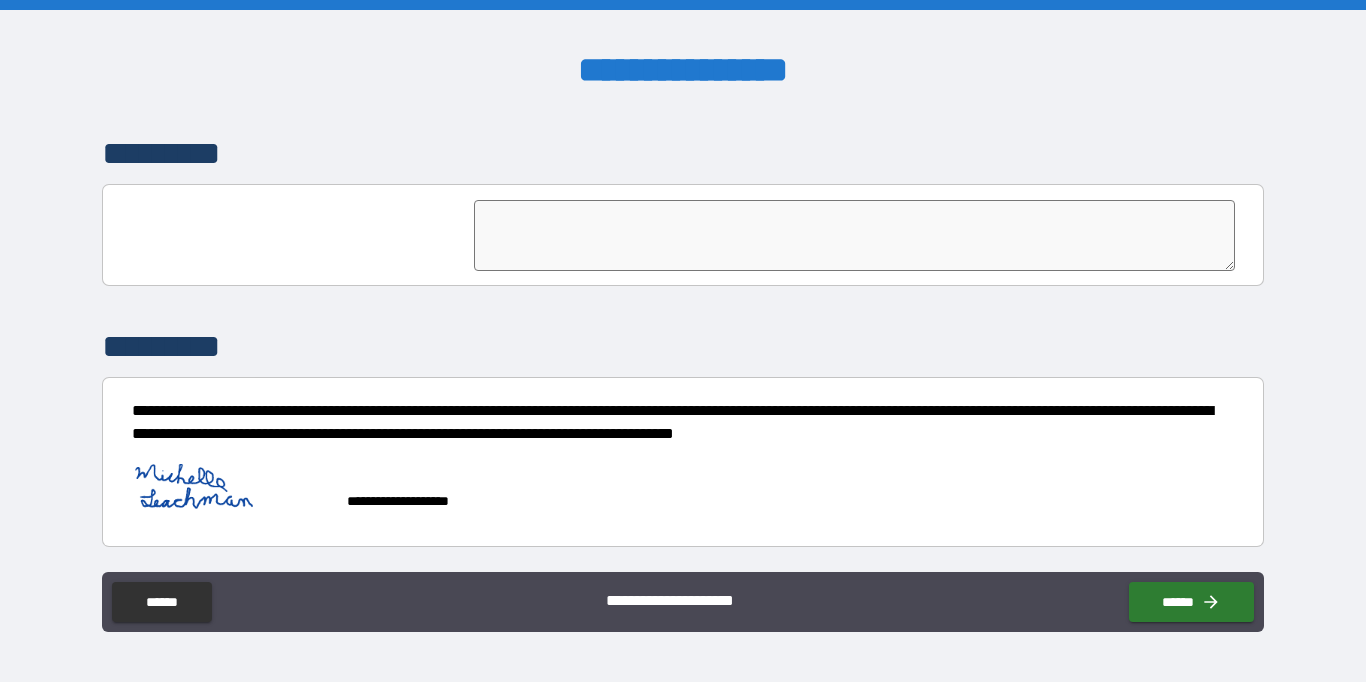 scroll, scrollTop: 4817, scrollLeft: 0, axis: vertical 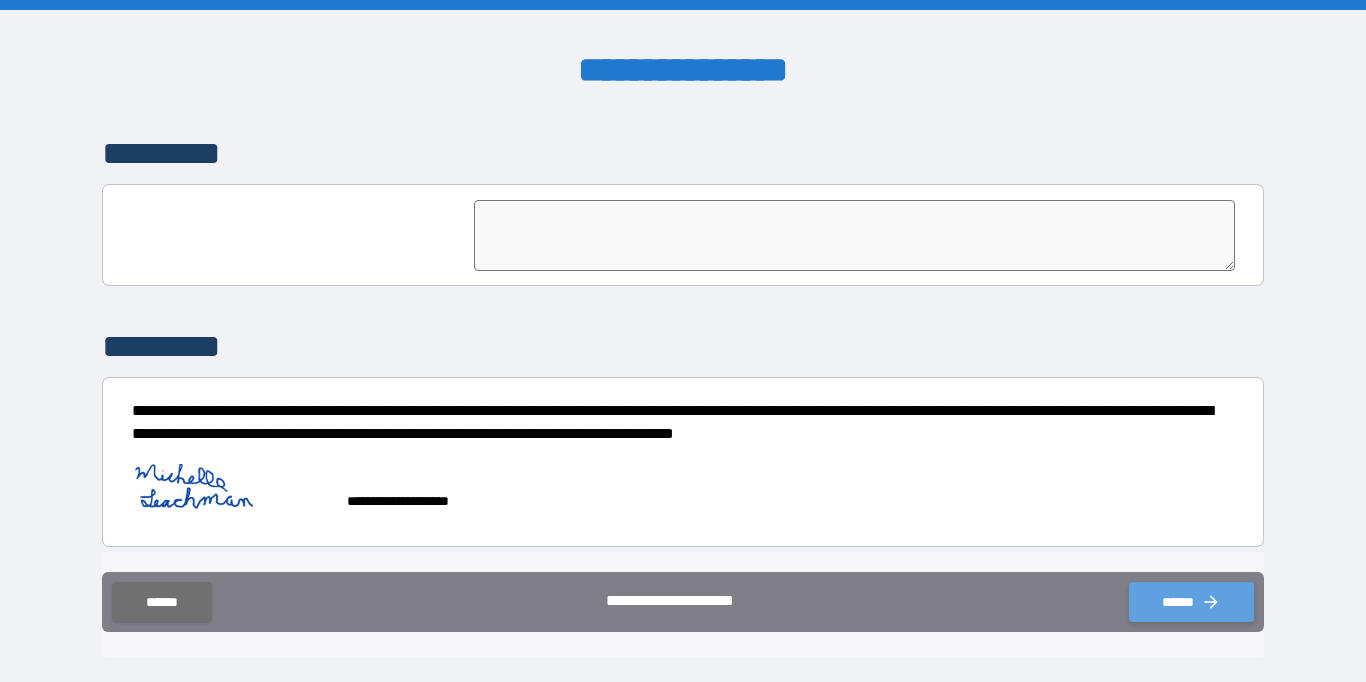 click on "******" at bounding box center [1191, 602] 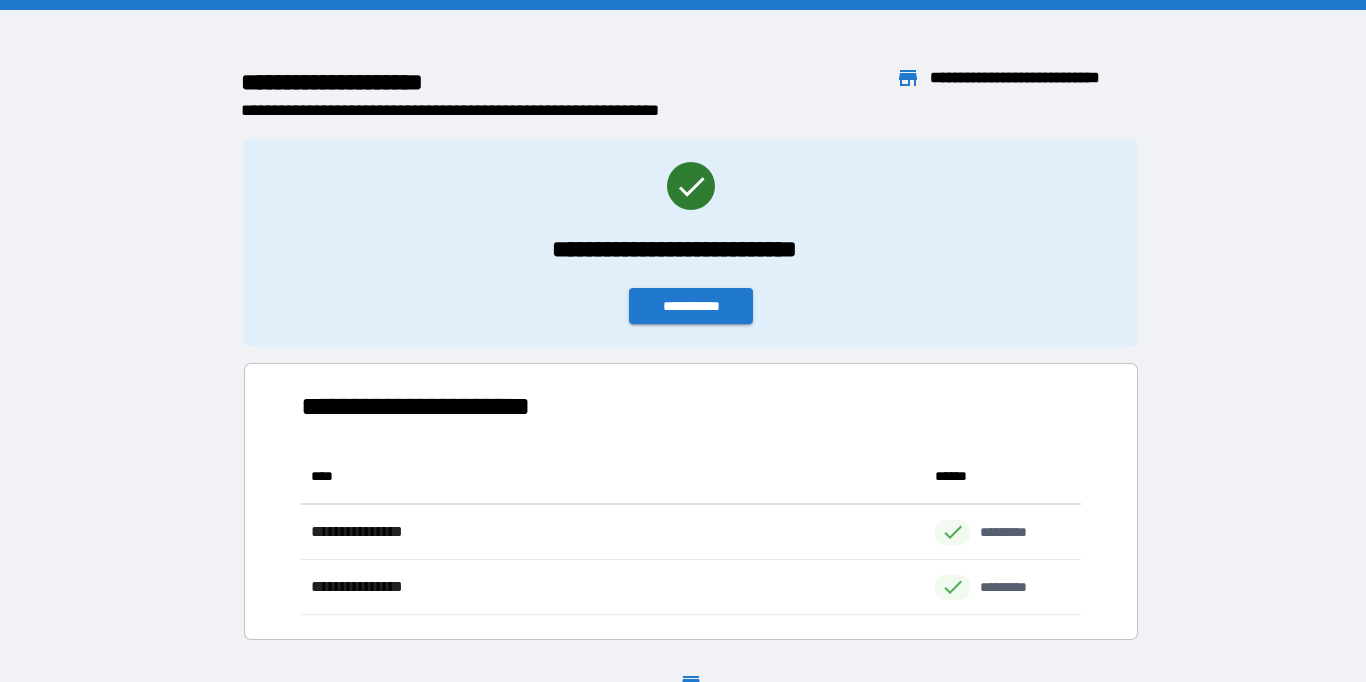 scroll, scrollTop: 1, scrollLeft: 1, axis: both 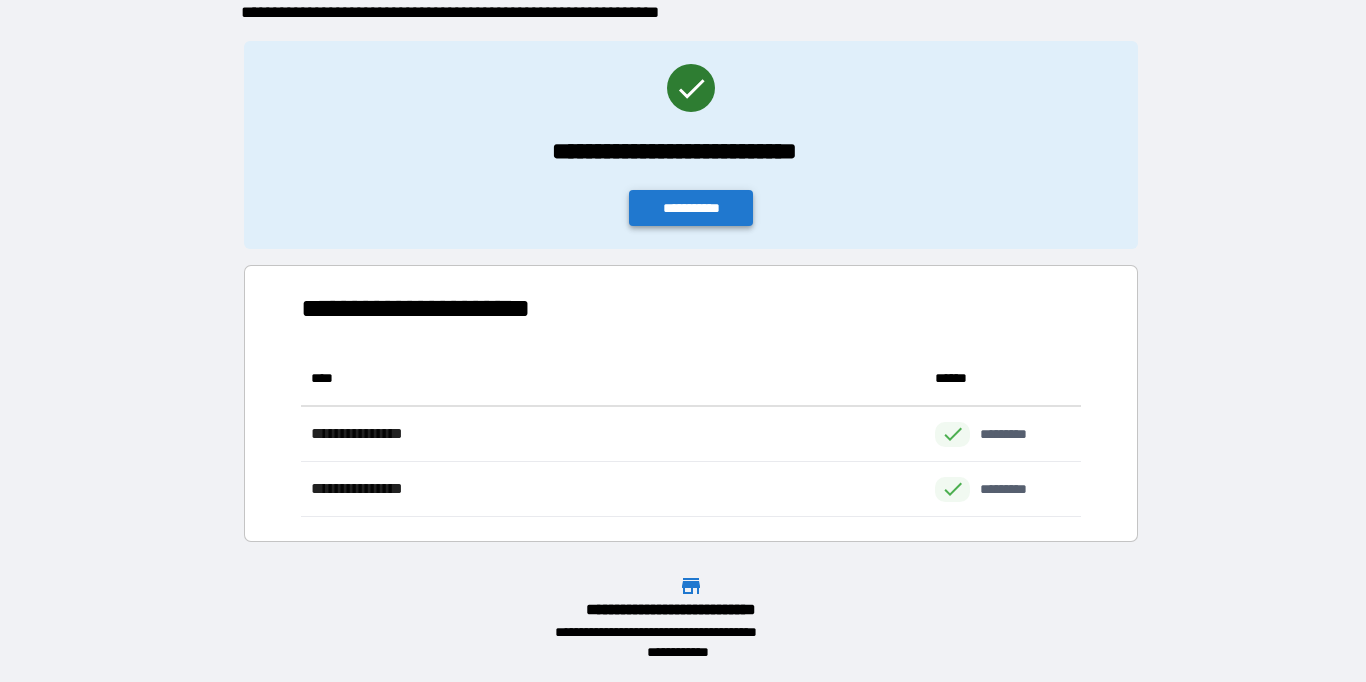 click on "**********" at bounding box center [691, 208] 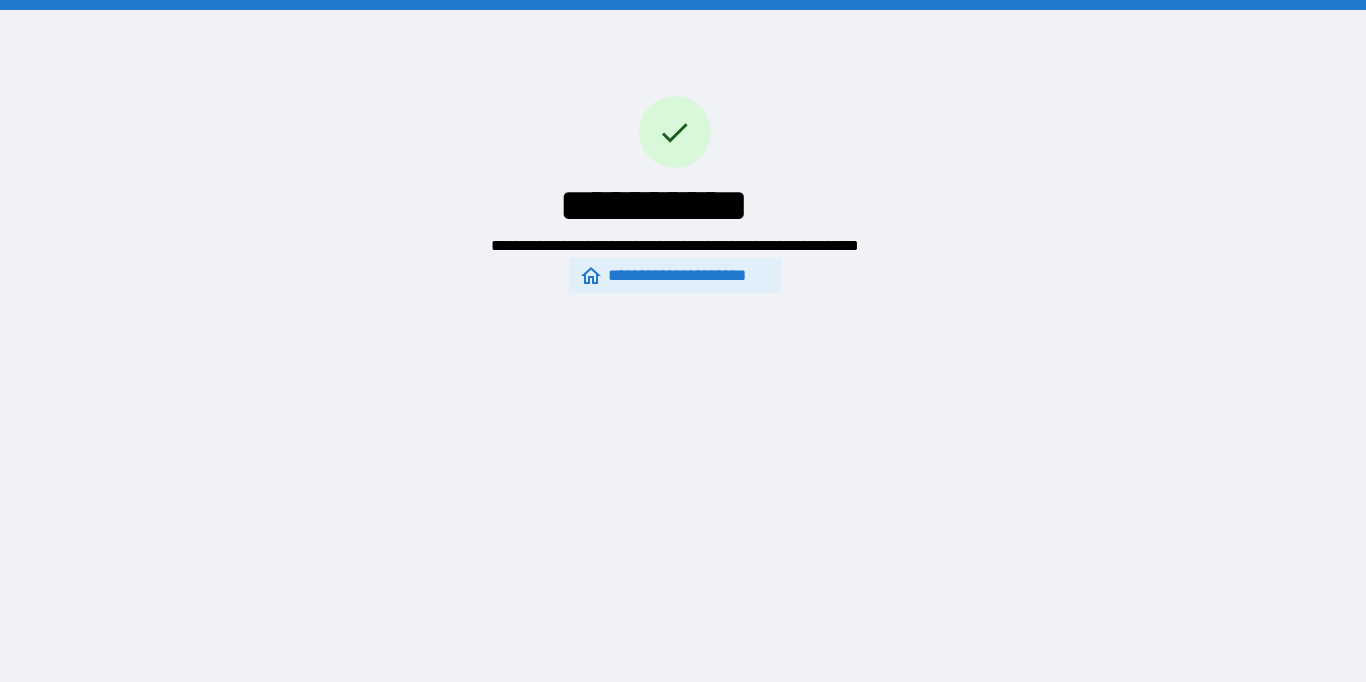 scroll, scrollTop: 0, scrollLeft: 0, axis: both 